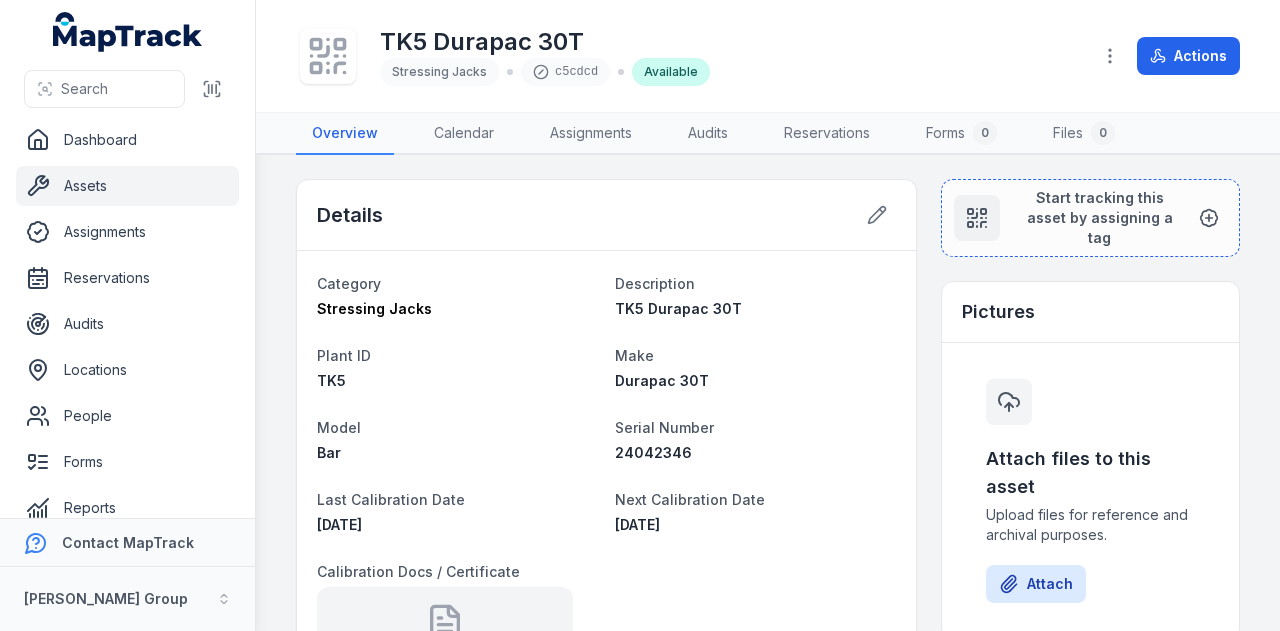 scroll, scrollTop: 0, scrollLeft: 0, axis: both 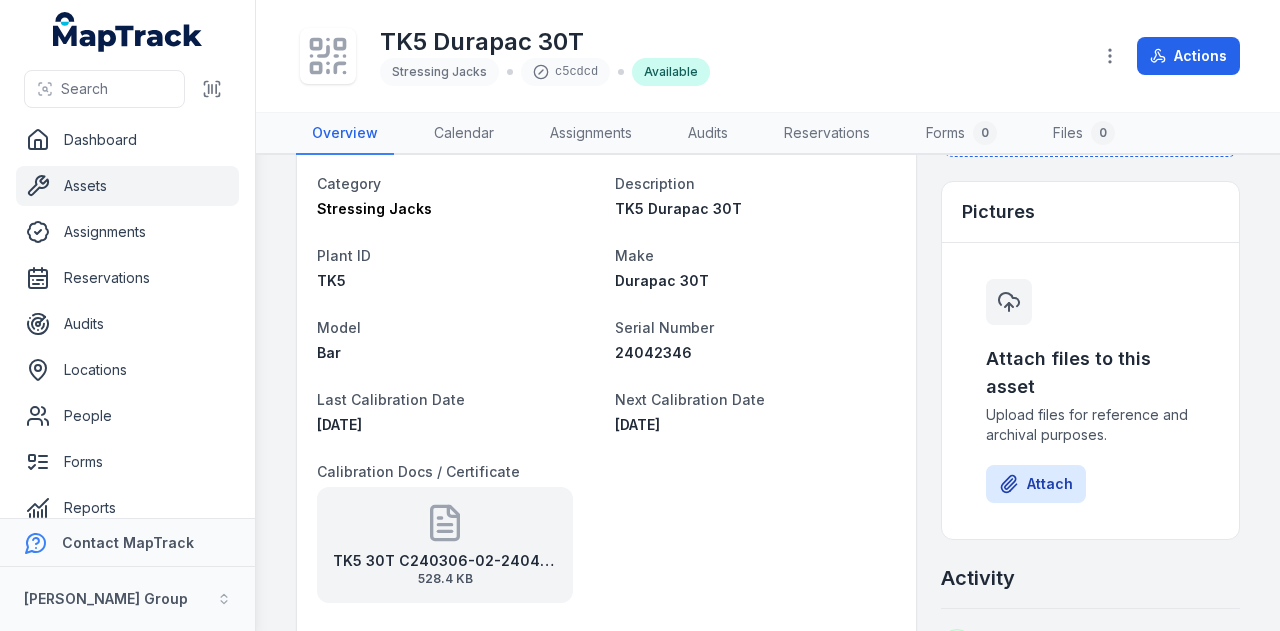 click on "Assets" at bounding box center [127, 186] 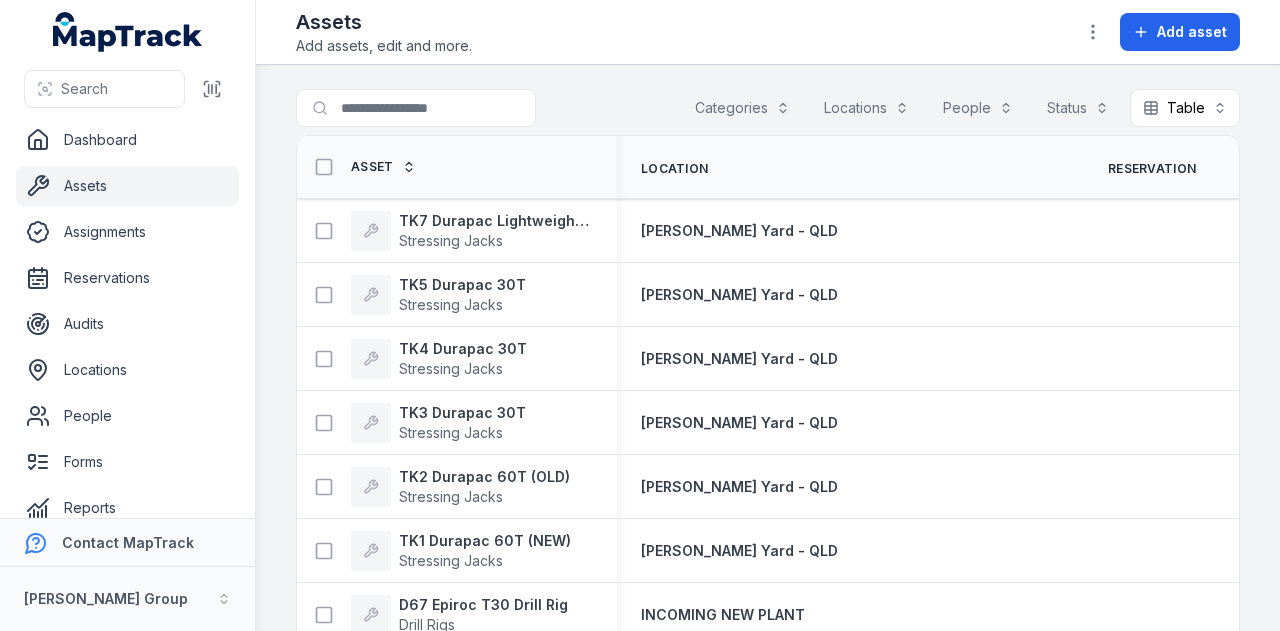 scroll, scrollTop: 0, scrollLeft: 0, axis: both 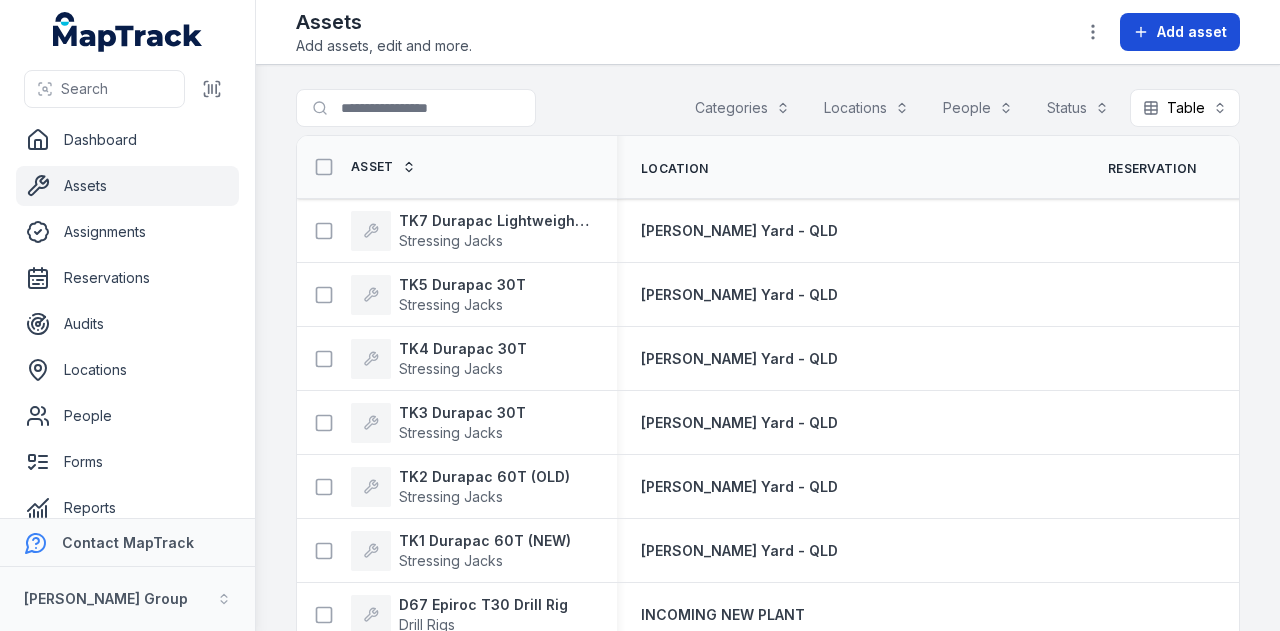 click on "Add asset" at bounding box center [1192, 32] 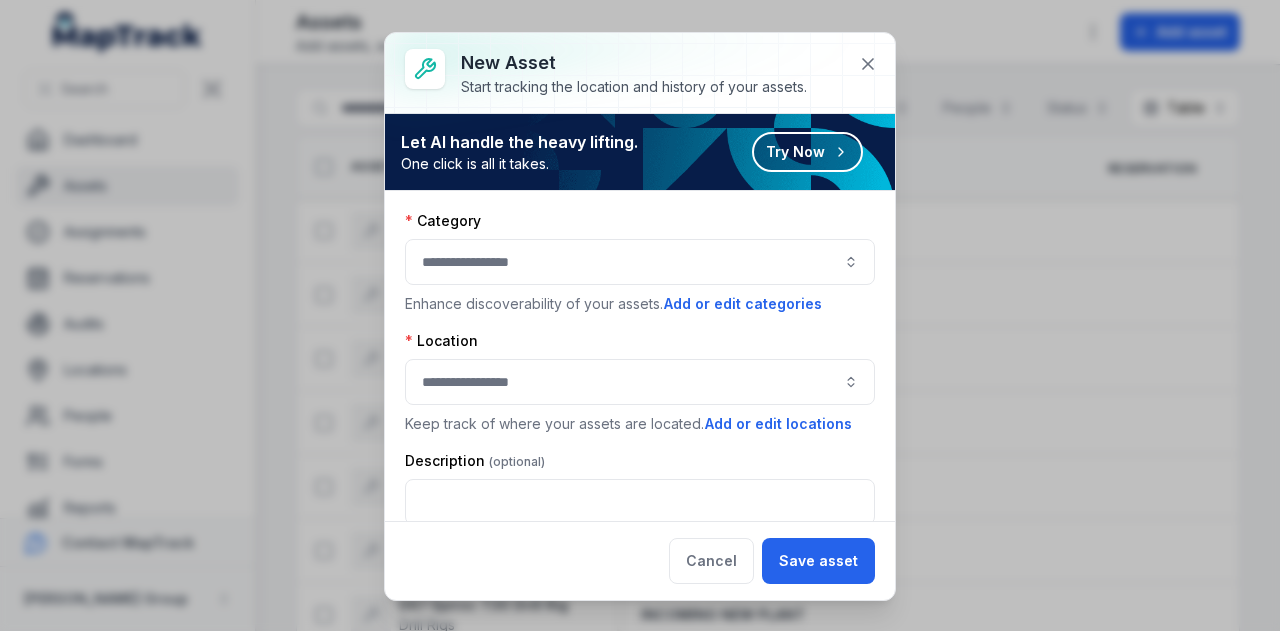 click at bounding box center (640, 262) 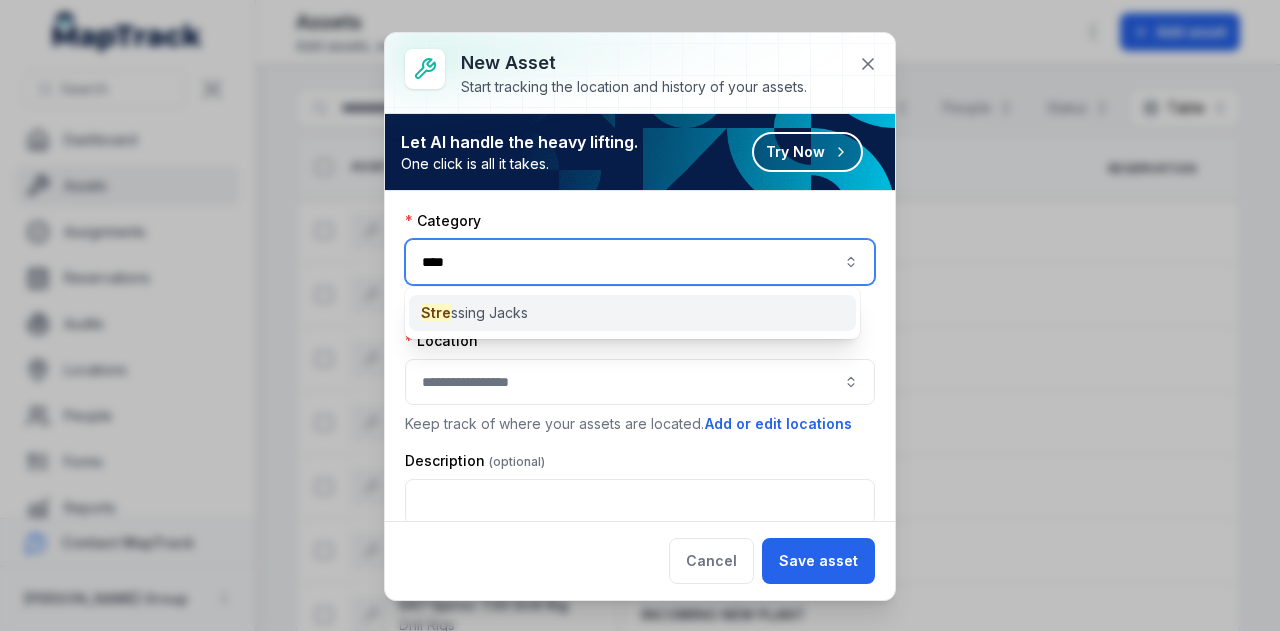 type on "****" 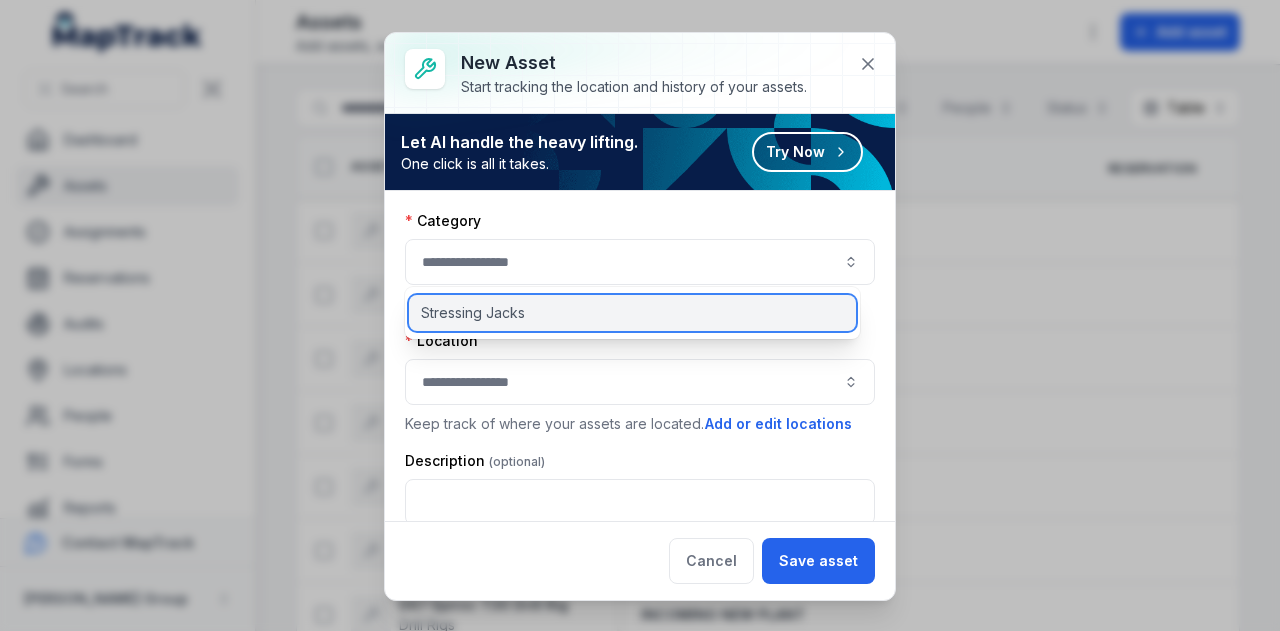 click on "Stressing Jacks" at bounding box center [632, 313] 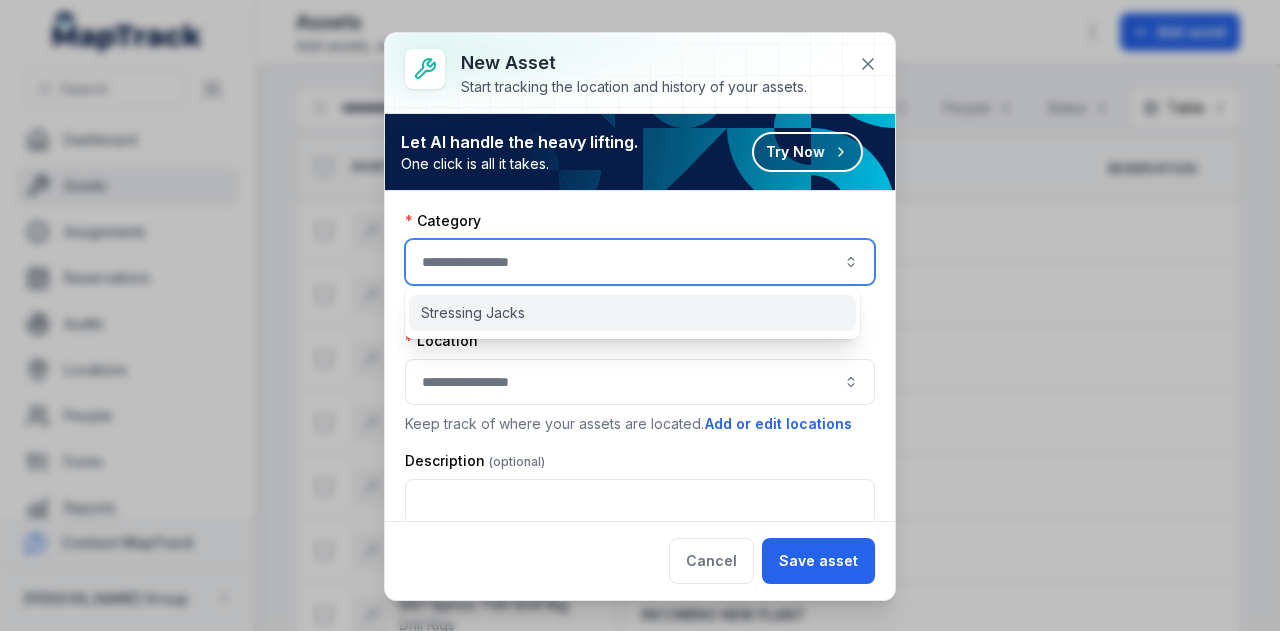 type on "**********" 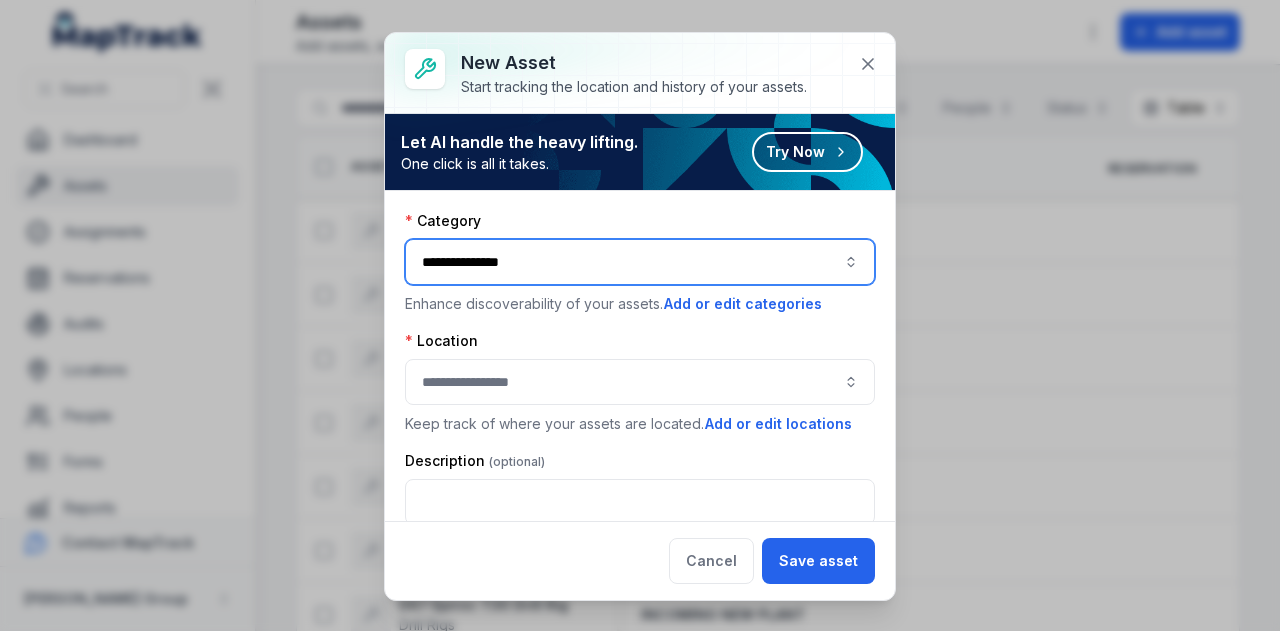 click at bounding box center [640, 382] 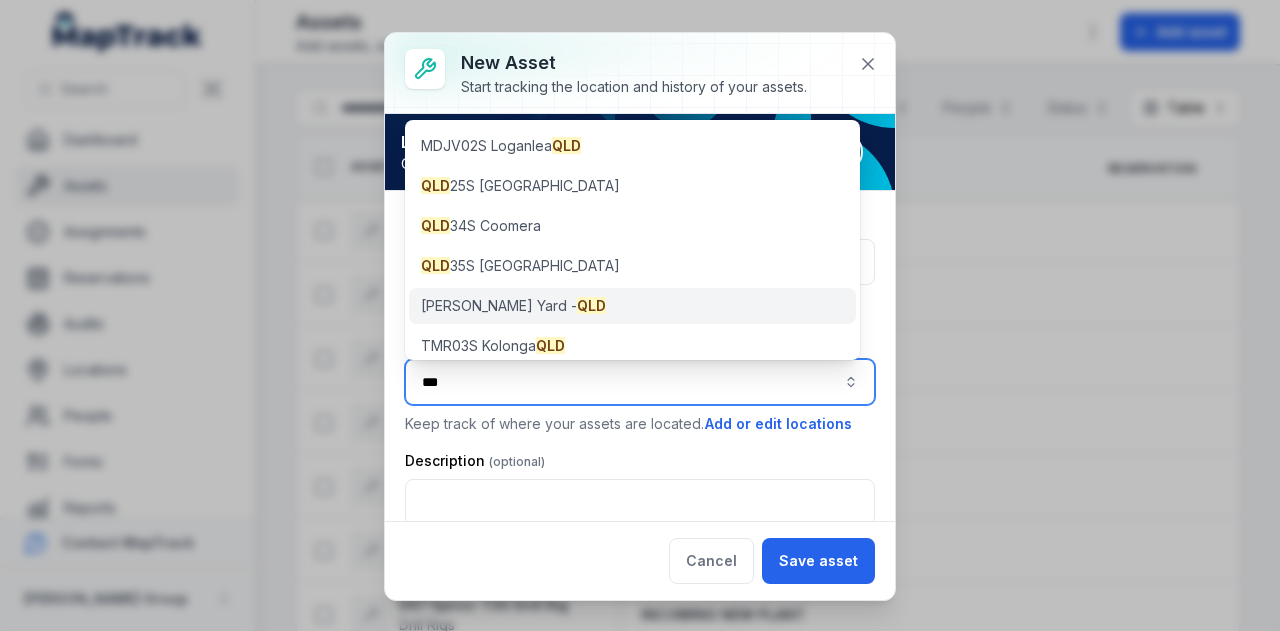 type on "***" 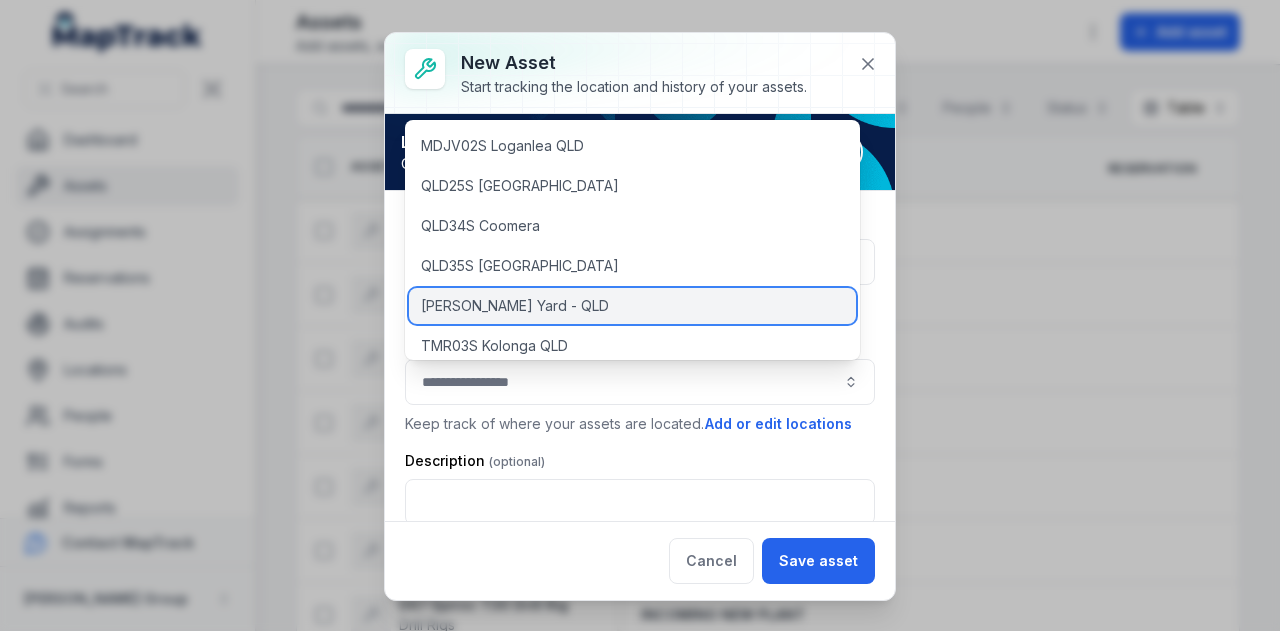click on "RIX Yard - QLD" at bounding box center [632, 306] 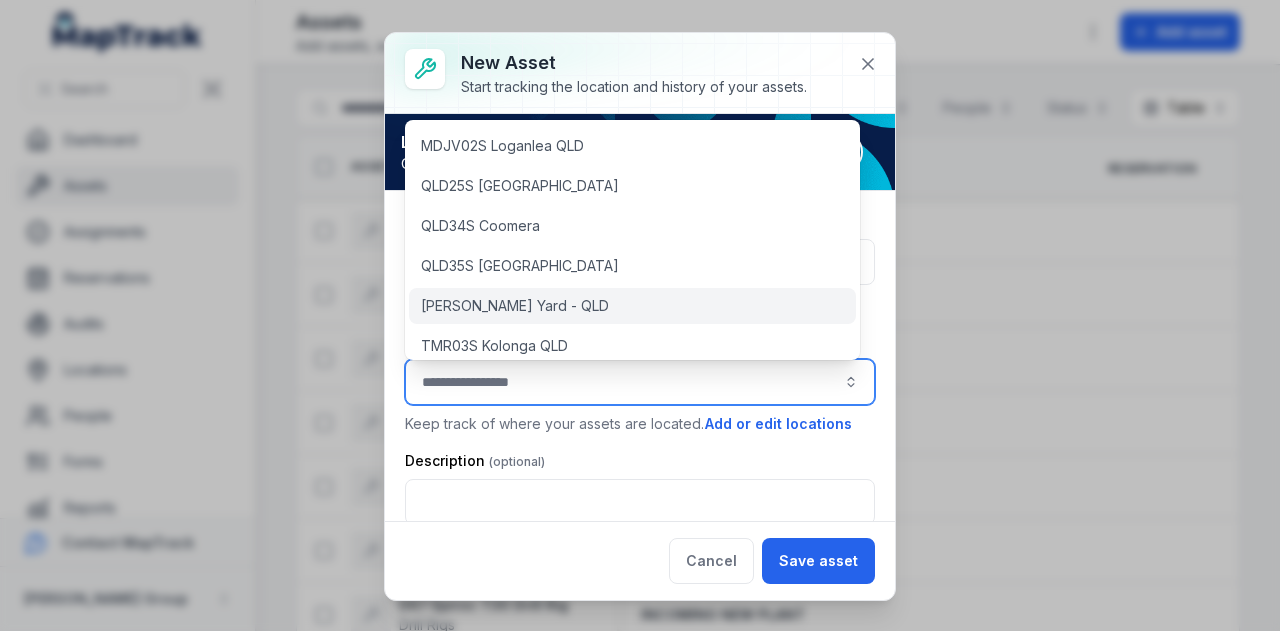 type on "**********" 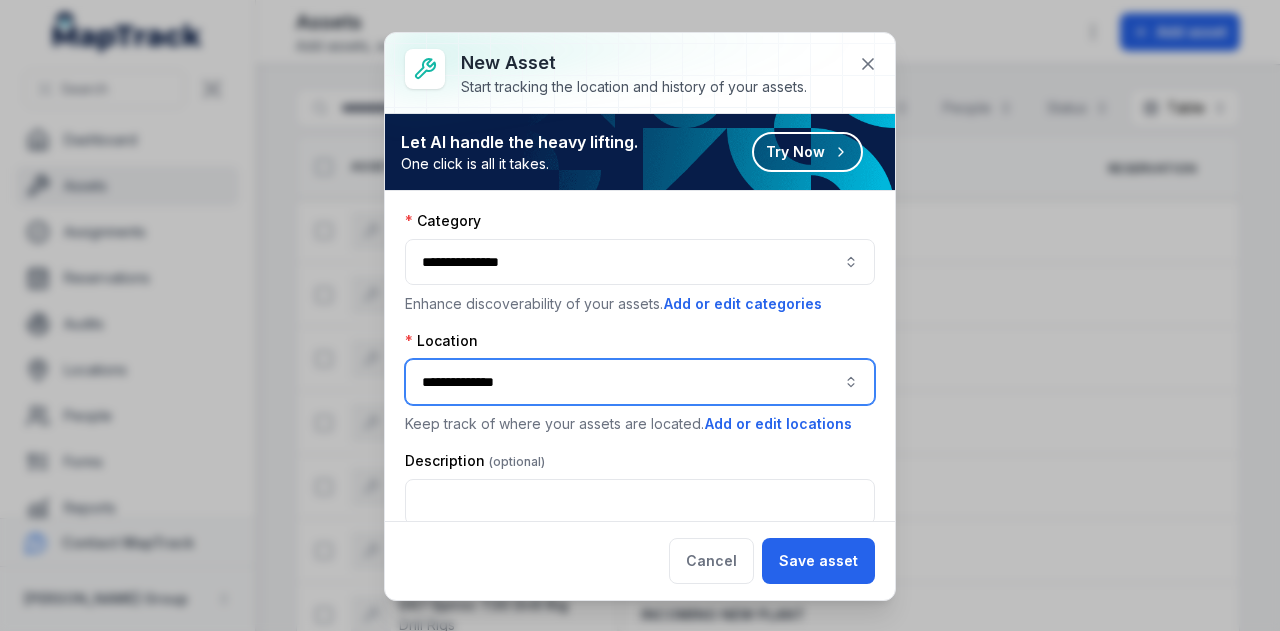 scroll, scrollTop: 100, scrollLeft: 0, axis: vertical 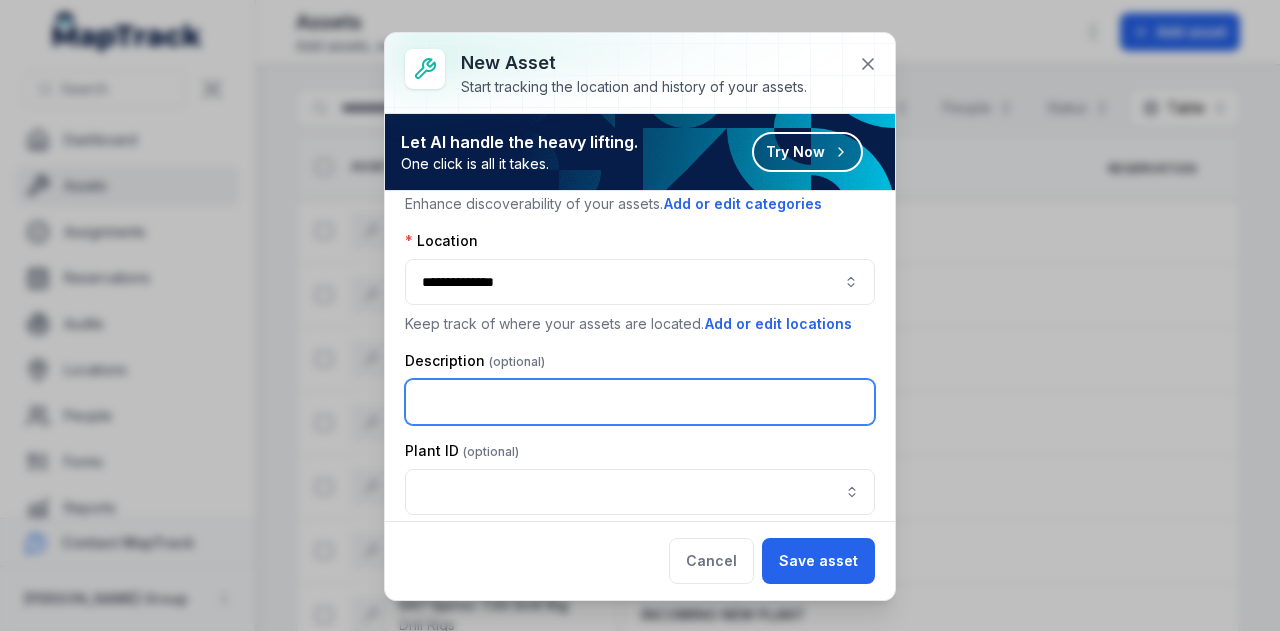 click at bounding box center [640, 402] 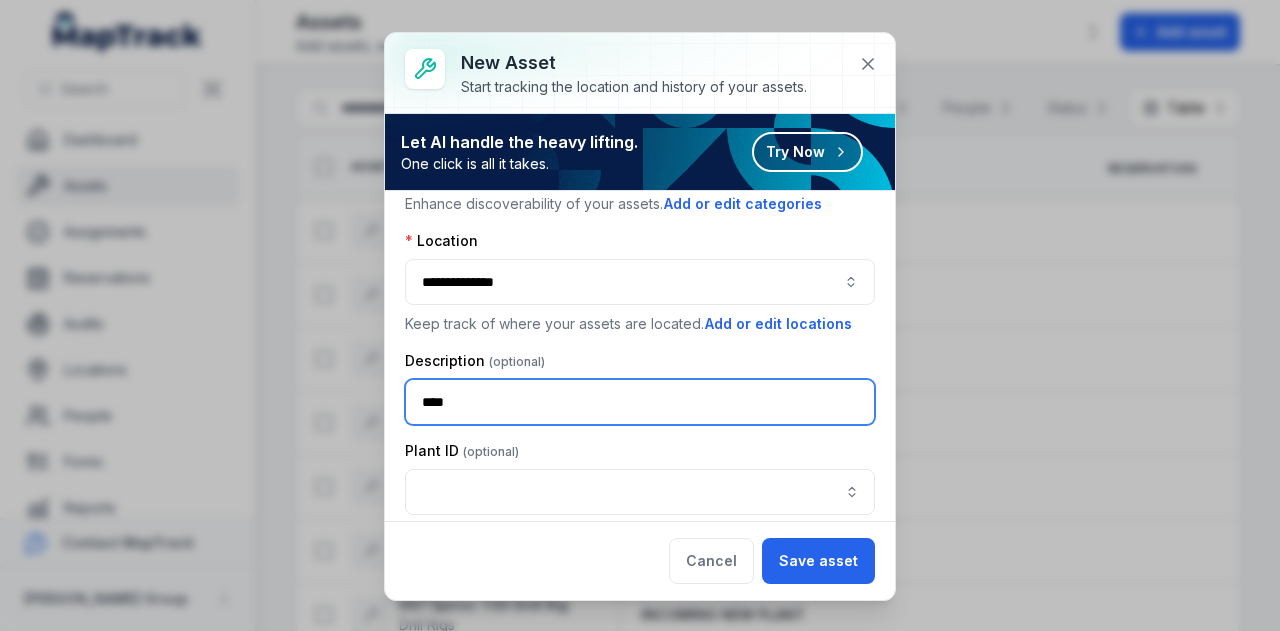 paste on "**********" 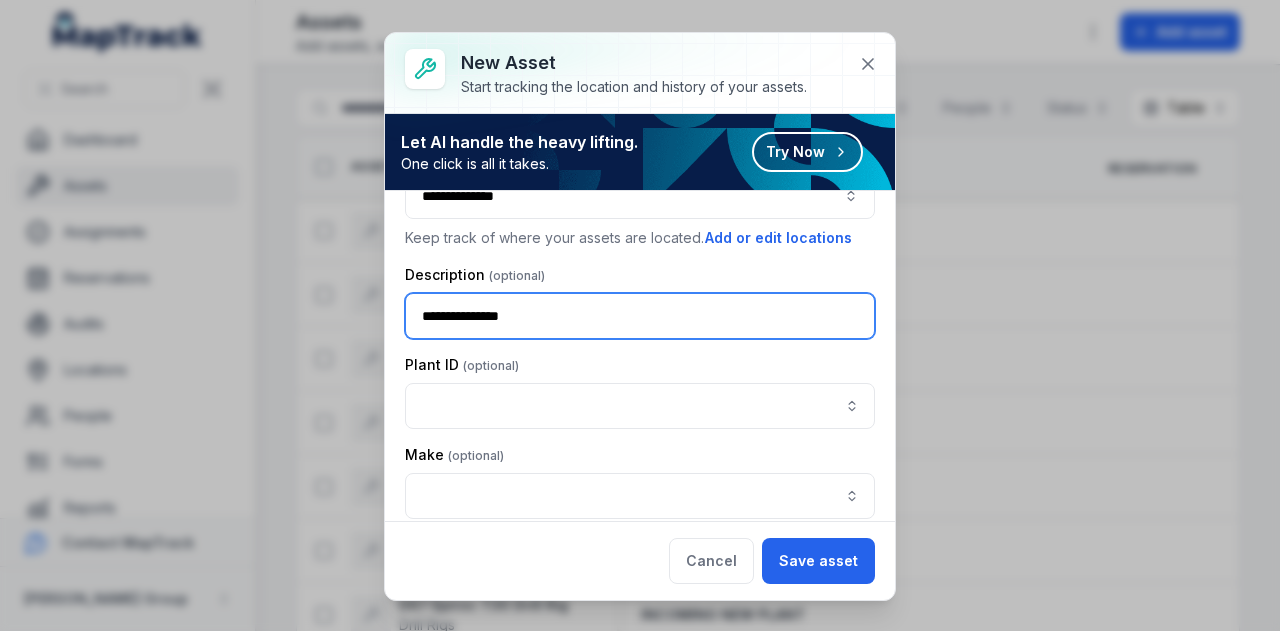 scroll, scrollTop: 300, scrollLeft: 0, axis: vertical 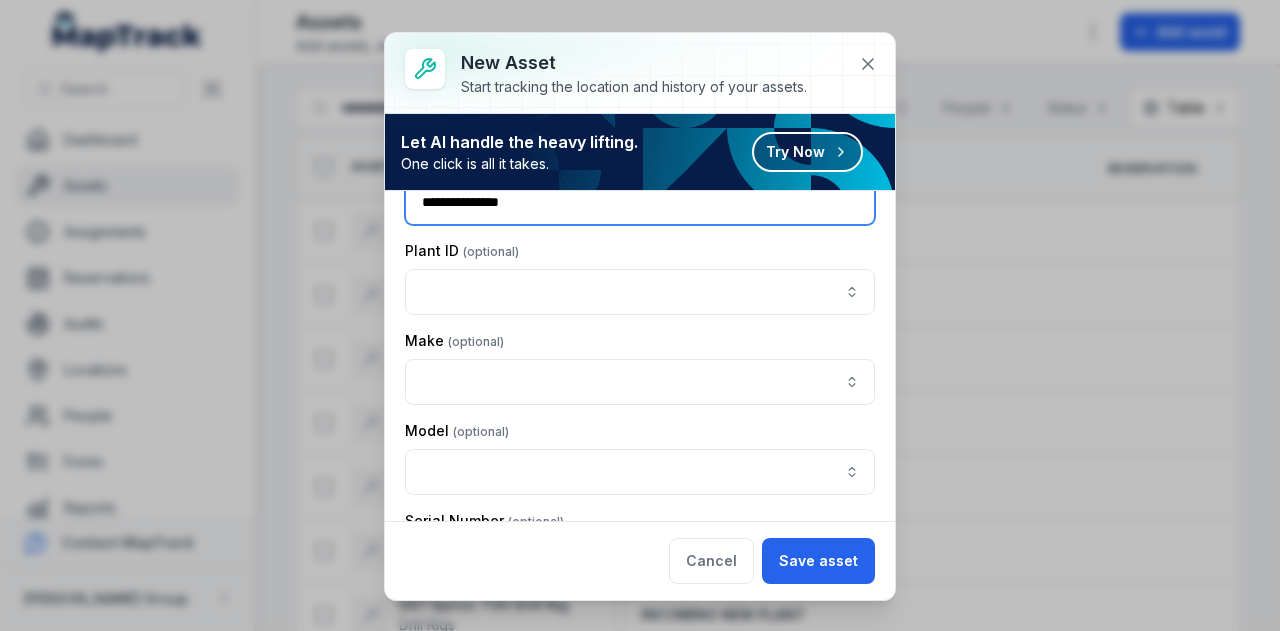 type on "**********" 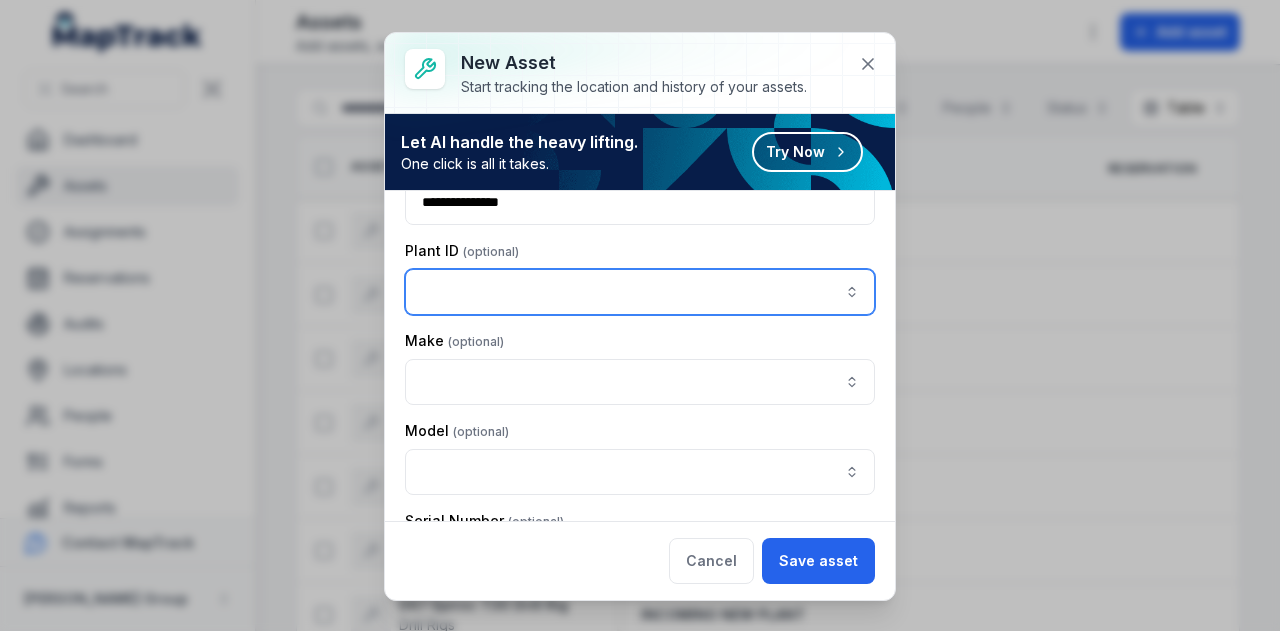 click at bounding box center [640, 292] 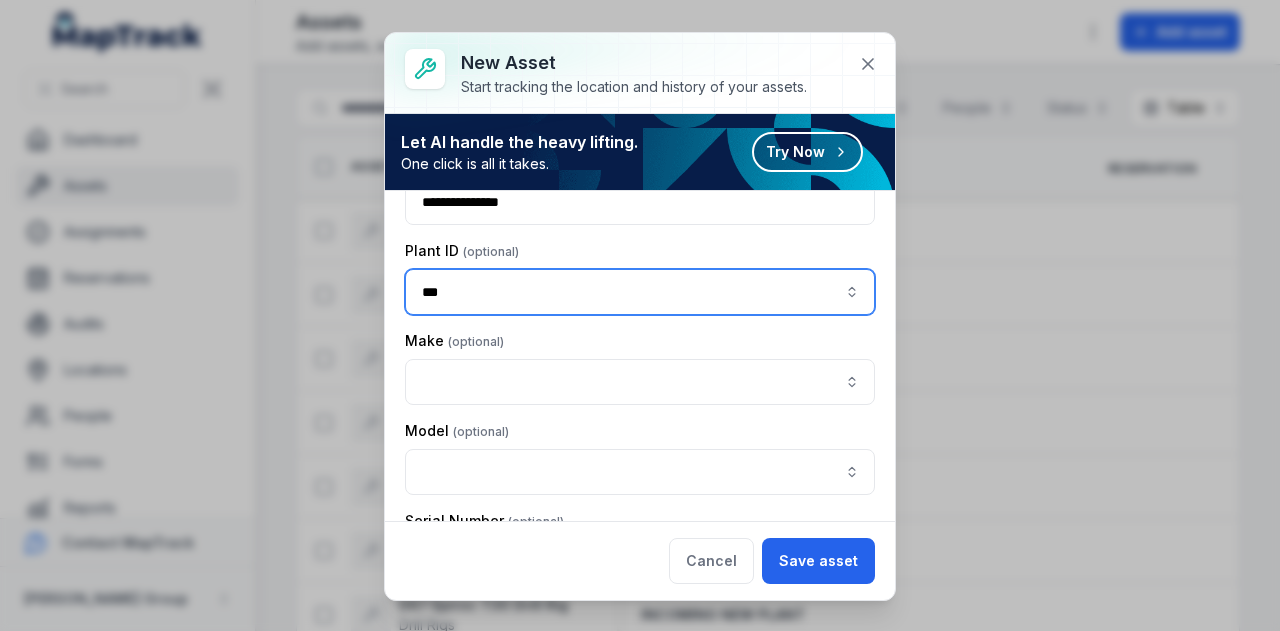 click on "Create   " TK8 "" at bounding box center [632, 341] 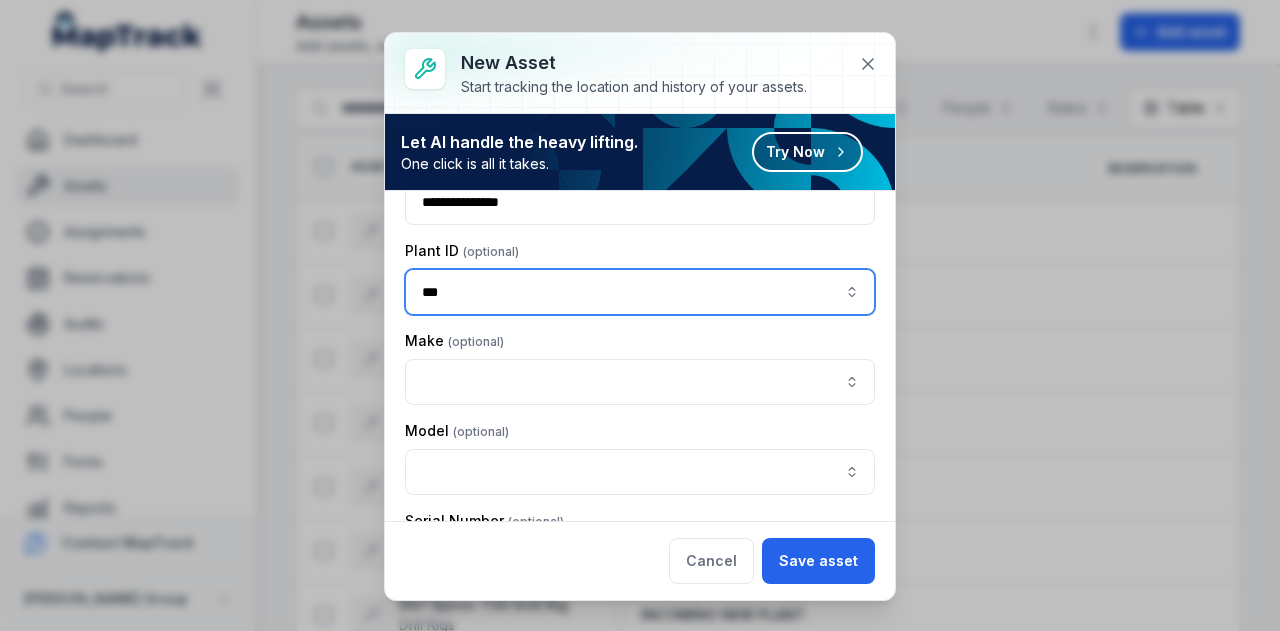 type on "***" 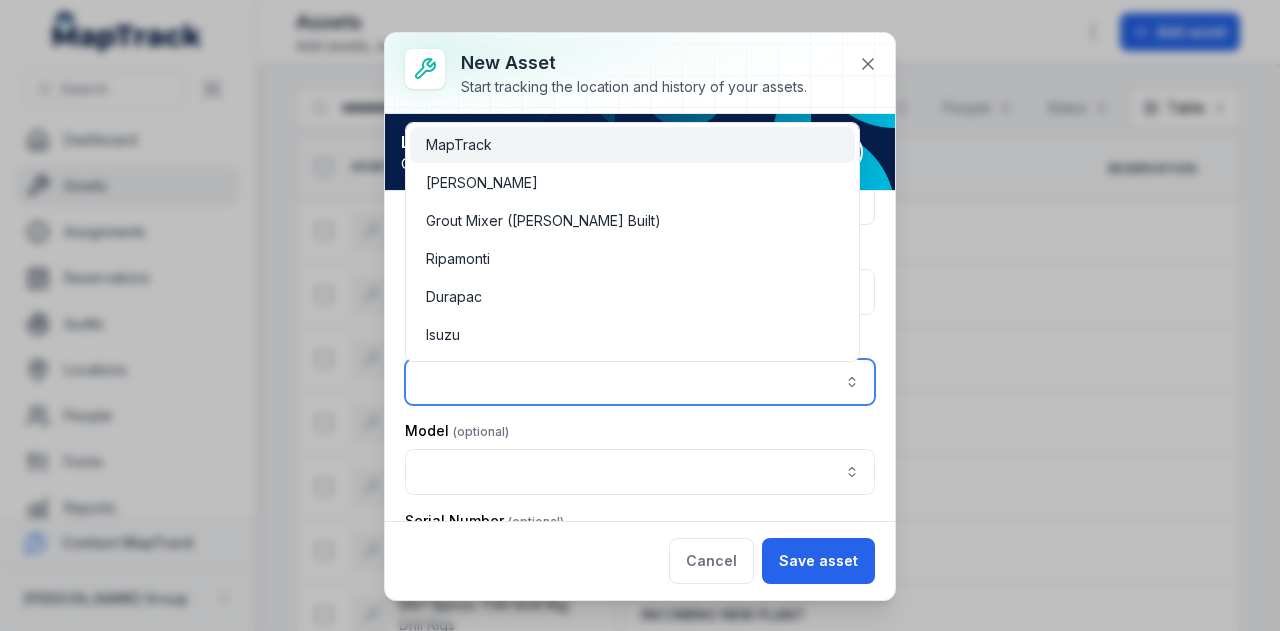 click at bounding box center [640, 382] 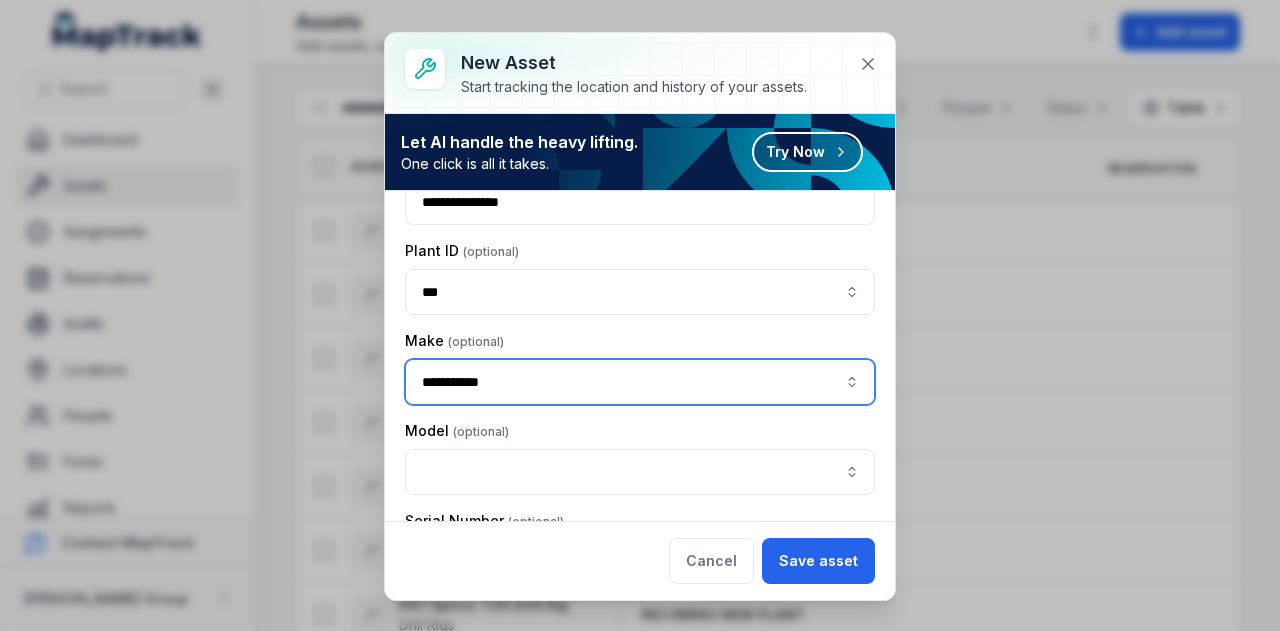 click on "Create   " Durapac 60T "" at bounding box center (632, 430) 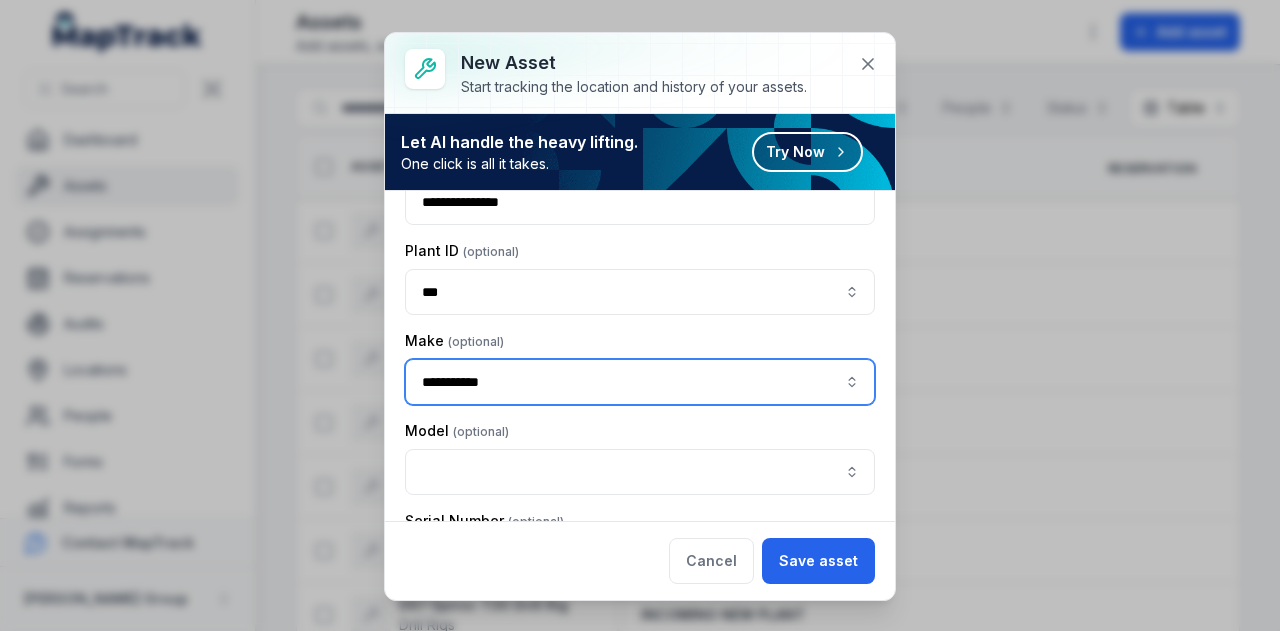 type on "**********" 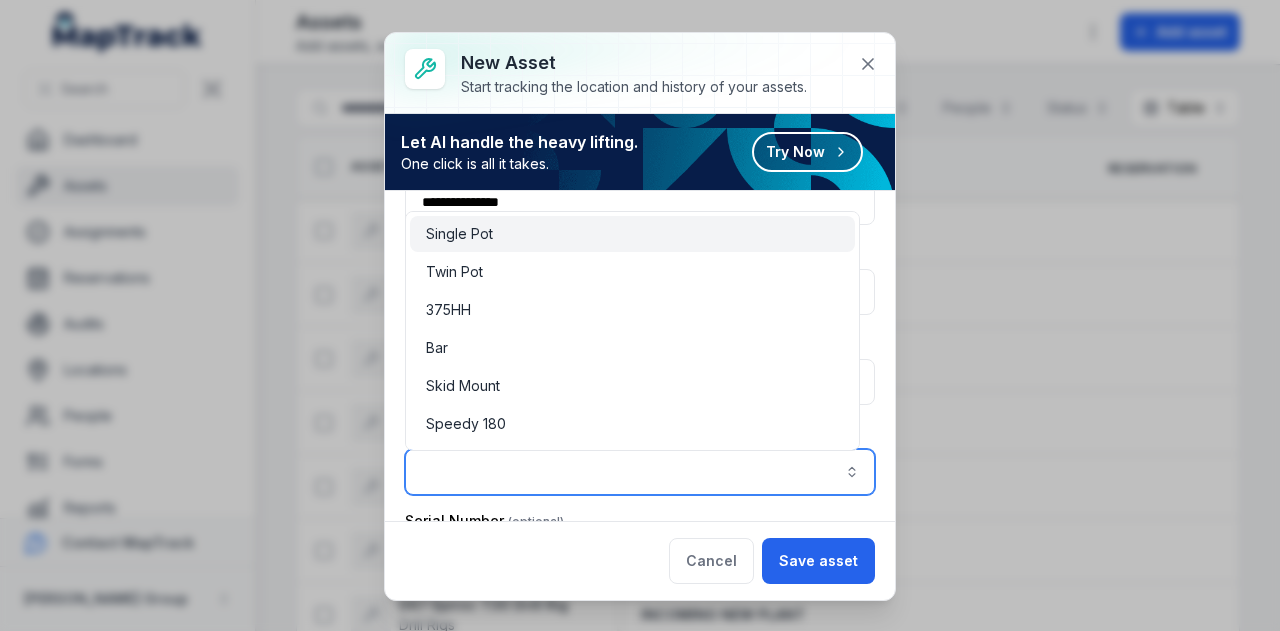 click at bounding box center (640, 472) 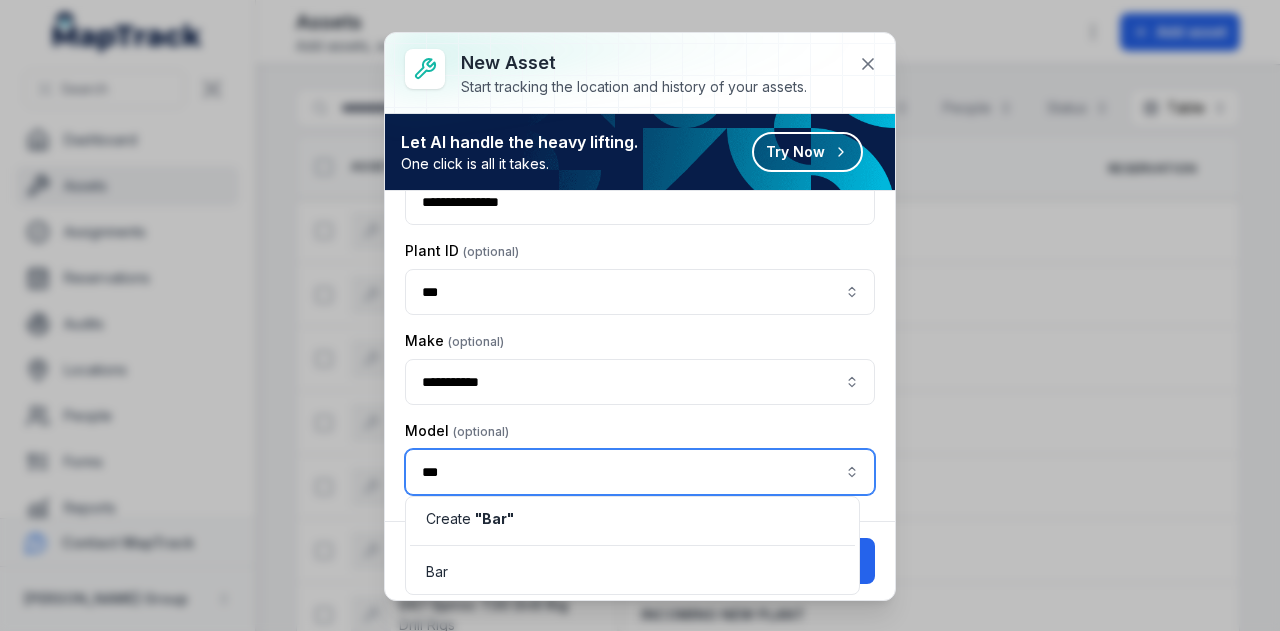 type on "***" 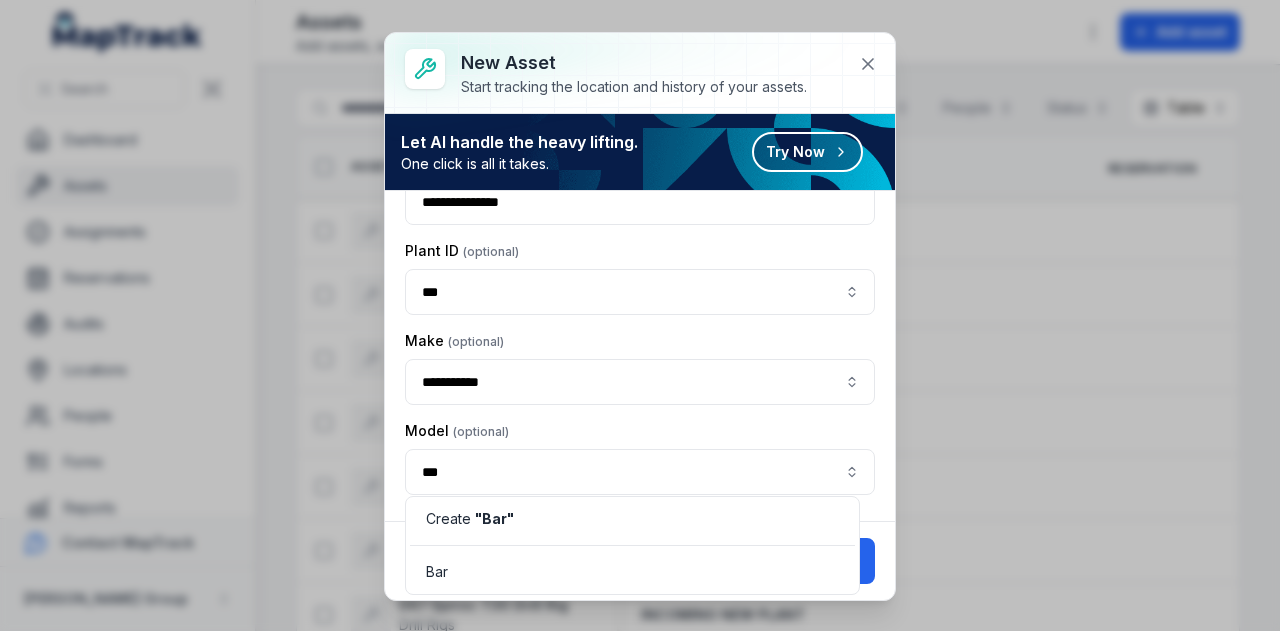 click on "Create   " Bar " Bar" at bounding box center [632, 545] 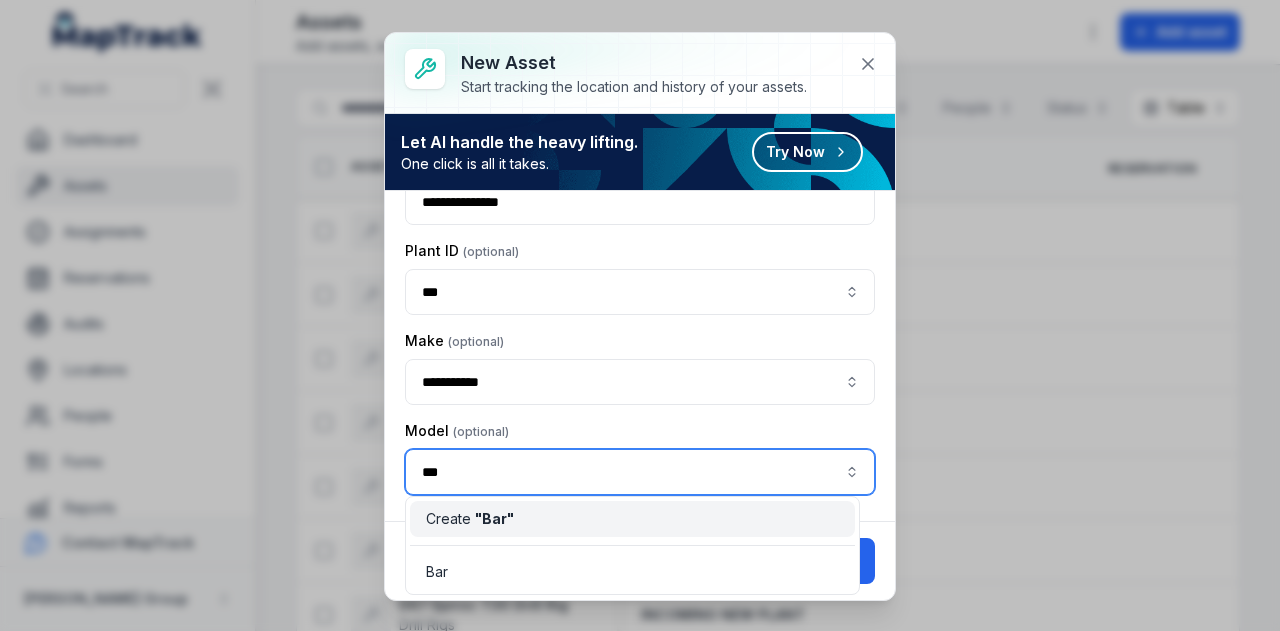 click on "Create   " Bar "" at bounding box center [632, 519] 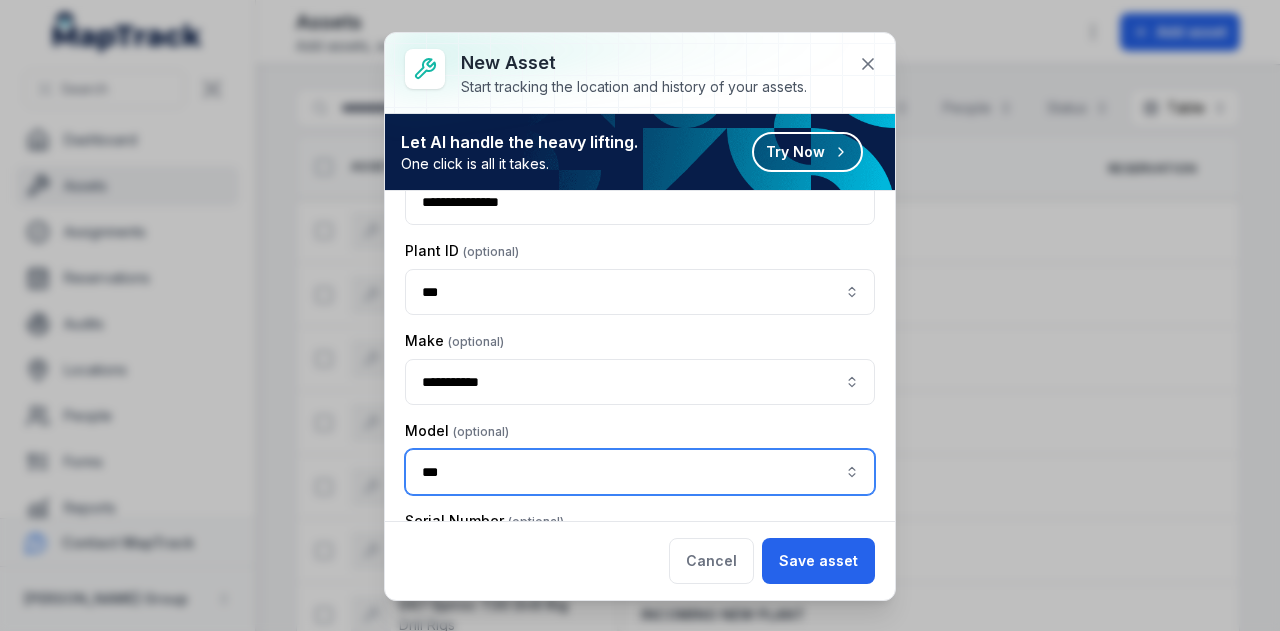 scroll, scrollTop: 500, scrollLeft: 0, axis: vertical 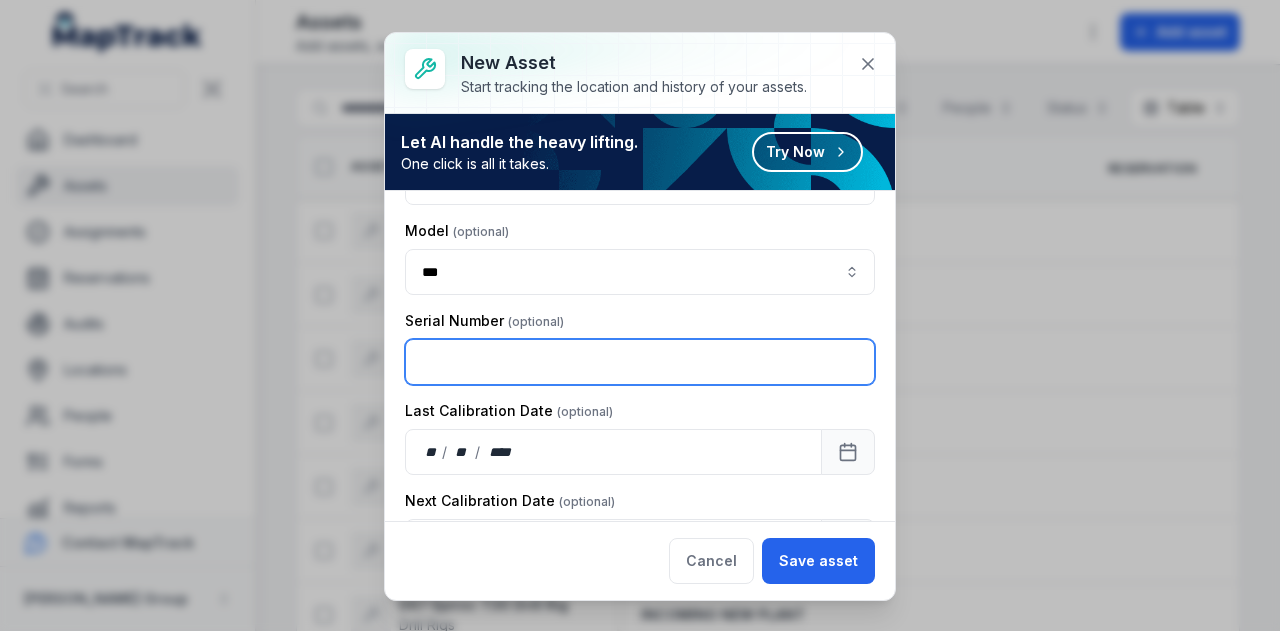 click at bounding box center [640, 362] 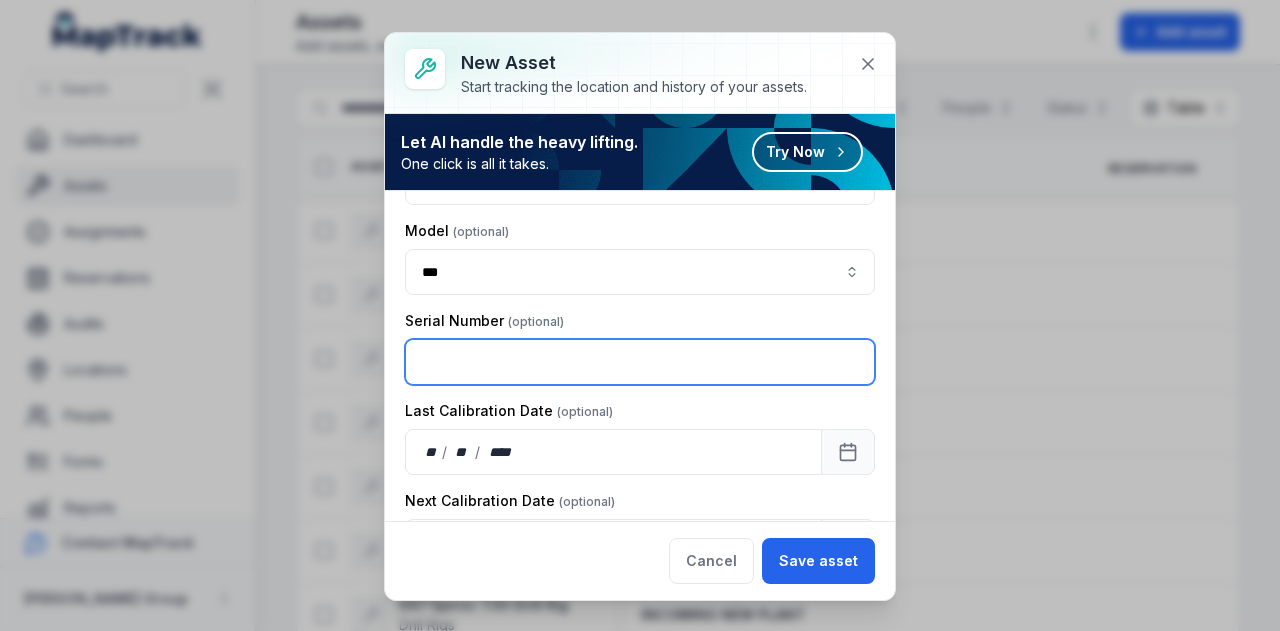 paste on "********" 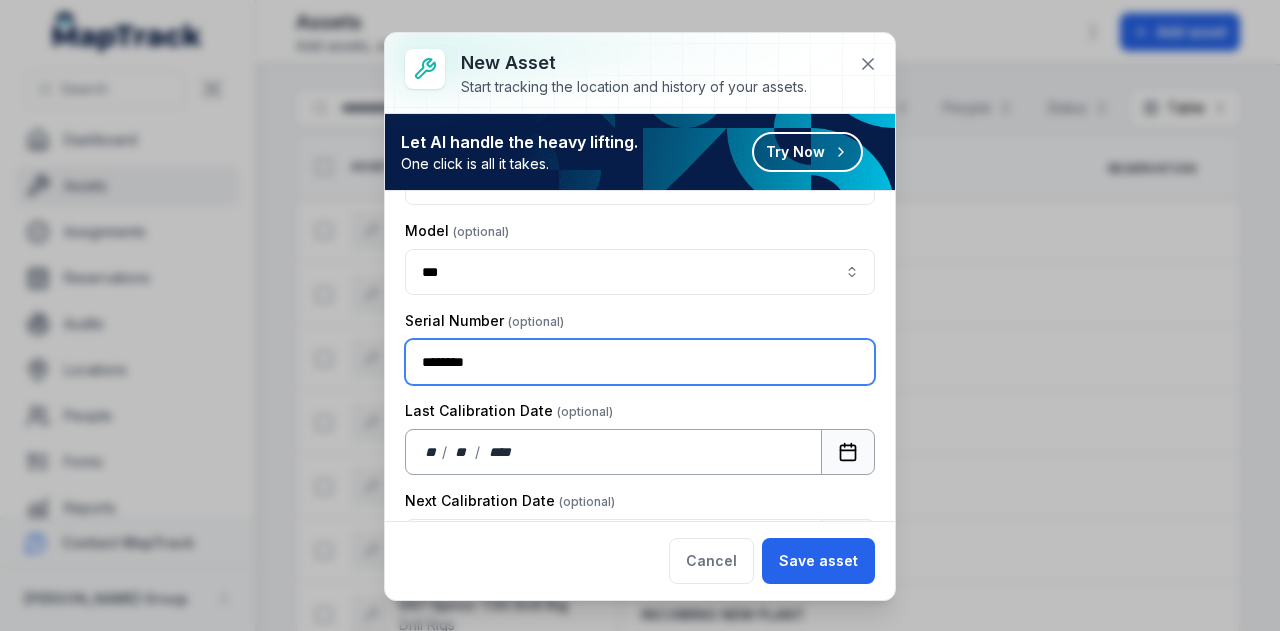 type on "********" 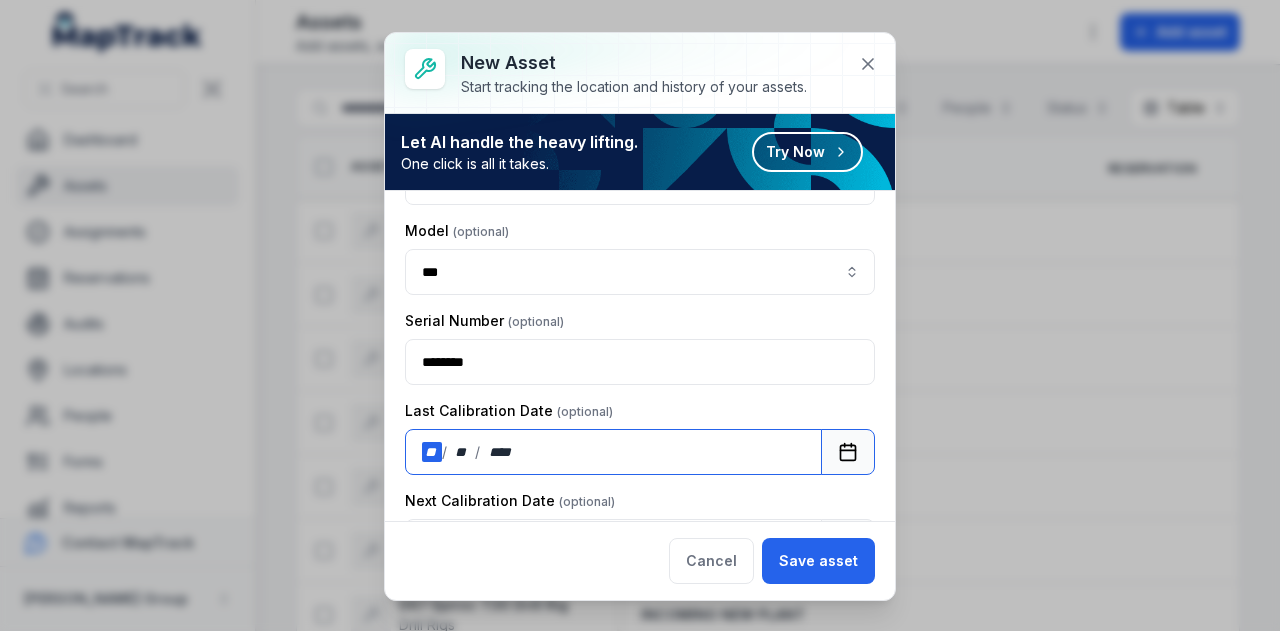 click on "**" at bounding box center (432, 452) 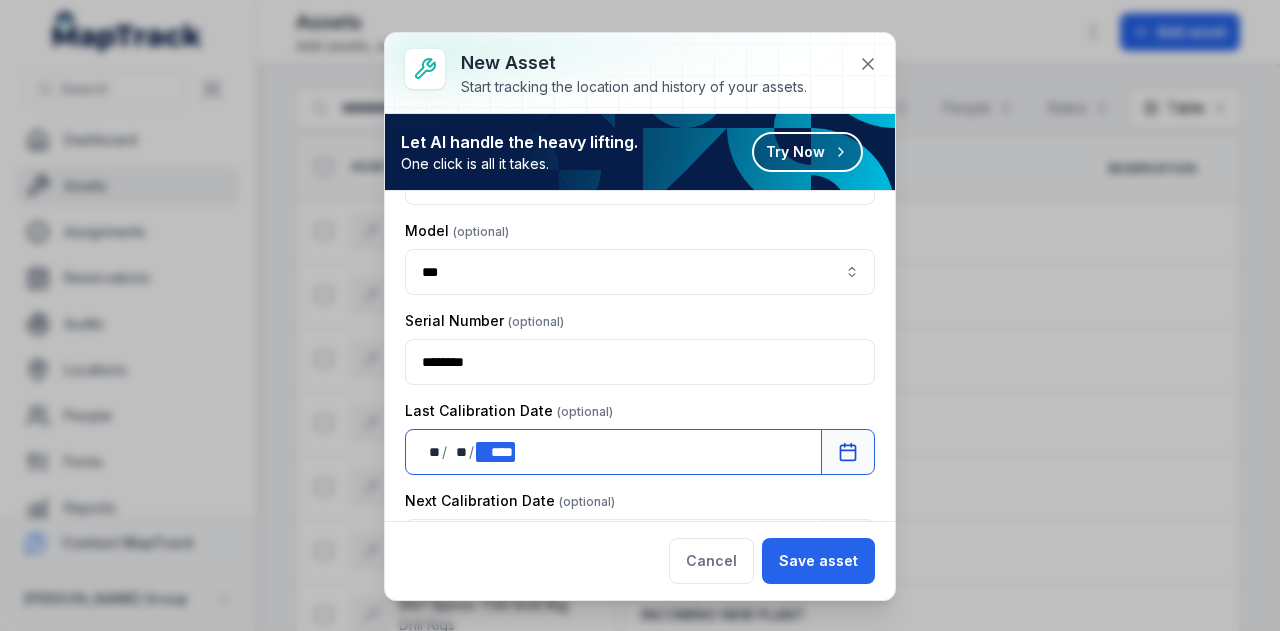 scroll, scrollTop: 700, scrollLeft: 0, axis: vertical 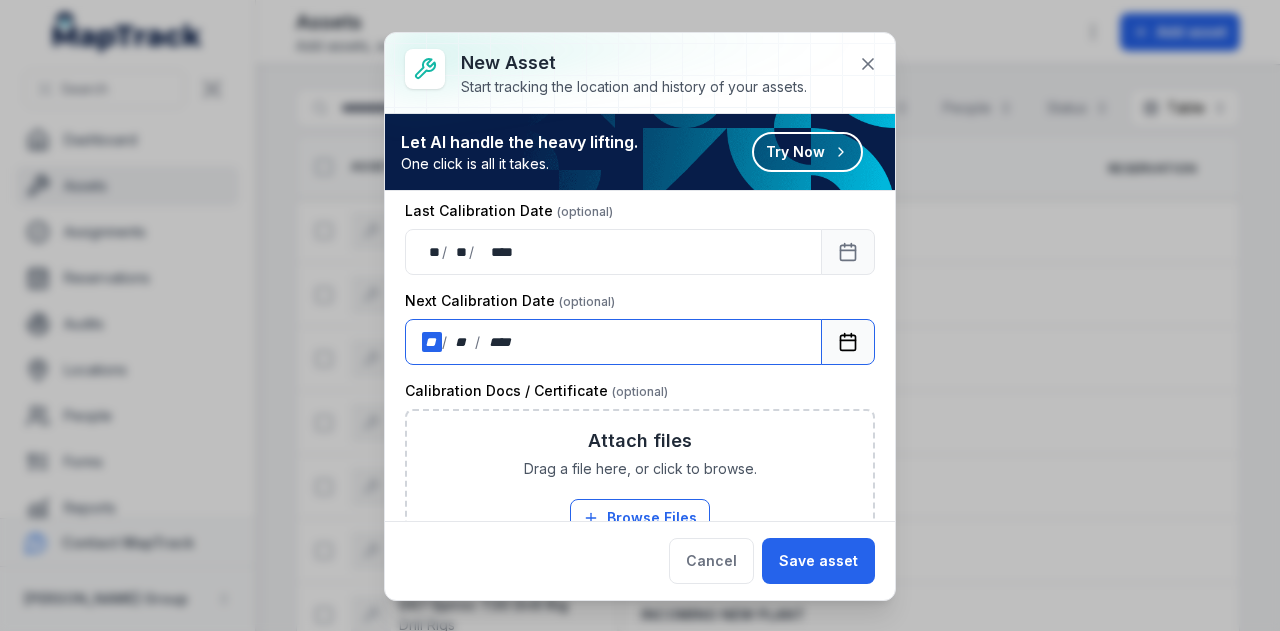 click on "**" at bounding box center (432, 342) 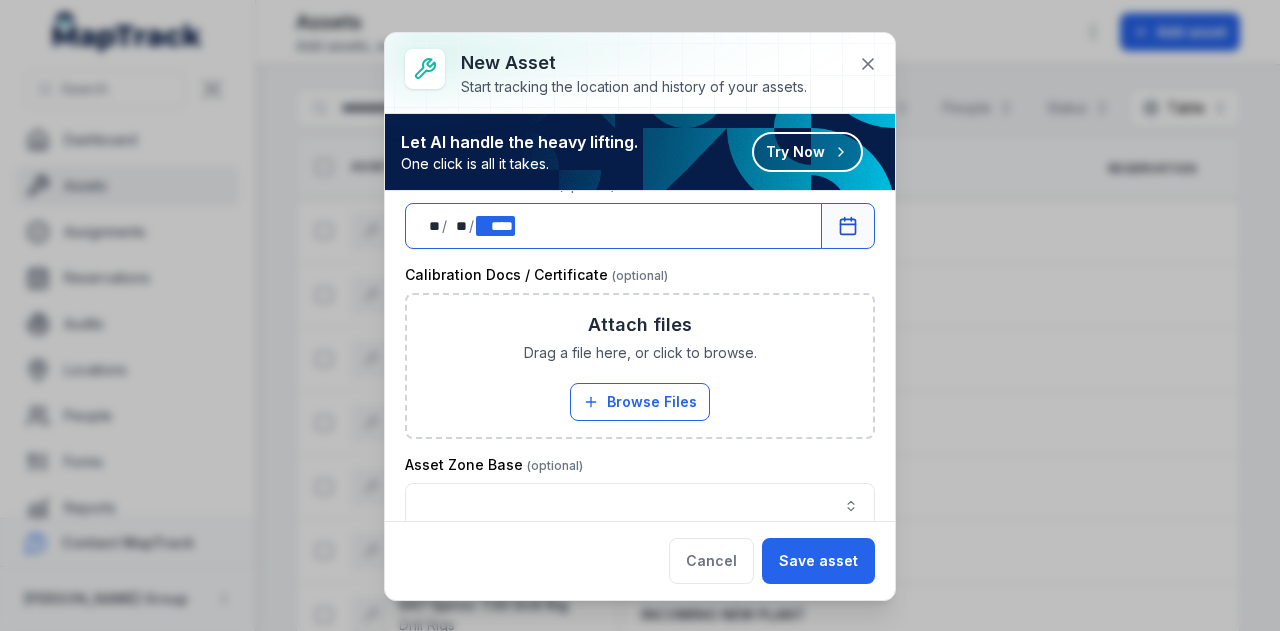 scroll, scrollTop: 833, scrollLeft: 0, axis: vertical 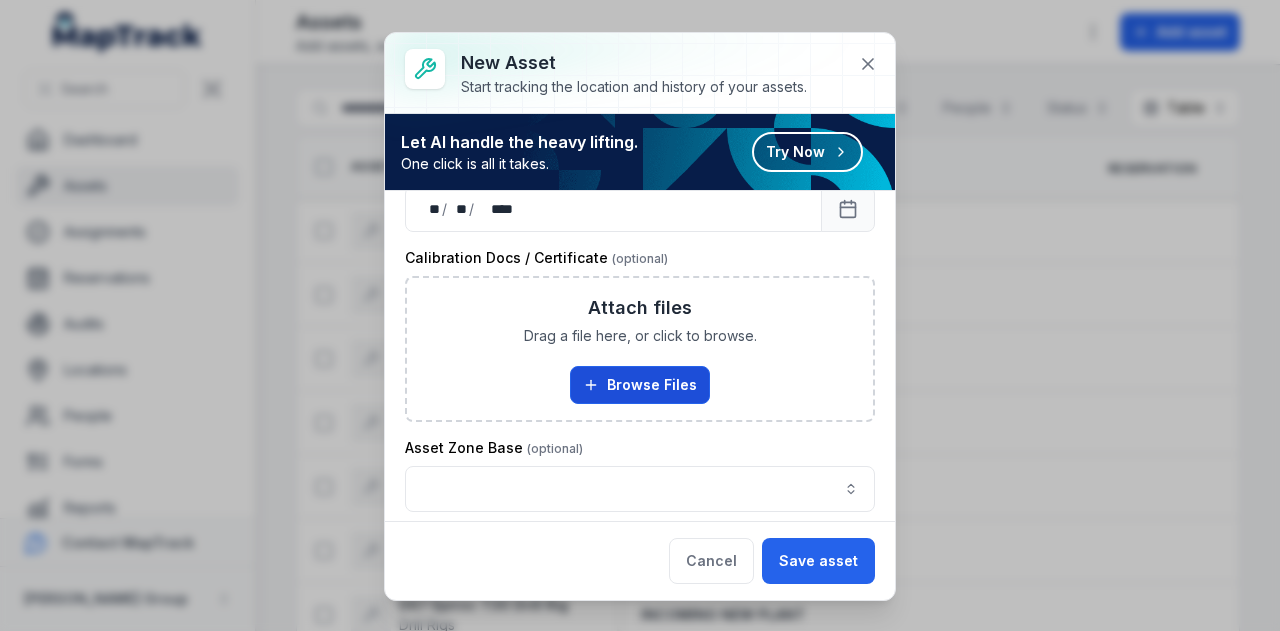 click on "Browse Files" at bounding box center (640, 385) 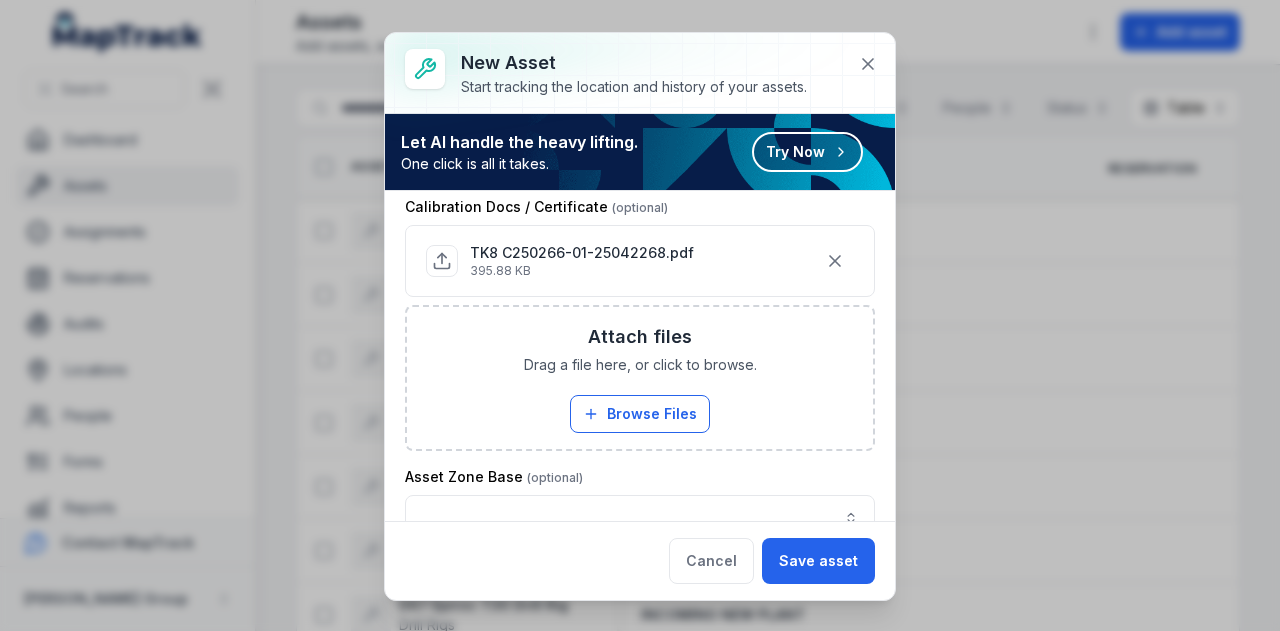 scroll, scrollTop: 912, scrollLeft: 0, axis: vertical 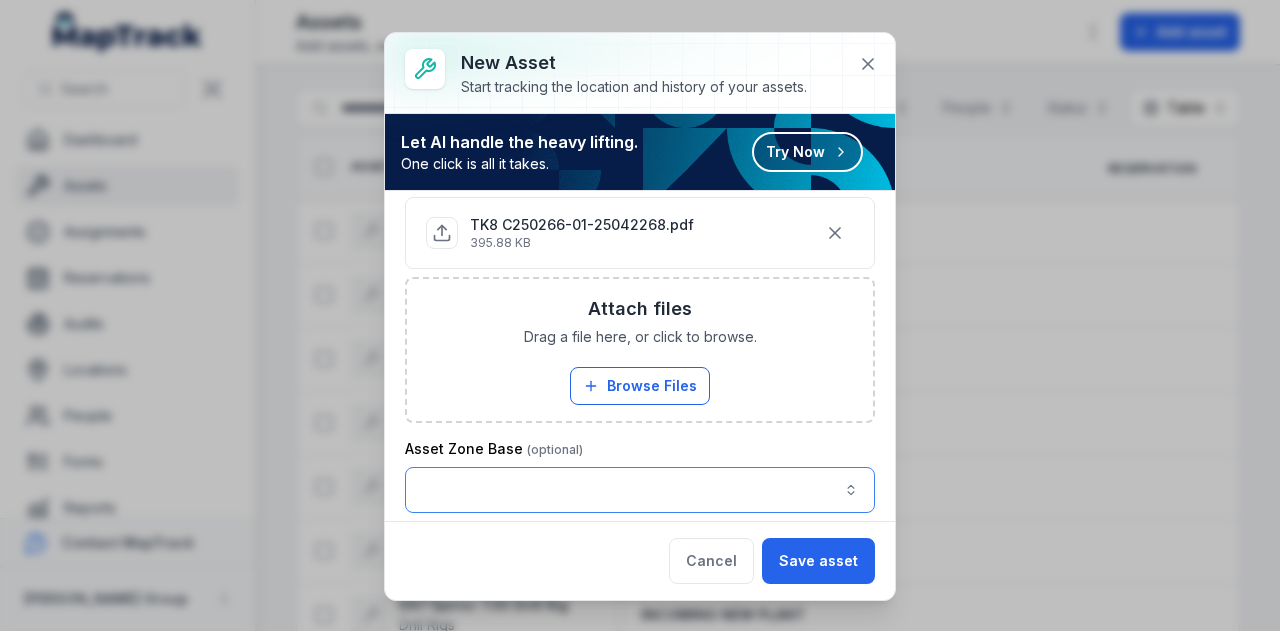 click at bounding box center [640, 490] 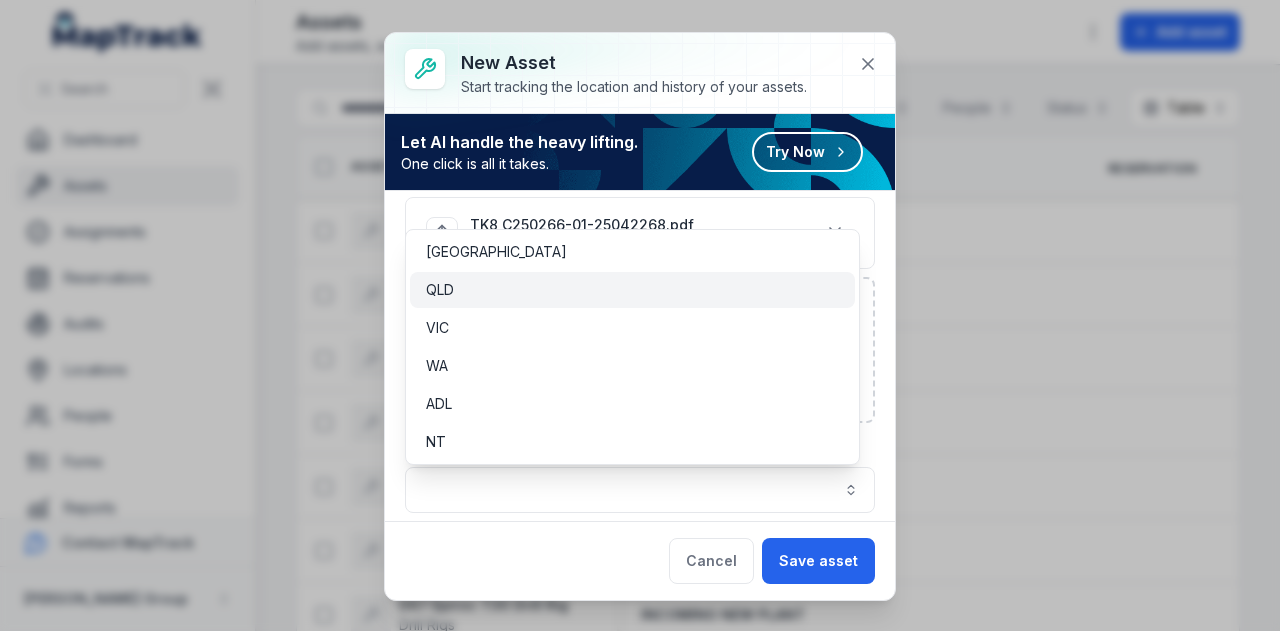 click on "QLD" at bounding box center [632, 290] 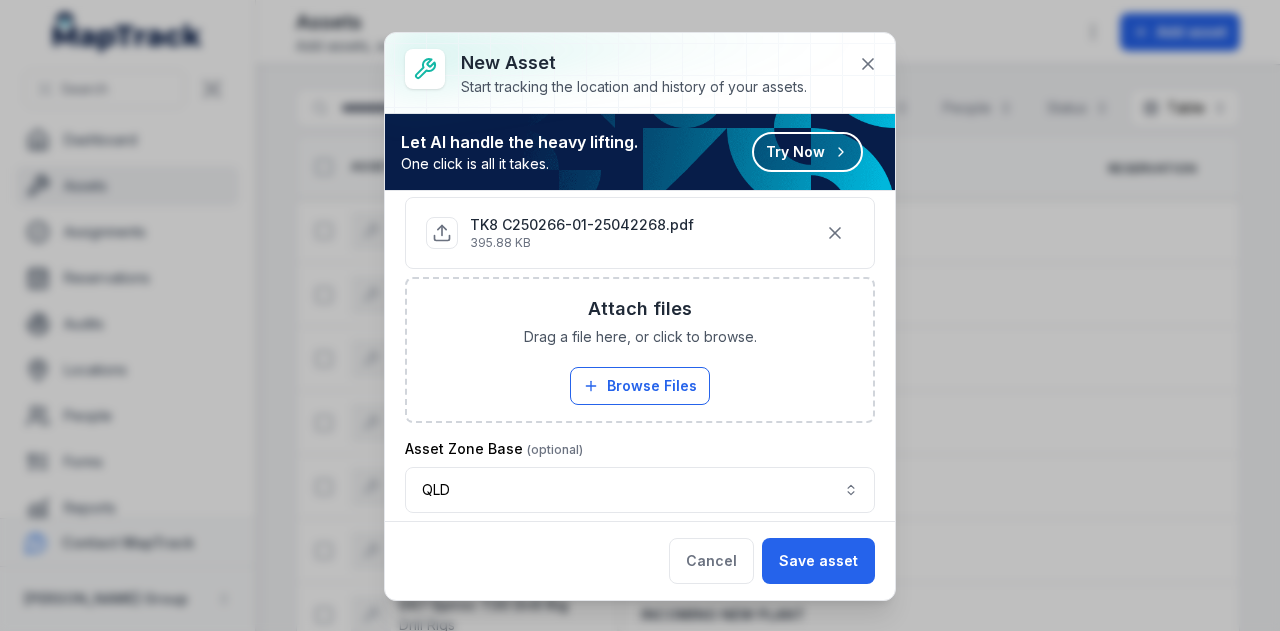 click on "Cancel Save asset" at bounding box center [640, 560] 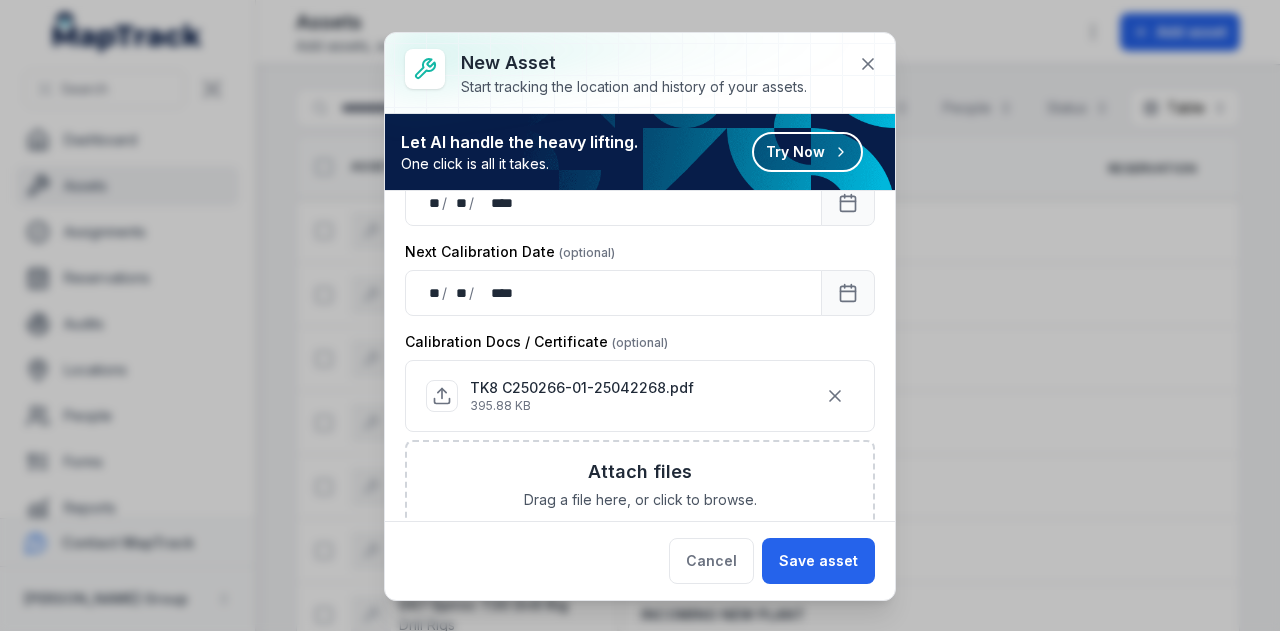 scroll, scrollTop: 912, scrollLeft: 0, axis: vertical 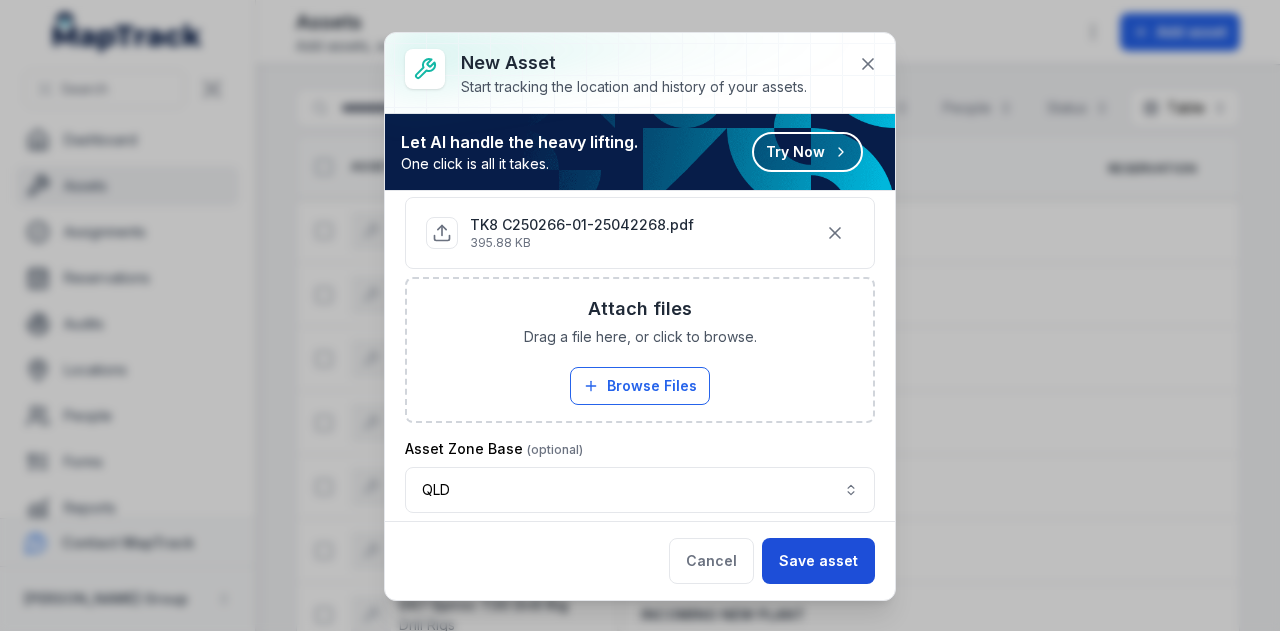 click on "Save asset" at bounding box center (818, 561) 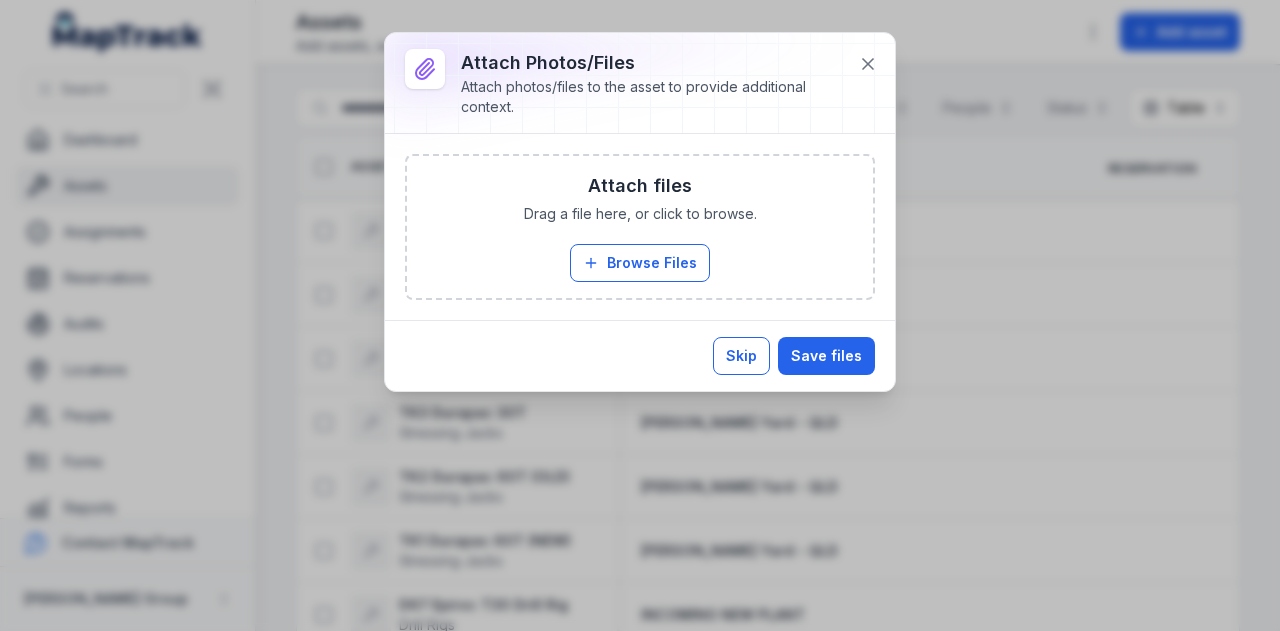 click on "Skip" at bounding box center [741, 356] 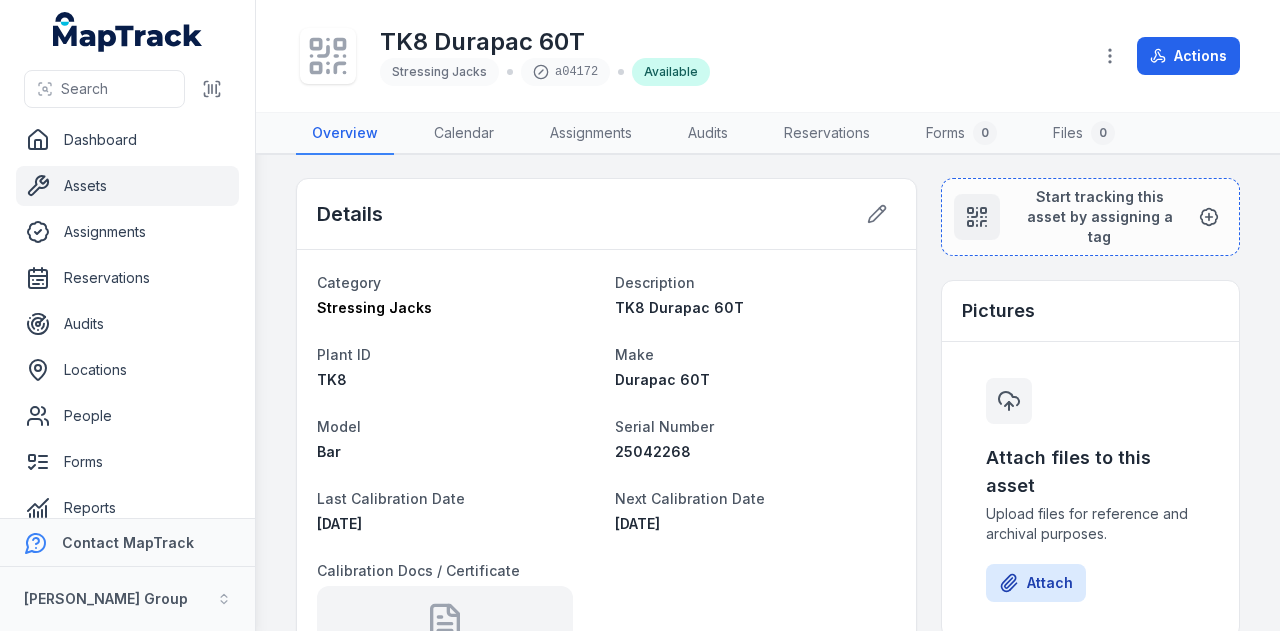 scroll, scrollTop: 0, scrollLeft: 0, axis: both 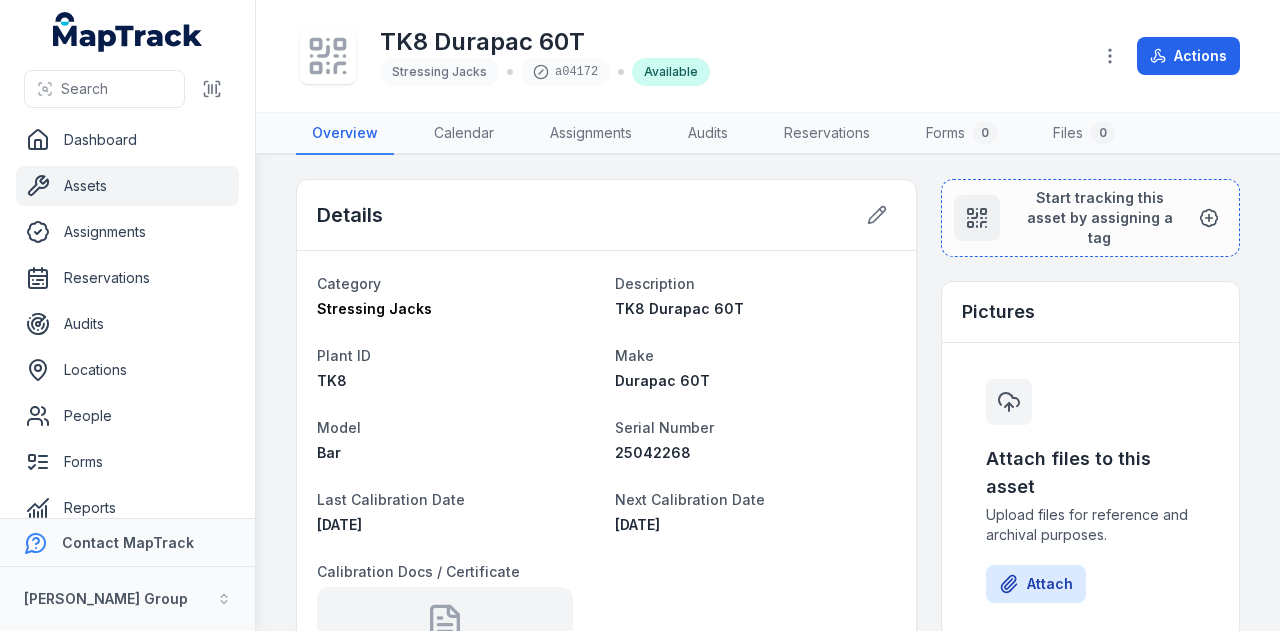 click on "Assets" at bounding box center [127, 186] 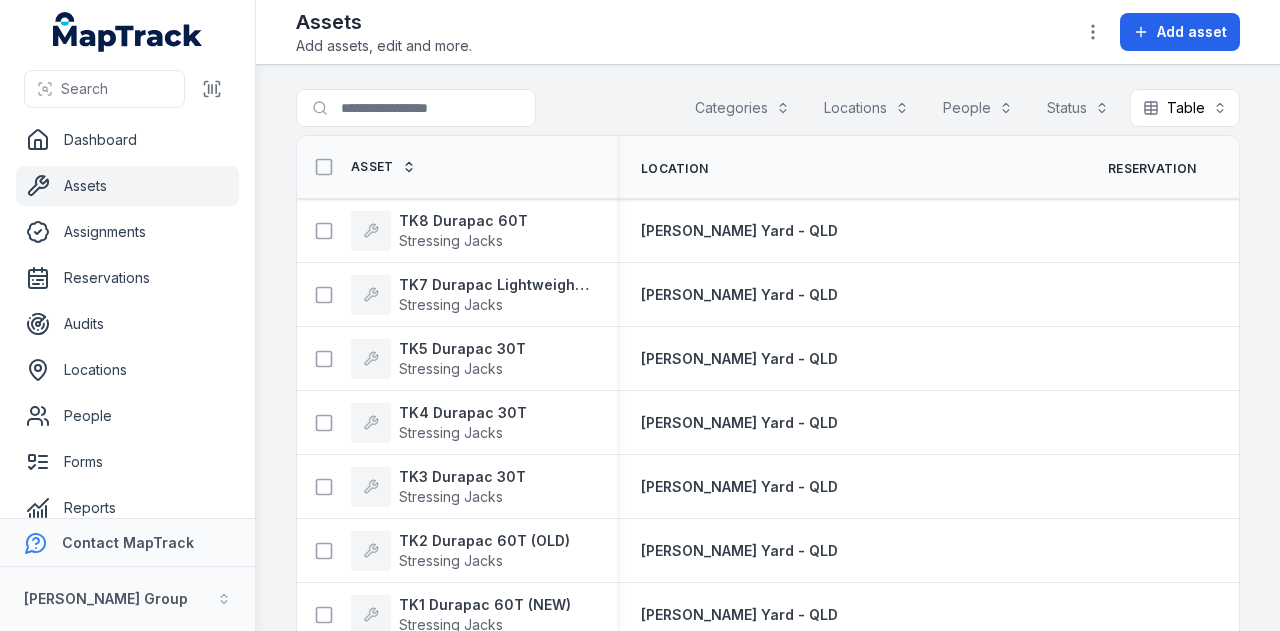 scroll, scrollTop: 0, scrollLeft: 0, axis: both 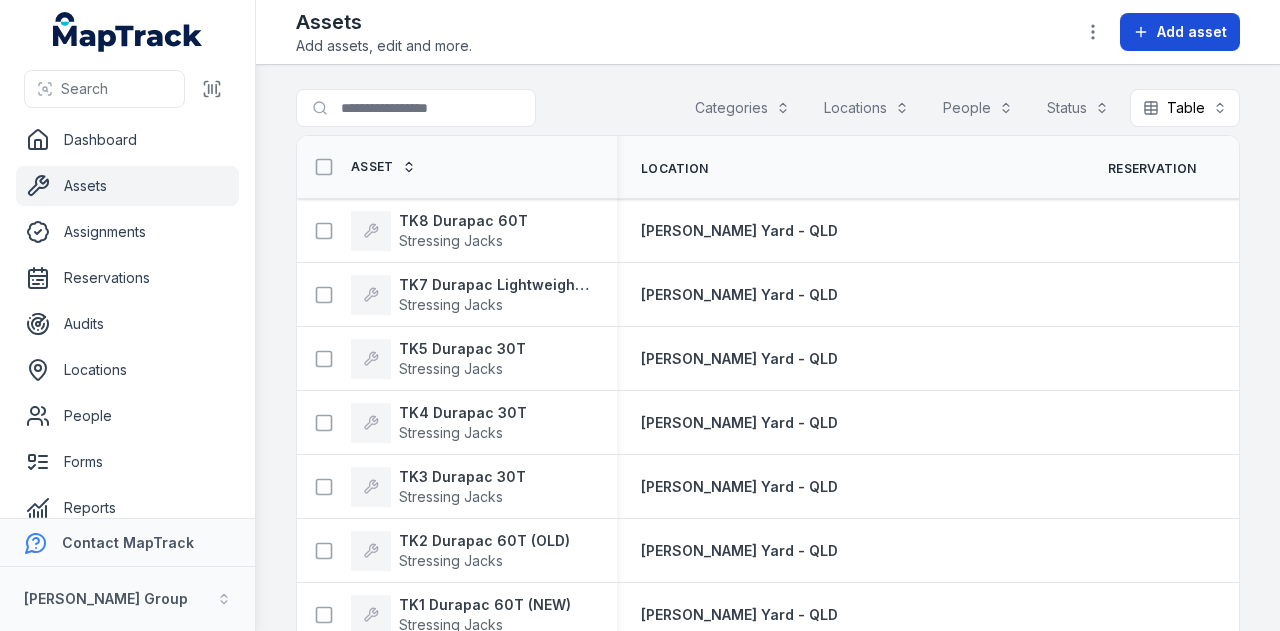 click on "Add asset" at bounding box center (1180, 32) 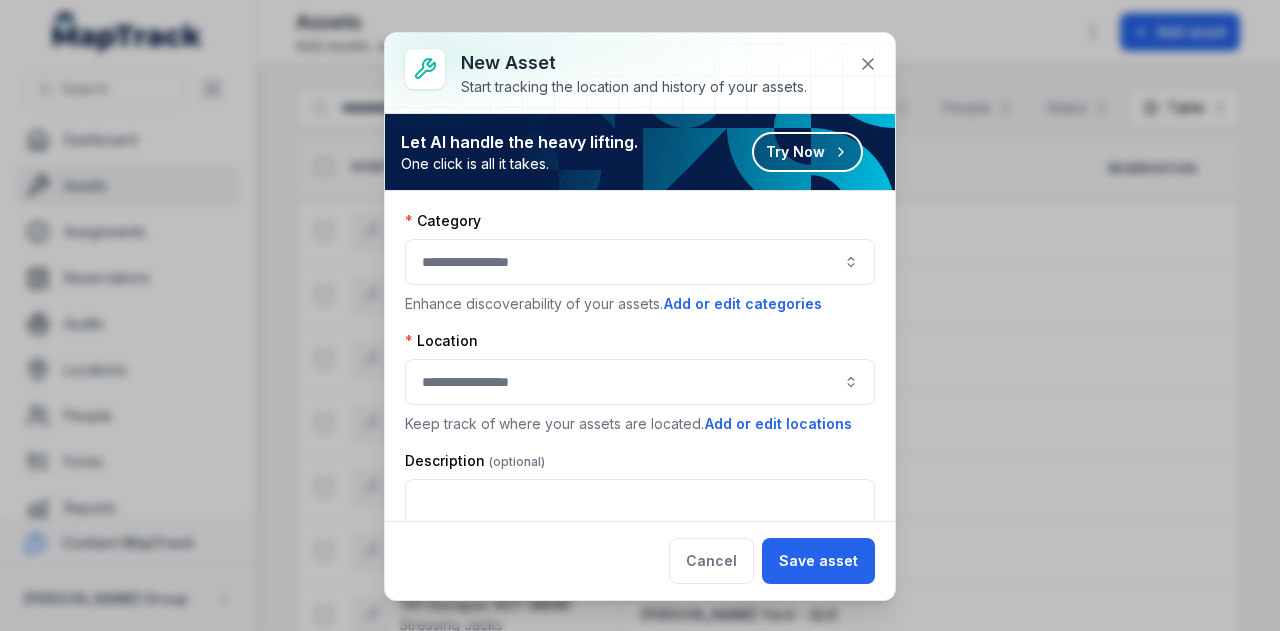 click at bounding box center (640, 262) 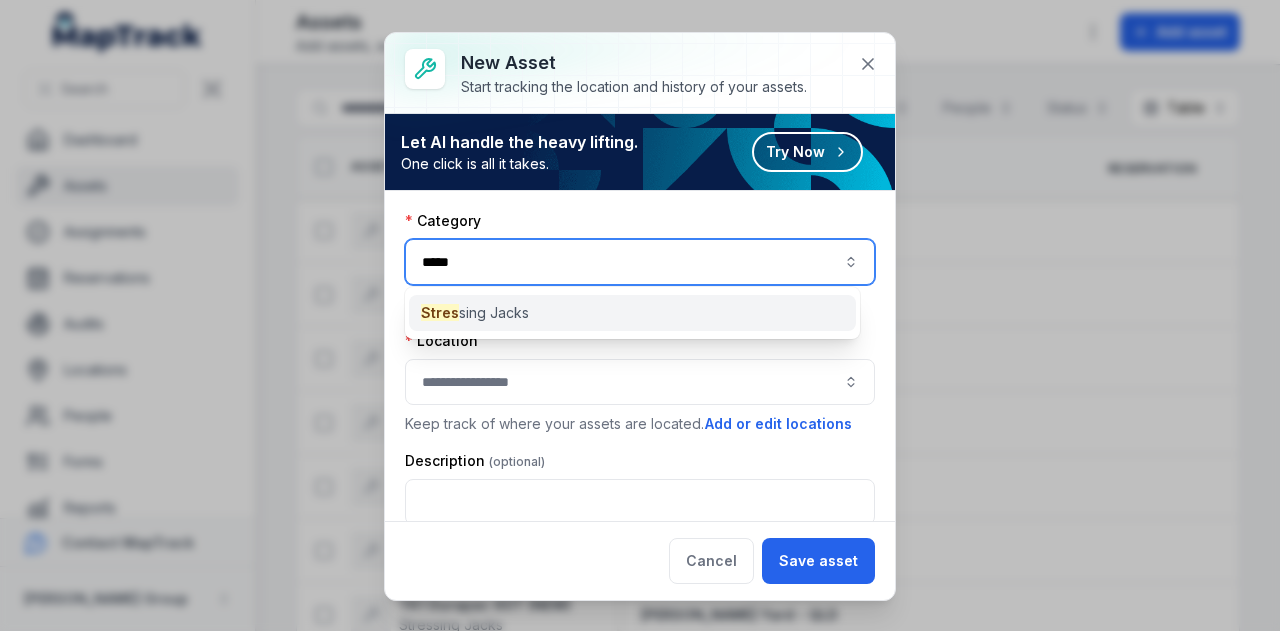 type on "*****" 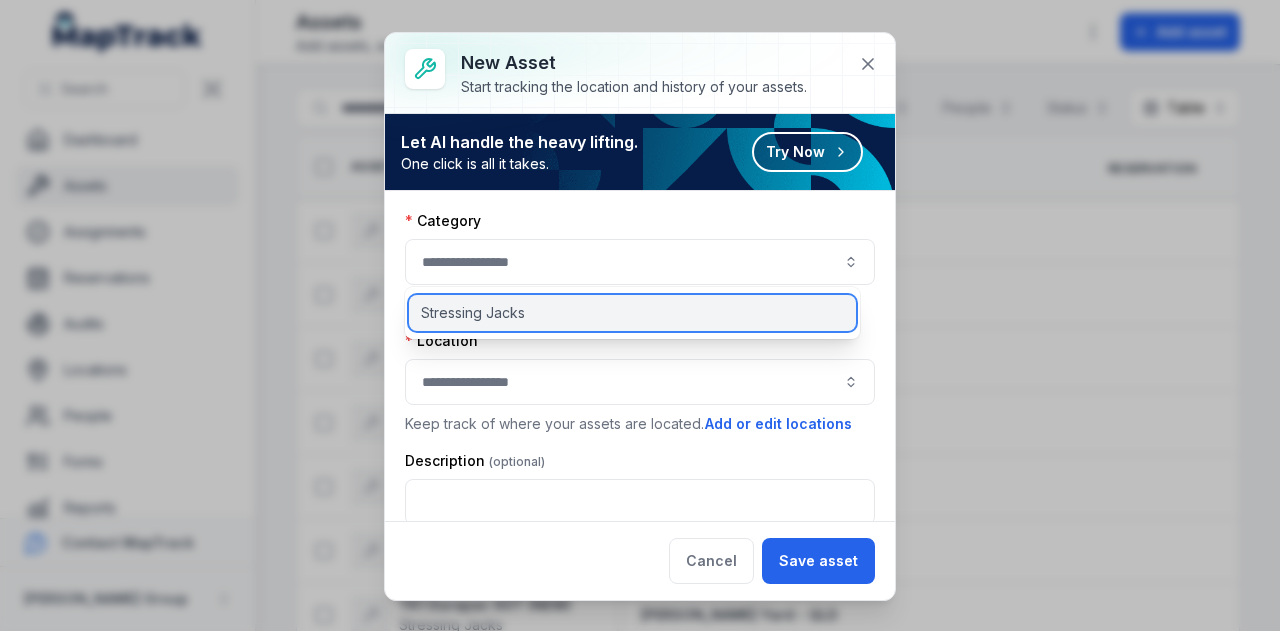 click on "Stressing Jacks" at bounding box center [632, 313] 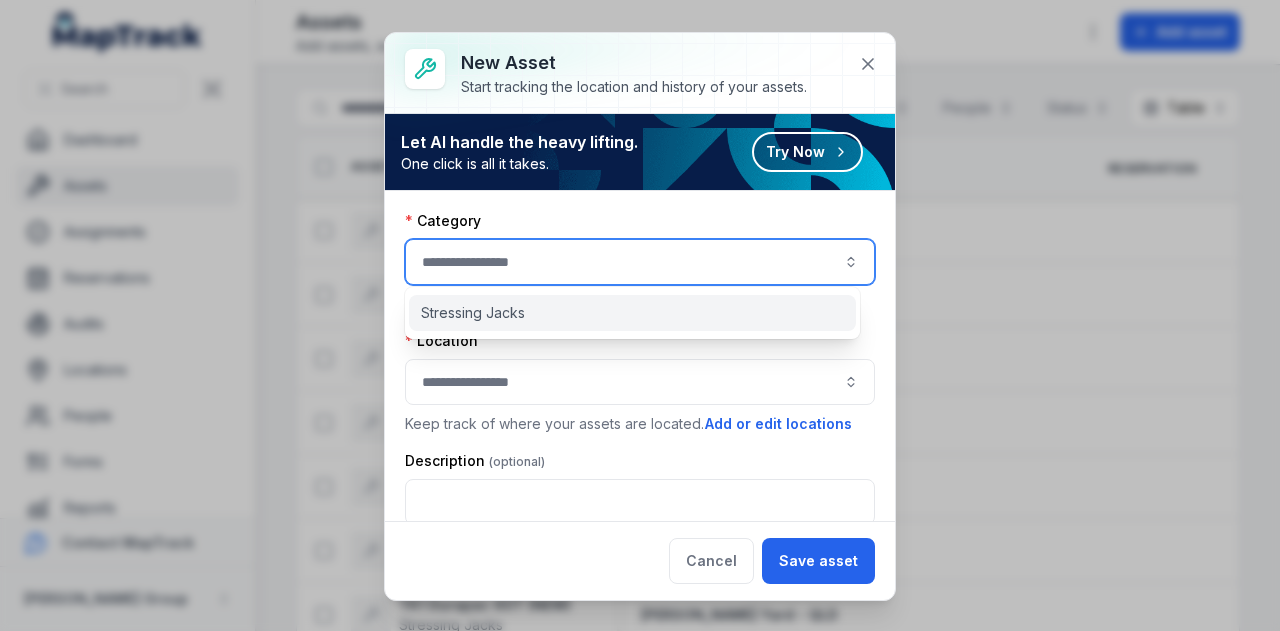 type on "**********" 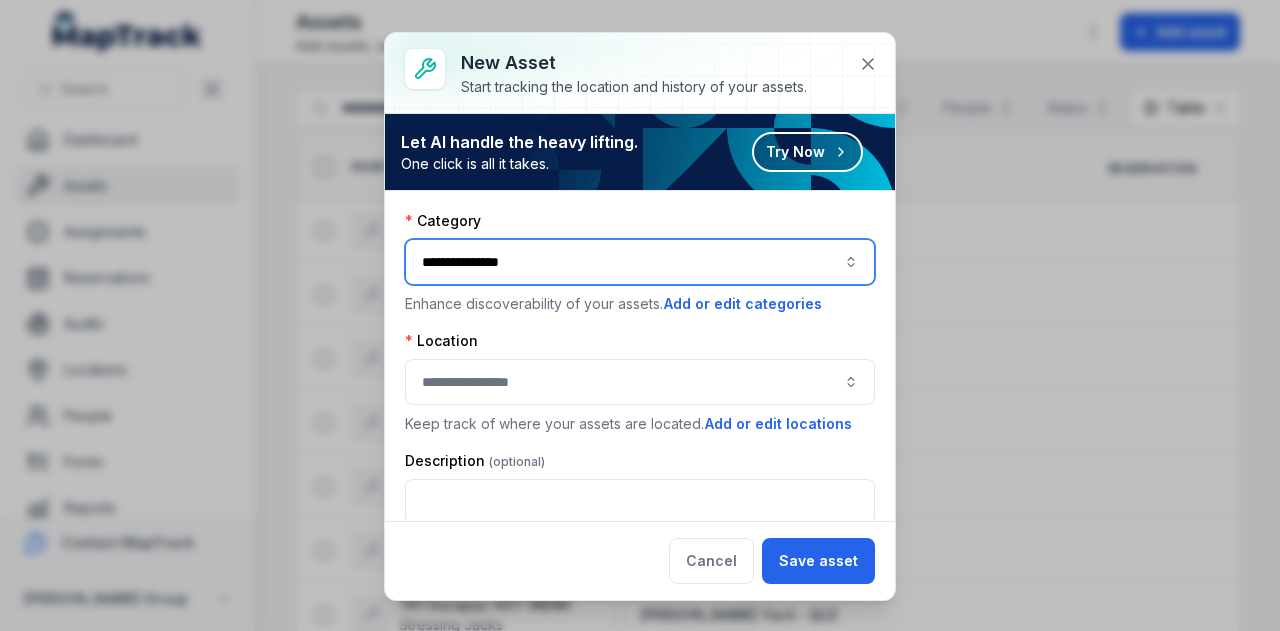 click at bounding box center (640, 382) 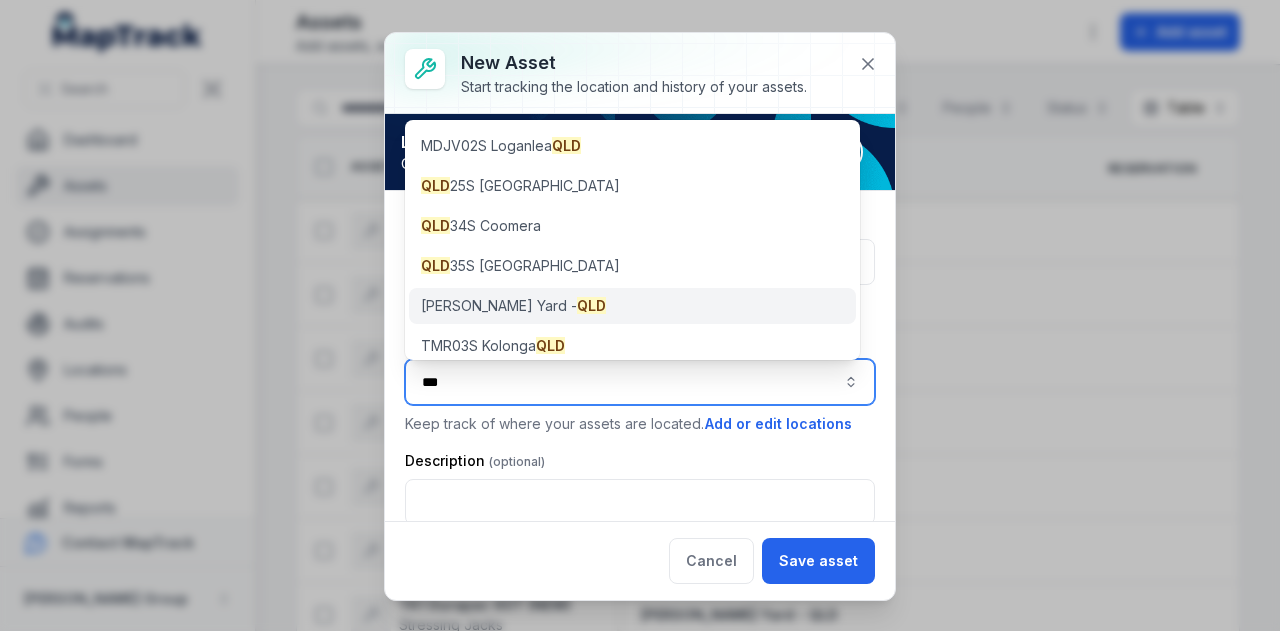 type on "***" 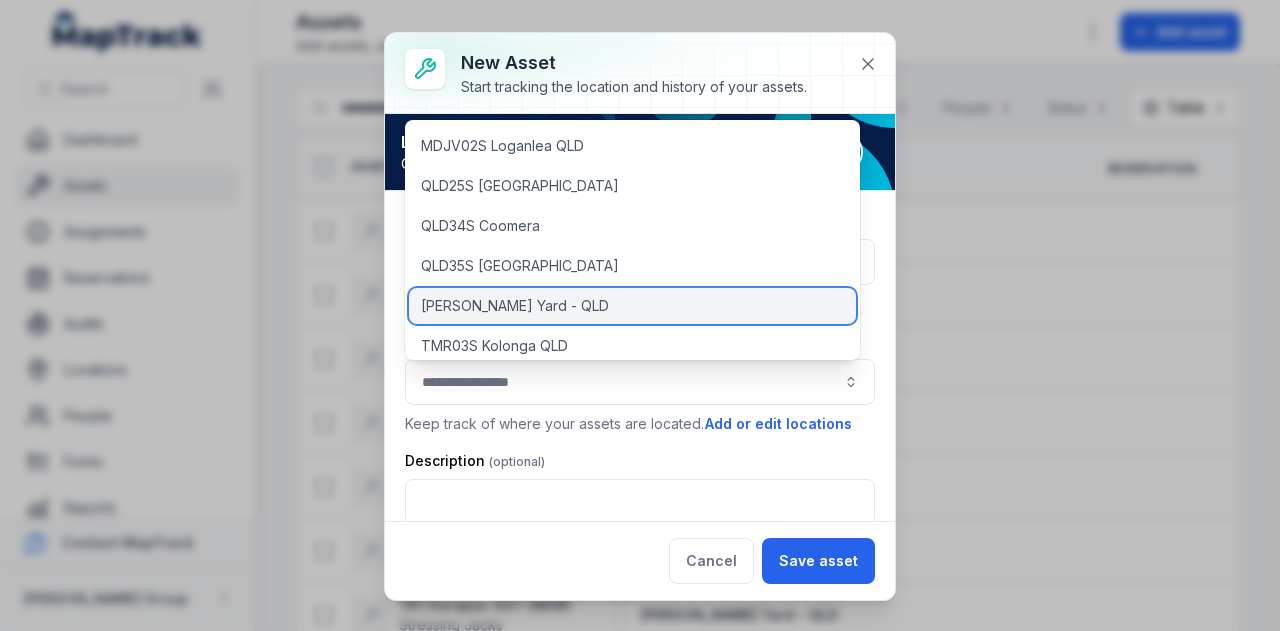 click on "[PERSON_NAME] Yard - QLD" at bounding box center [632, 306] 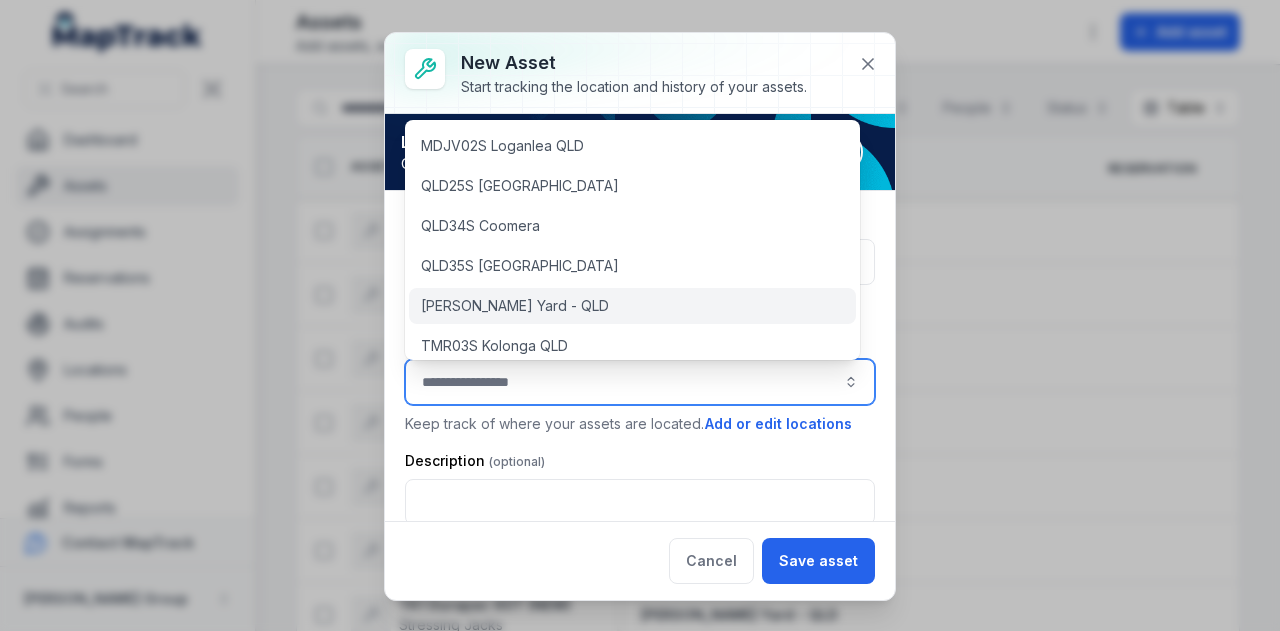 type on "**********" 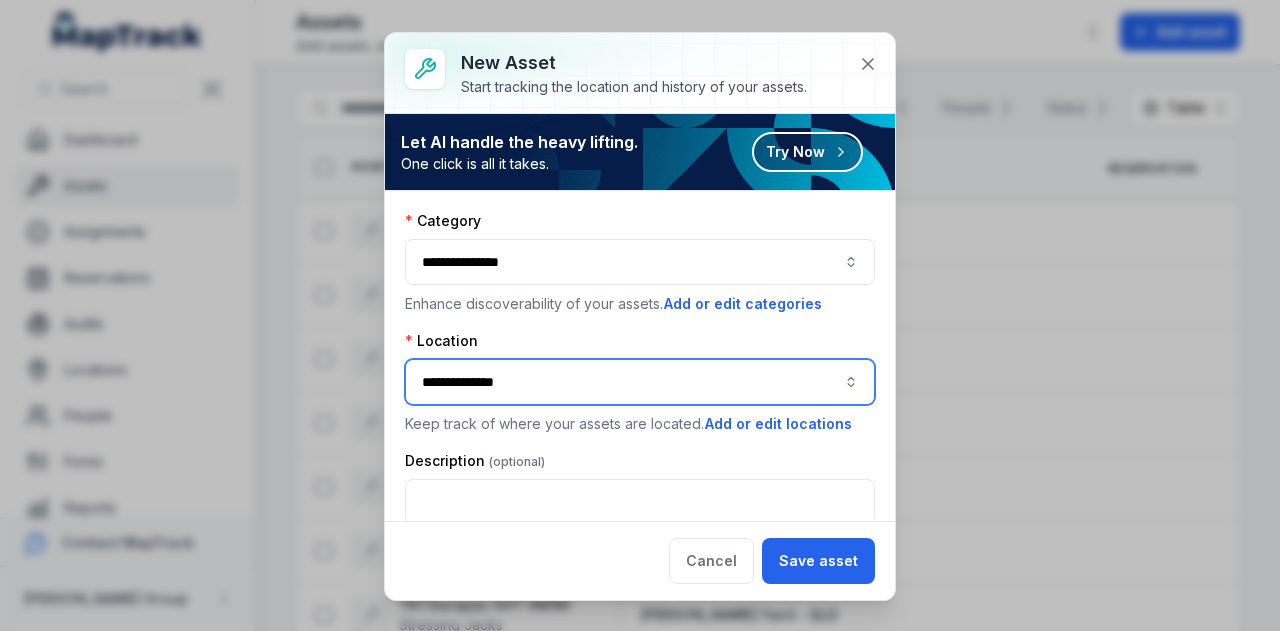 scroll, scrollTop: 100, scrollLeft: 0, axis: vertical 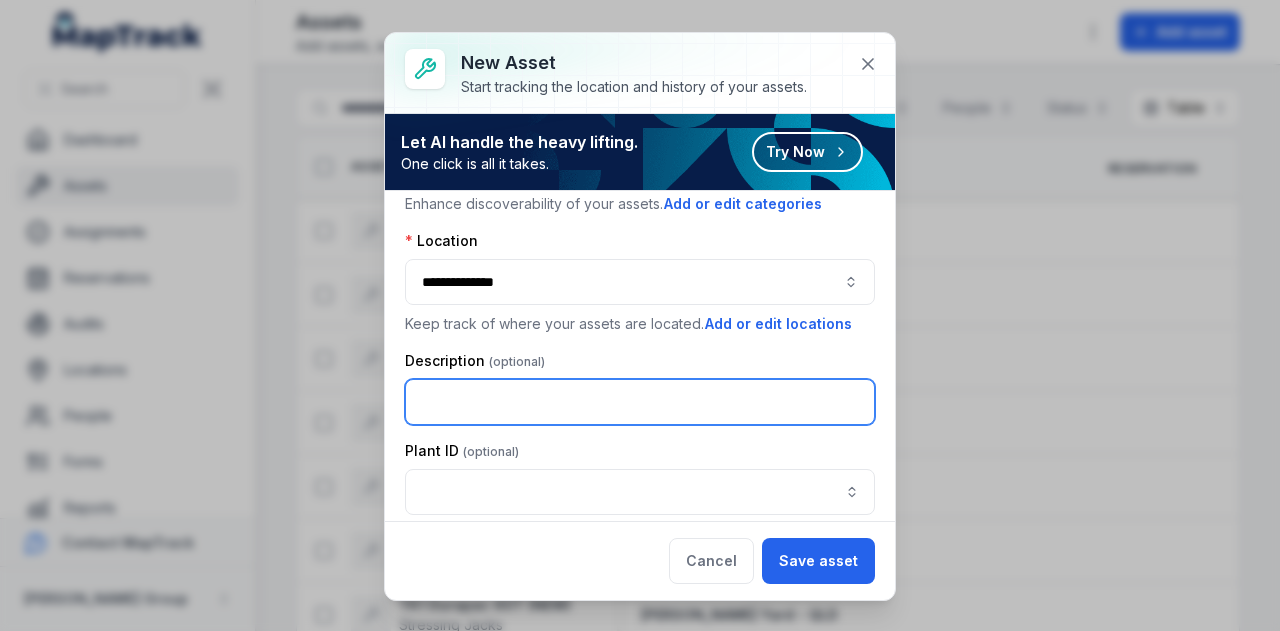 click at bounding box center [640, 402] 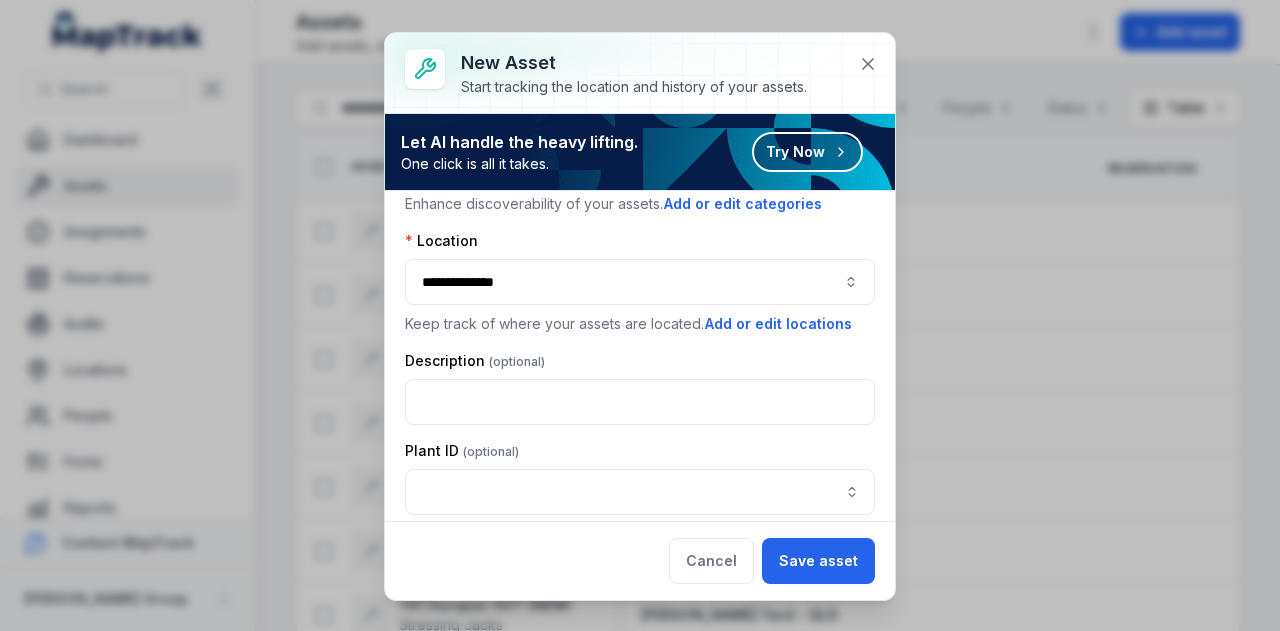 click on "Description" at bounding box center [640, 361] 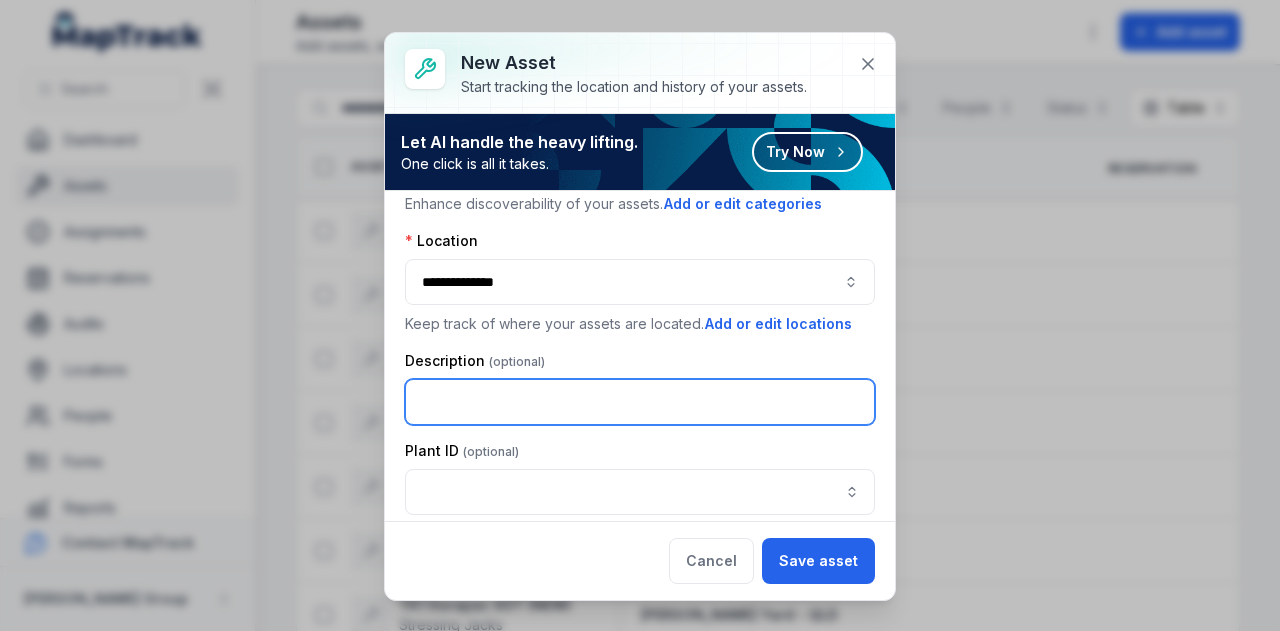 click at bounding box center (640, 402) 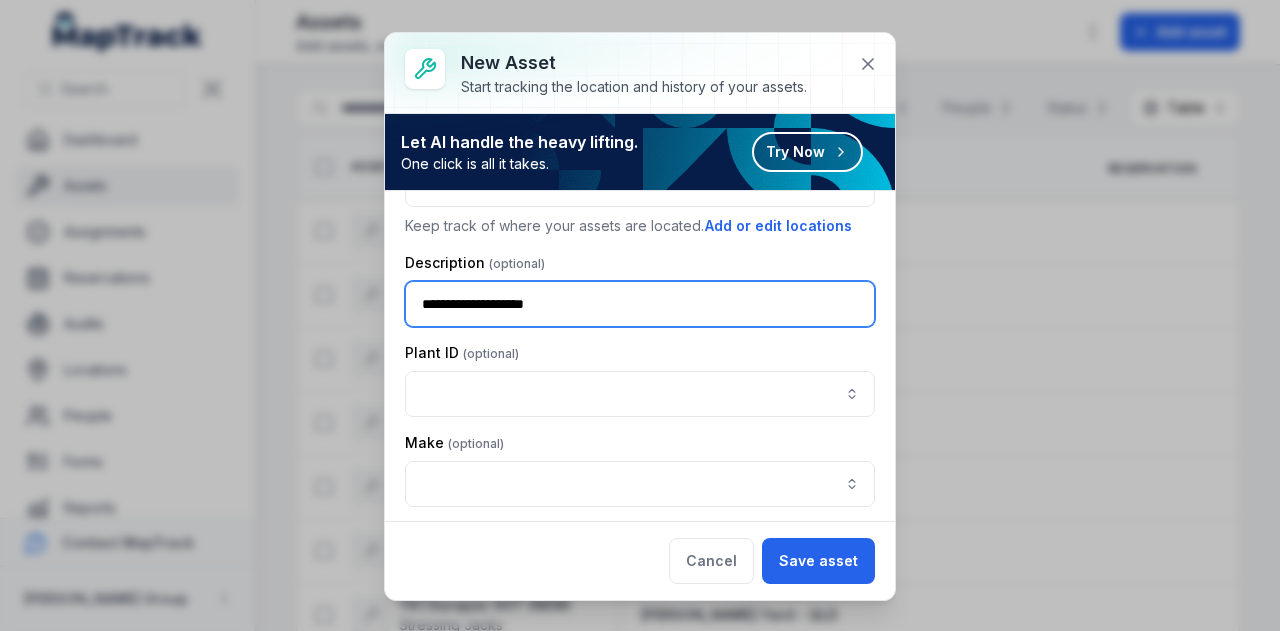 scroll, scrollTop: 200, scrollLeft: 0, axis: vertical 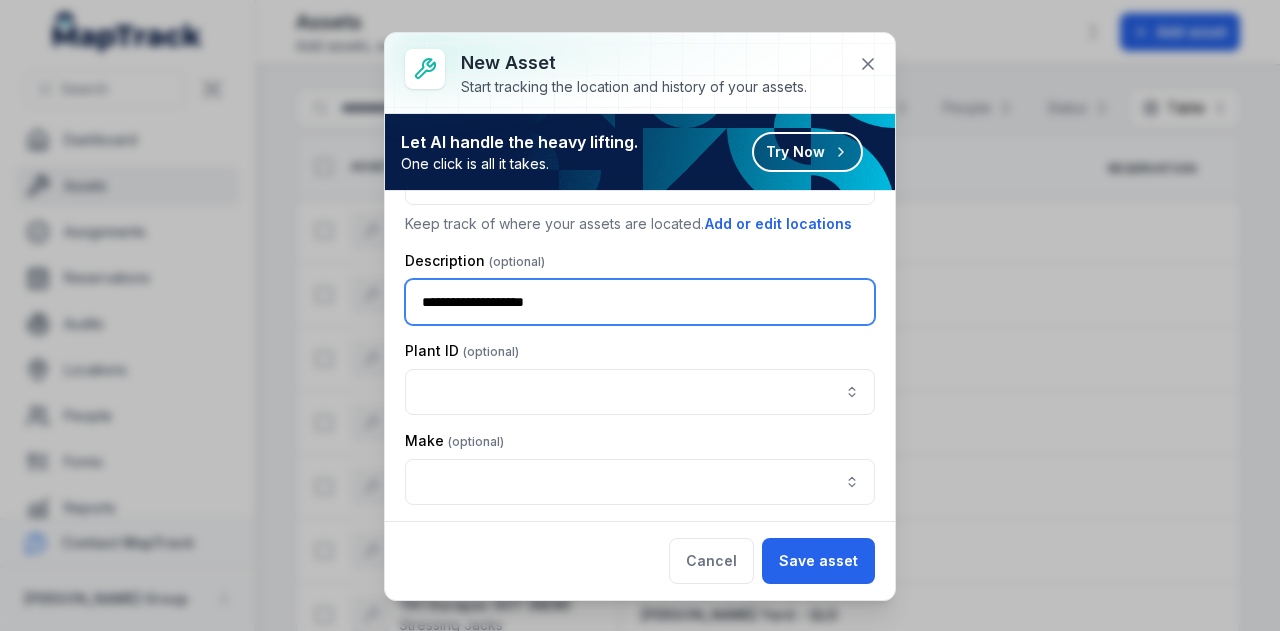 type on "**********" 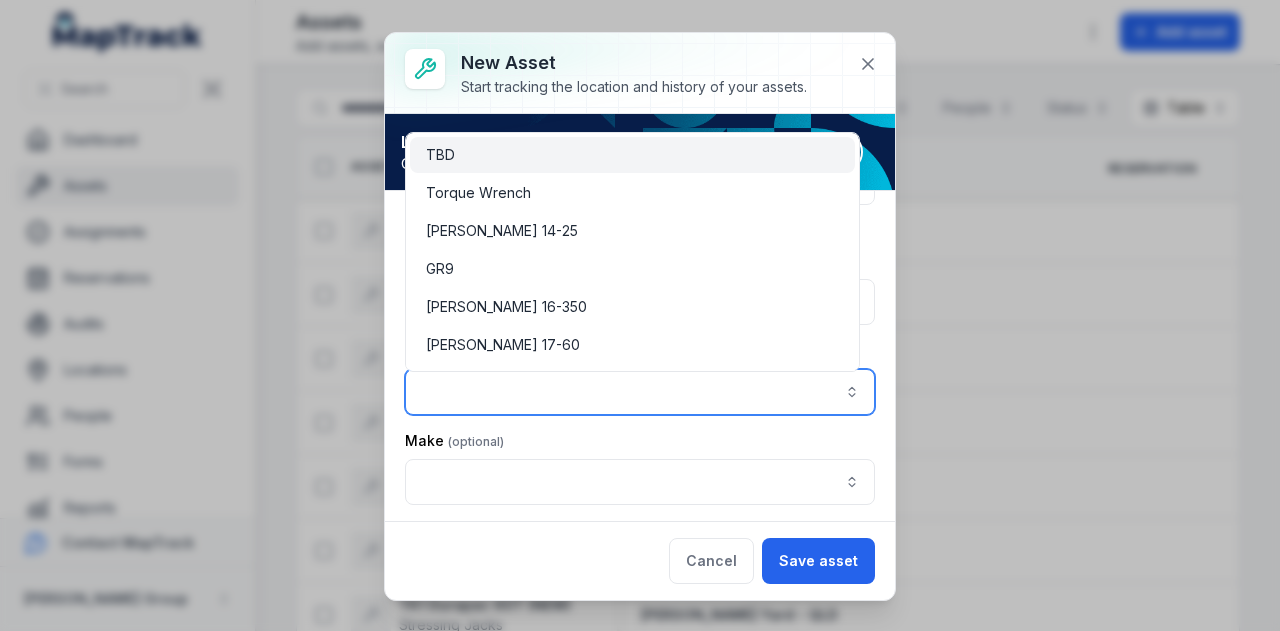 click at bounding box center (640, 392) 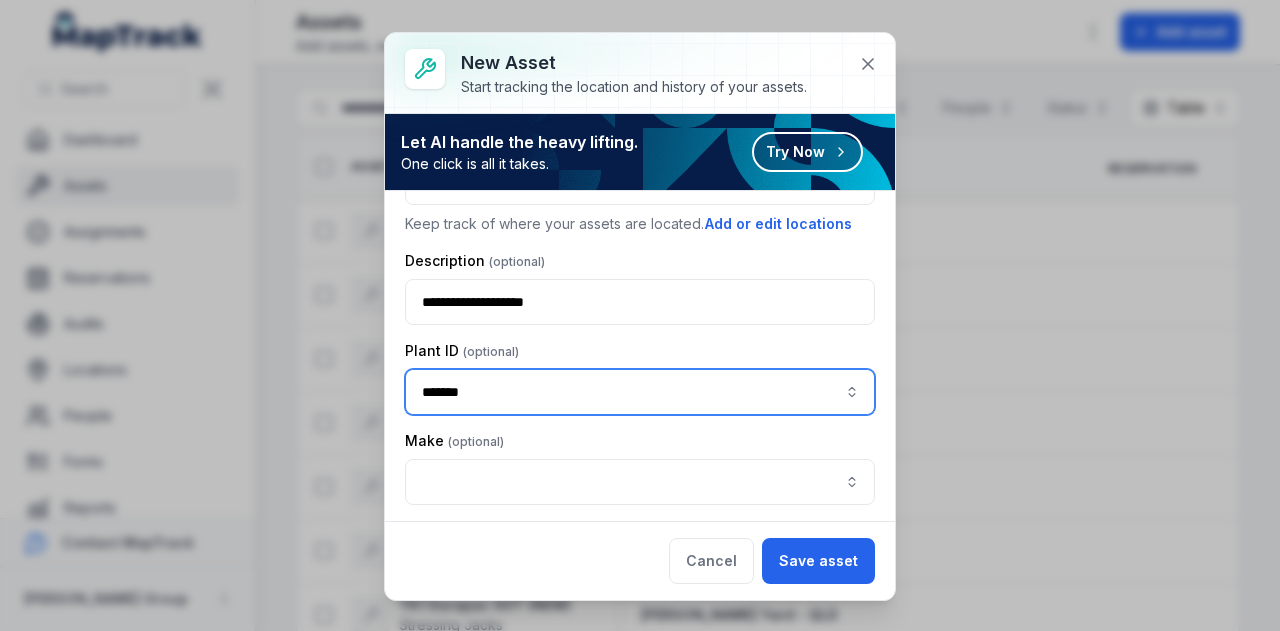 type on "*******" 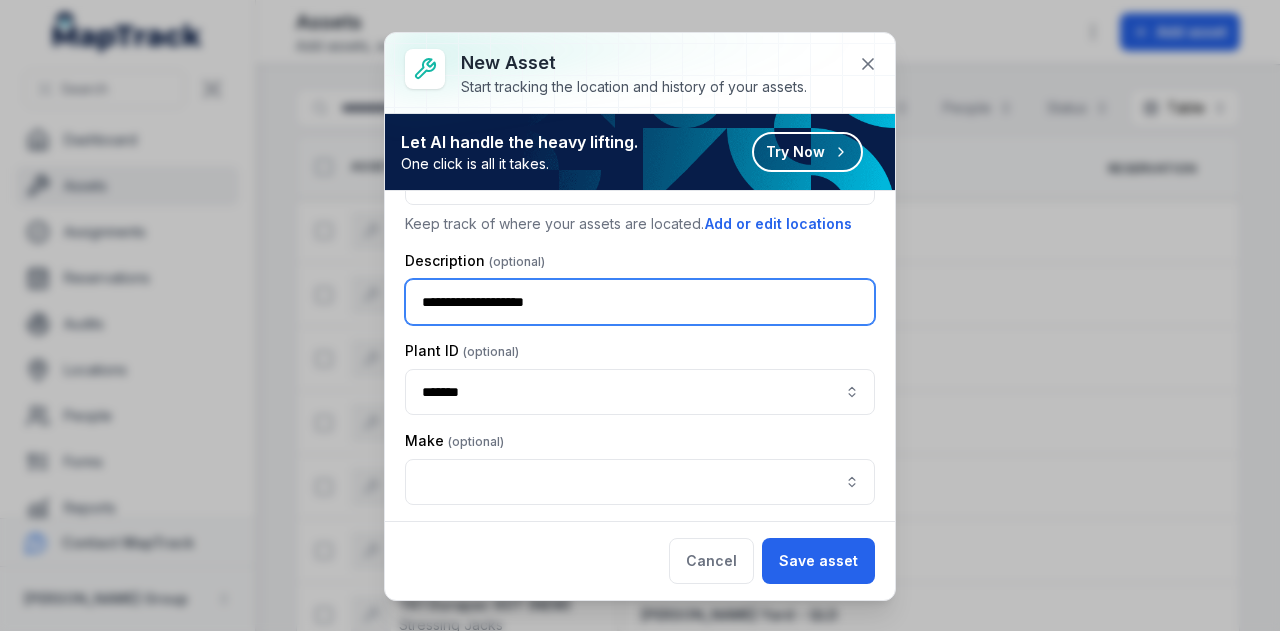 drag, startPoint x: 588, startPoint y: 297, endPoint x: 478, endPoint y: 305, distance: 110.29053 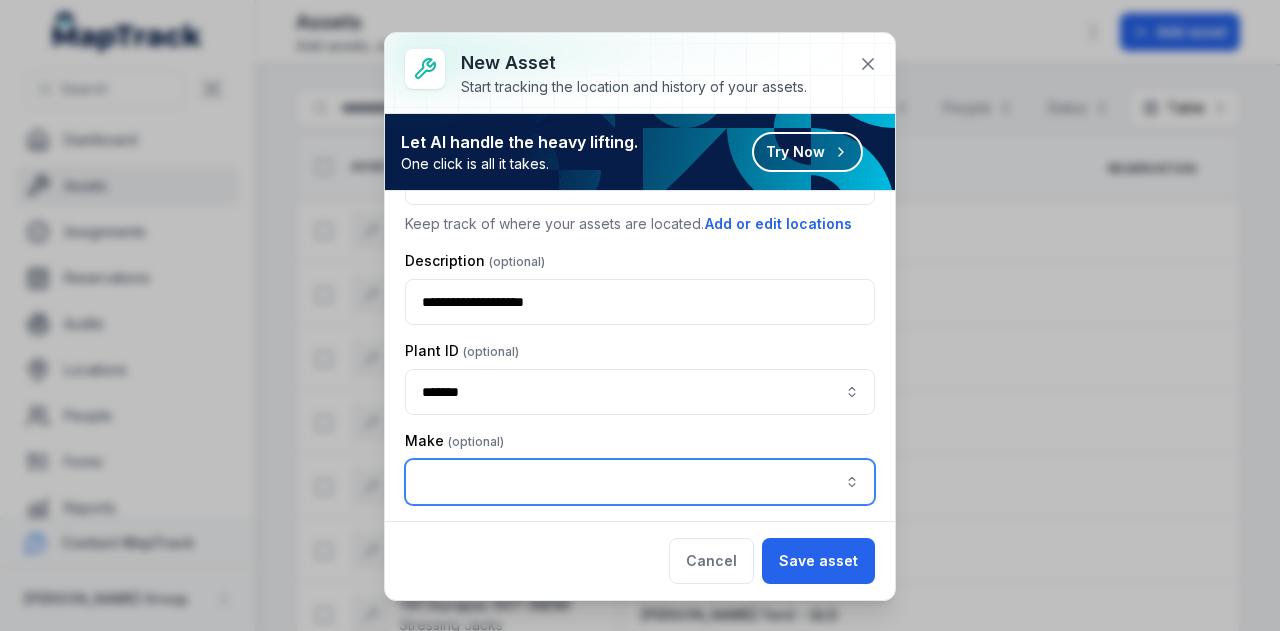 click on "**********" at bounding box center (640, 631) 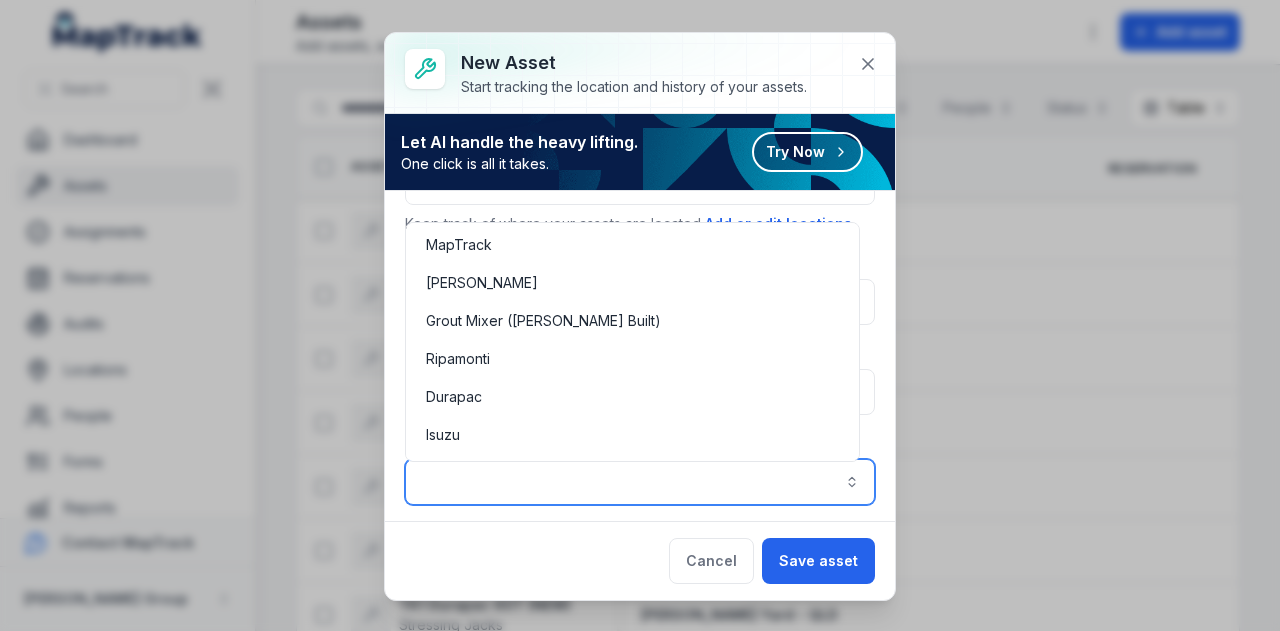paste on "**********" 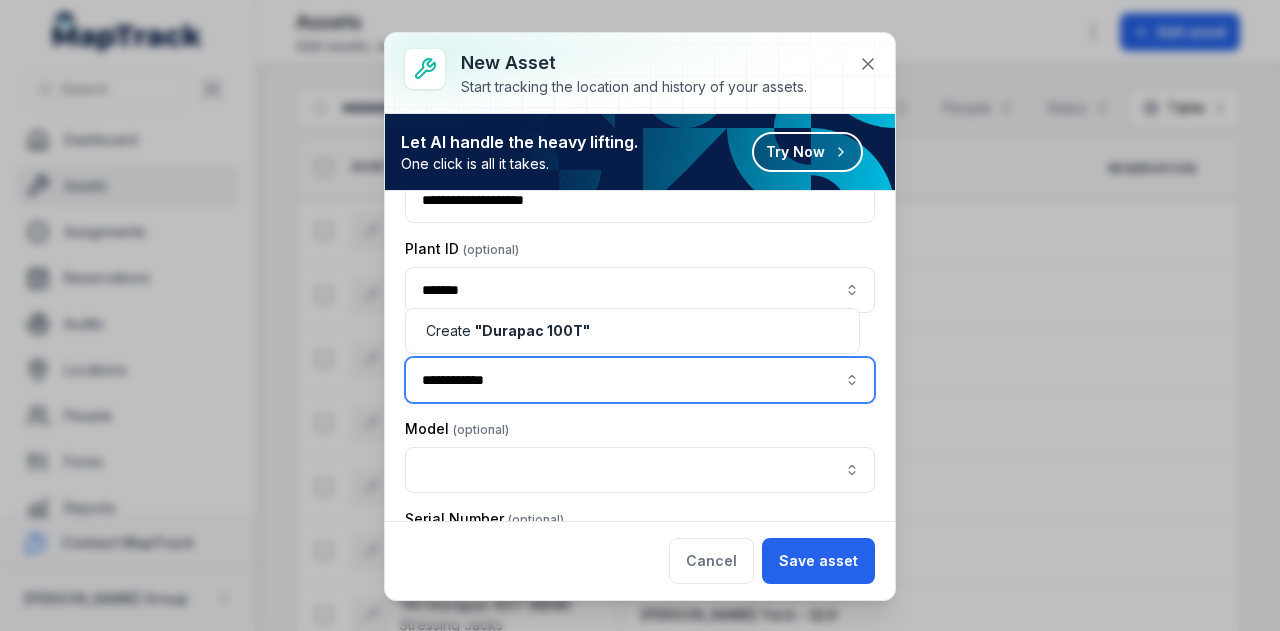scroll, scrollTop: 400, scrollLeft: 0, axis: vertical 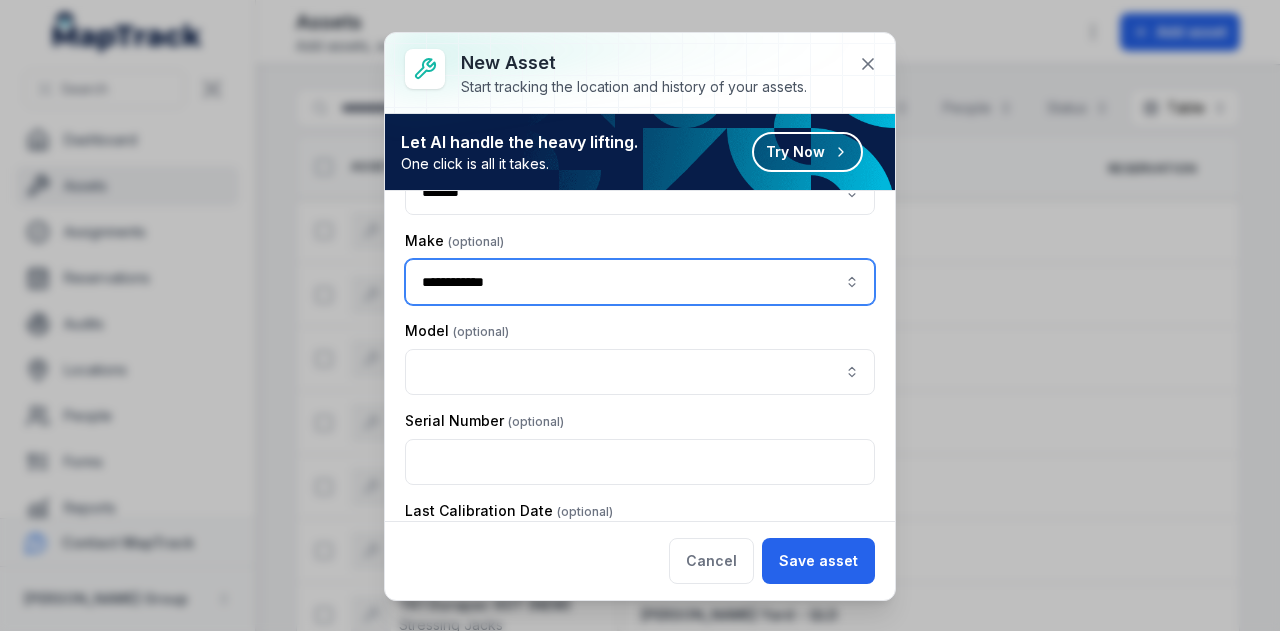 click on "Create   " Durapac 100T "" at bounding box center [632, 330] 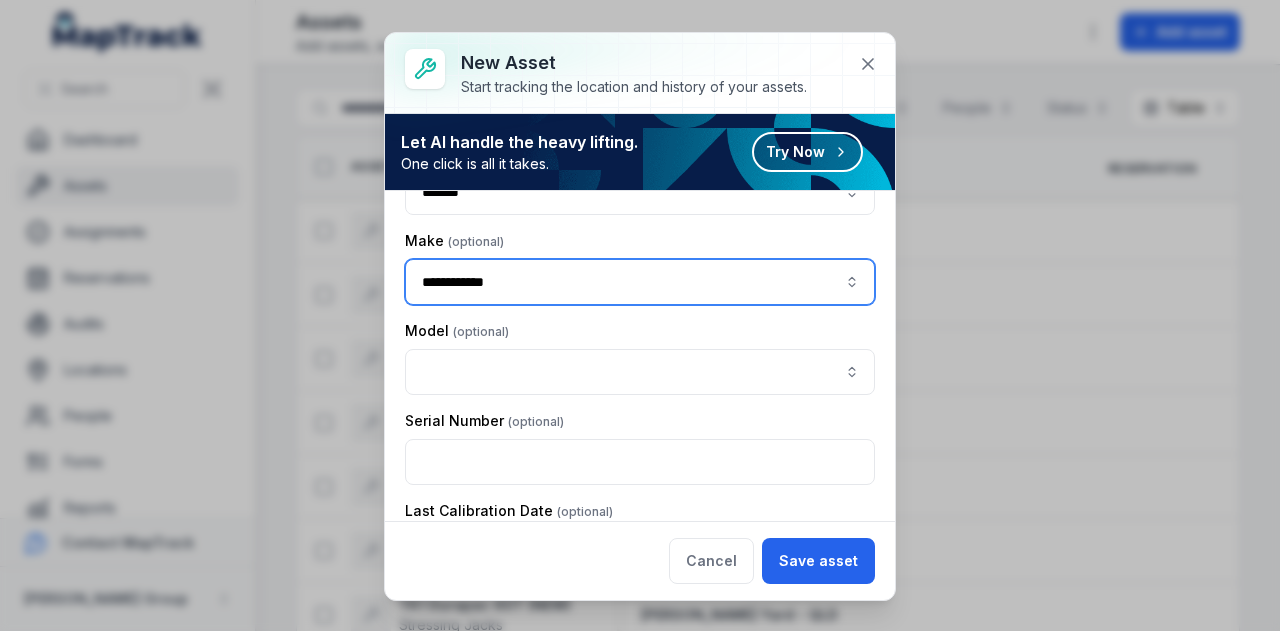 type on "**********" 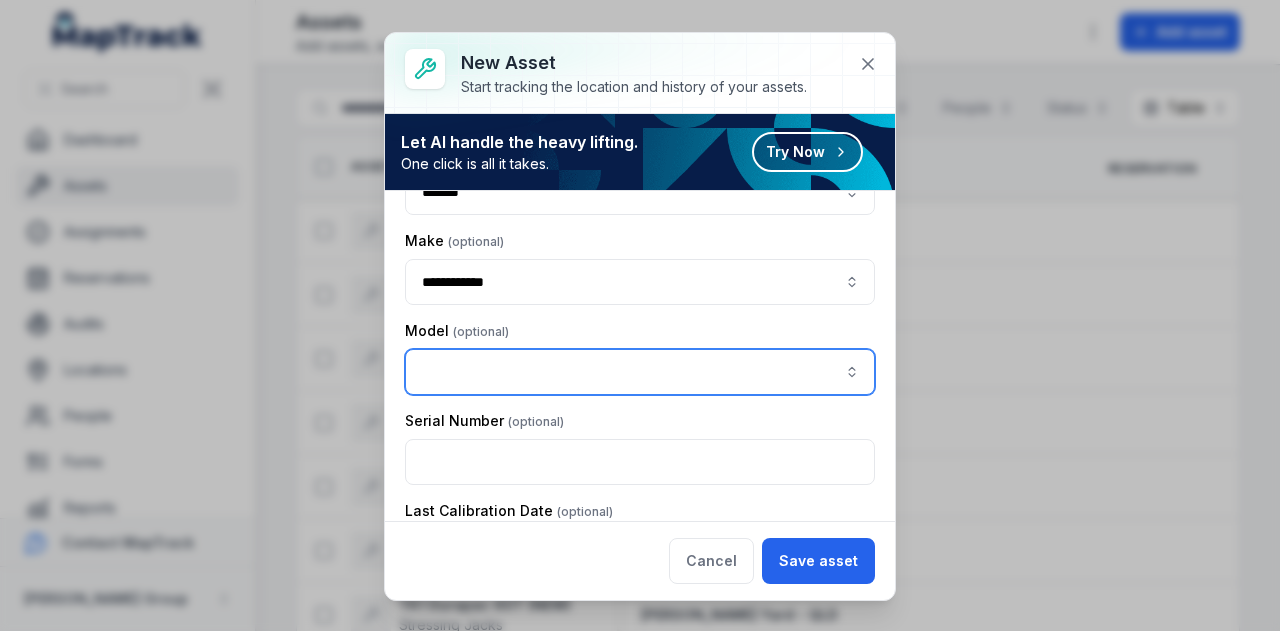 click at bounding box center [640, 372] 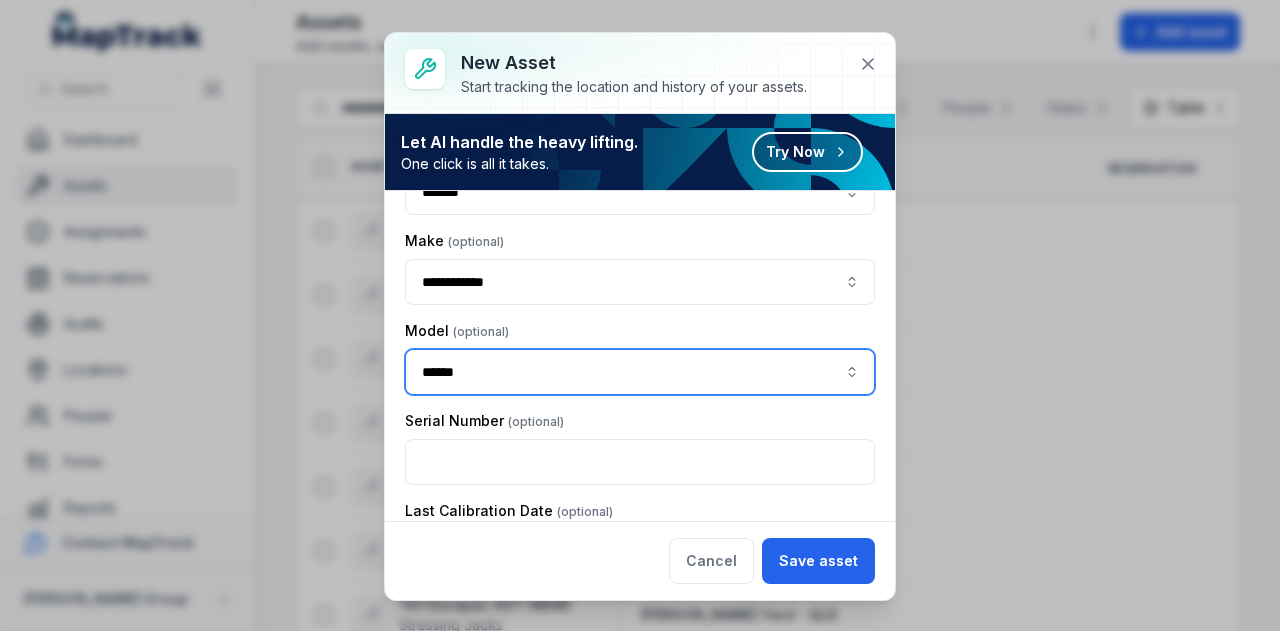 click on "Create   " Strand "" at bounding box center [632, 419] 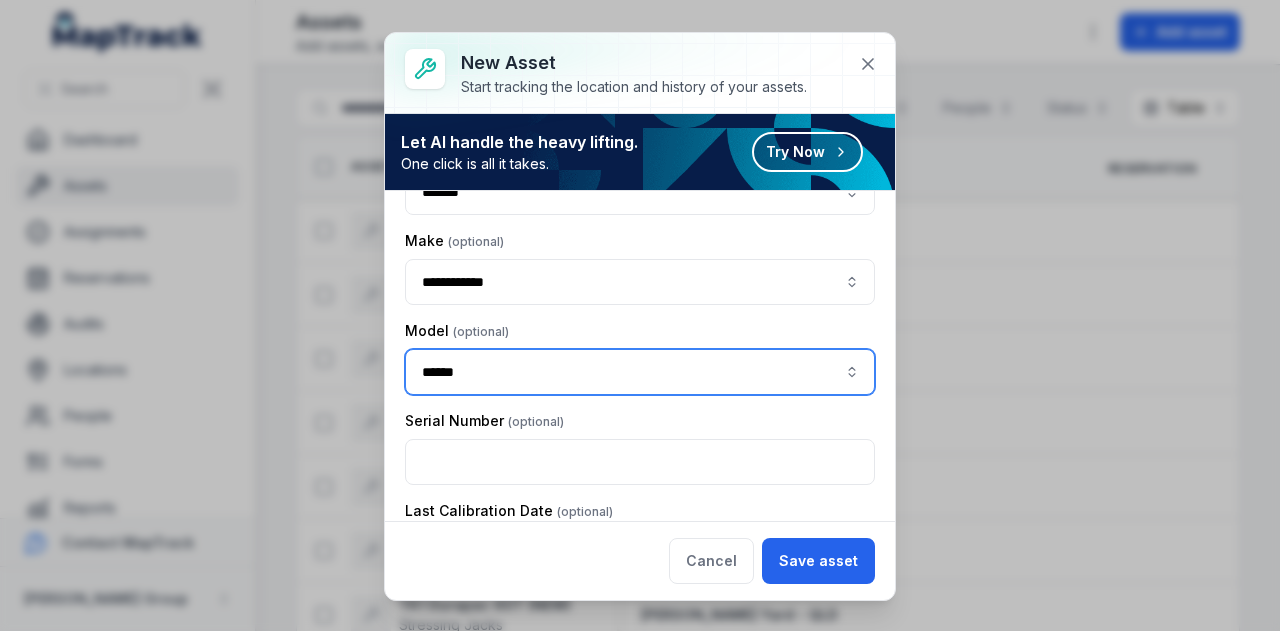 type on "******" 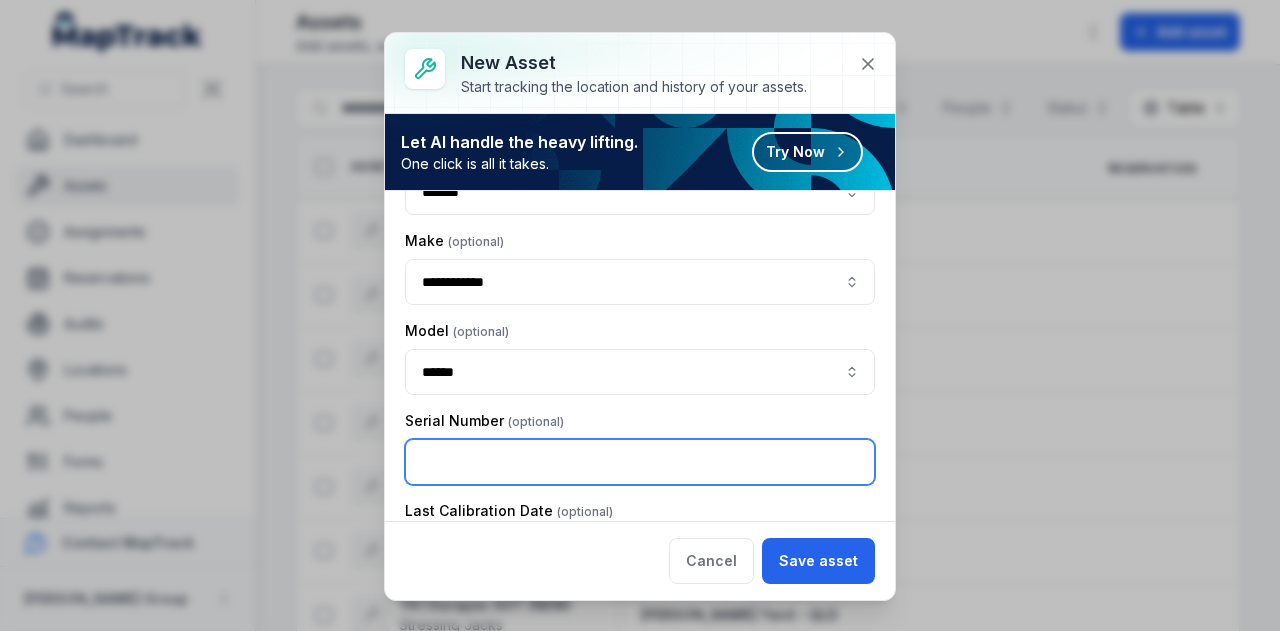 click at bounding box center [640, 462] 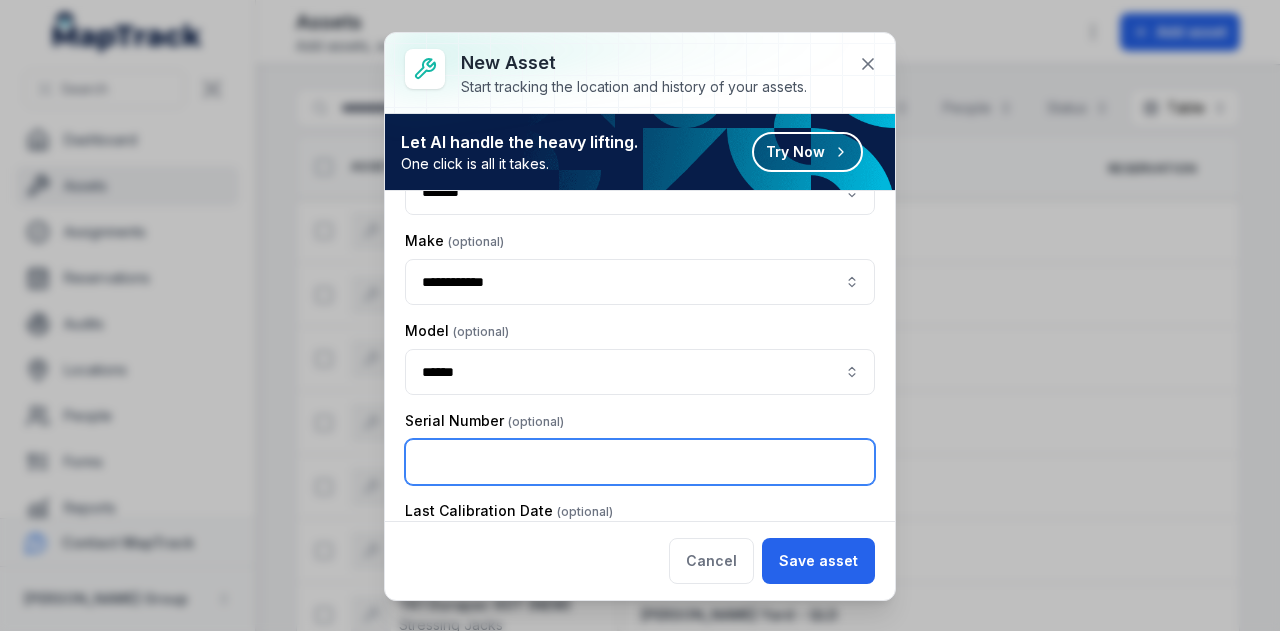 paste on "********" 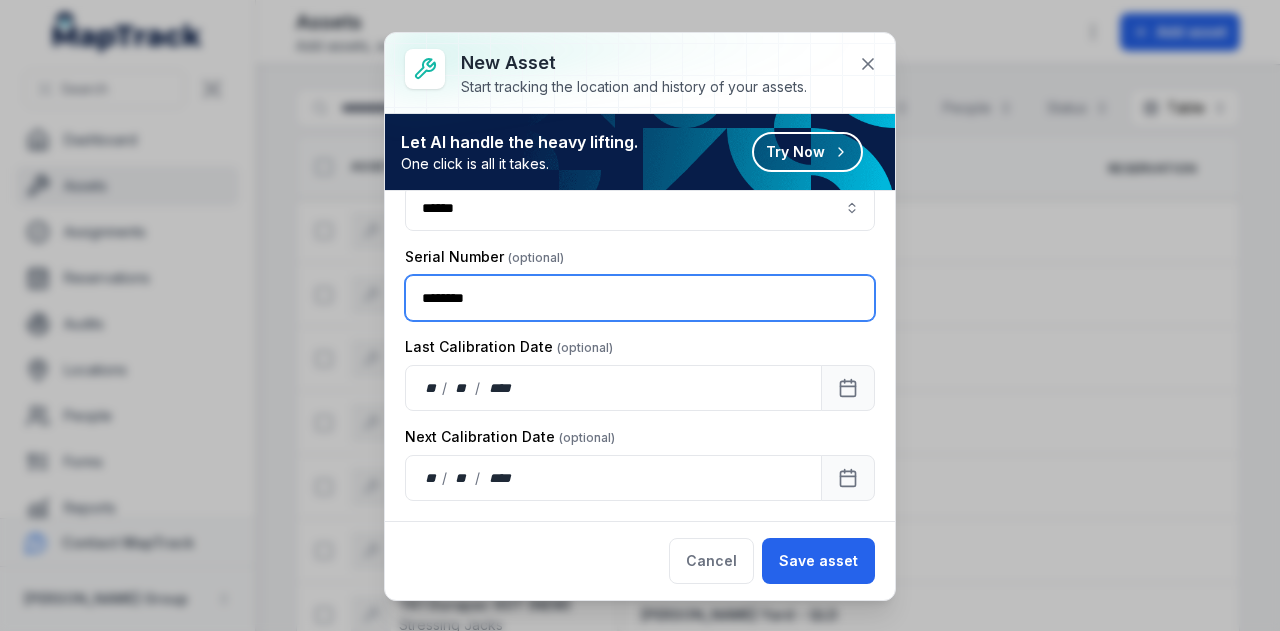 scroll, scrollTop: 700, scrollLeft: 0, axis: vertical 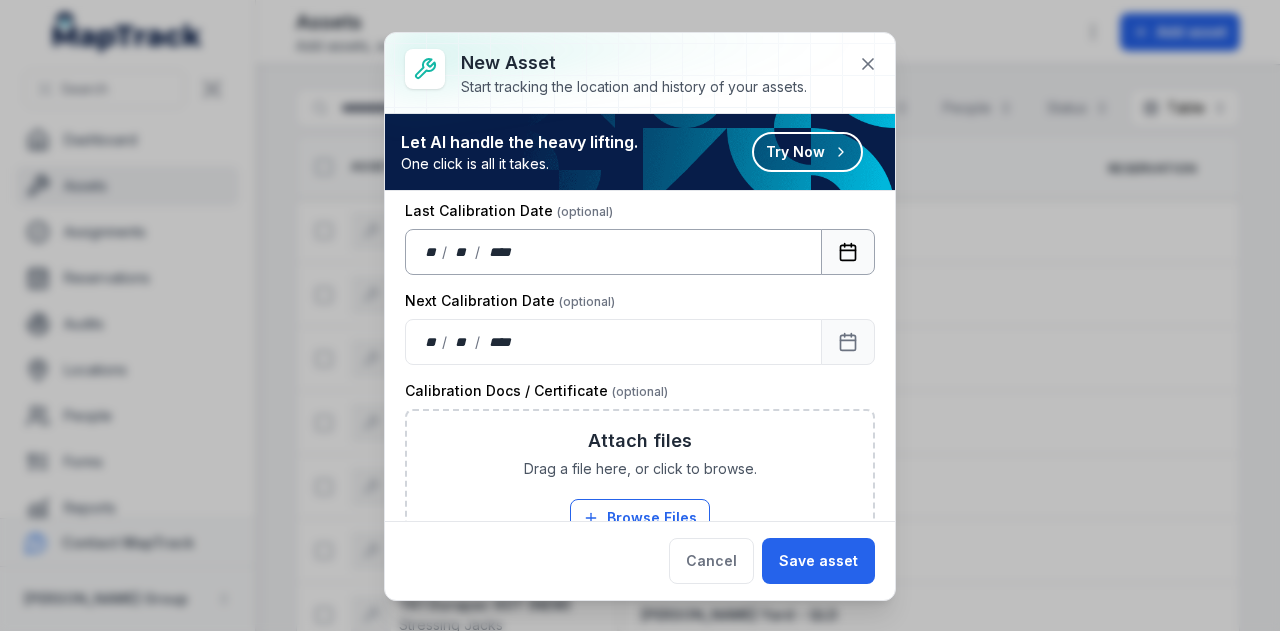 type on "********" 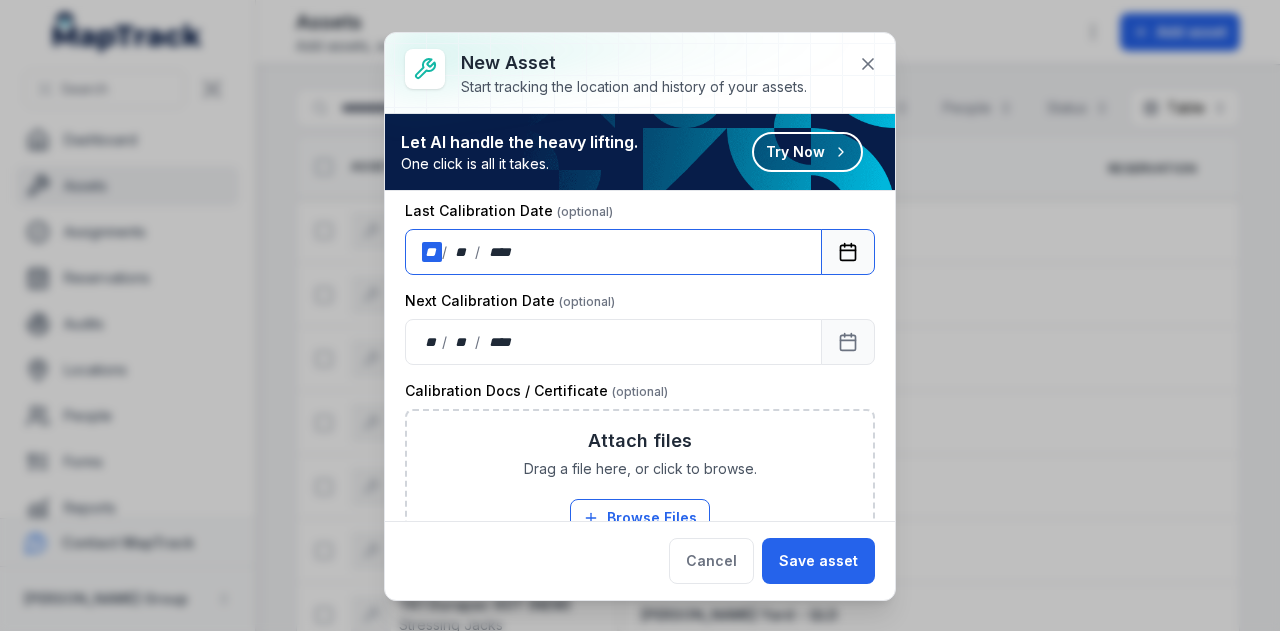 click on "**" at bounding box center (432, 252) 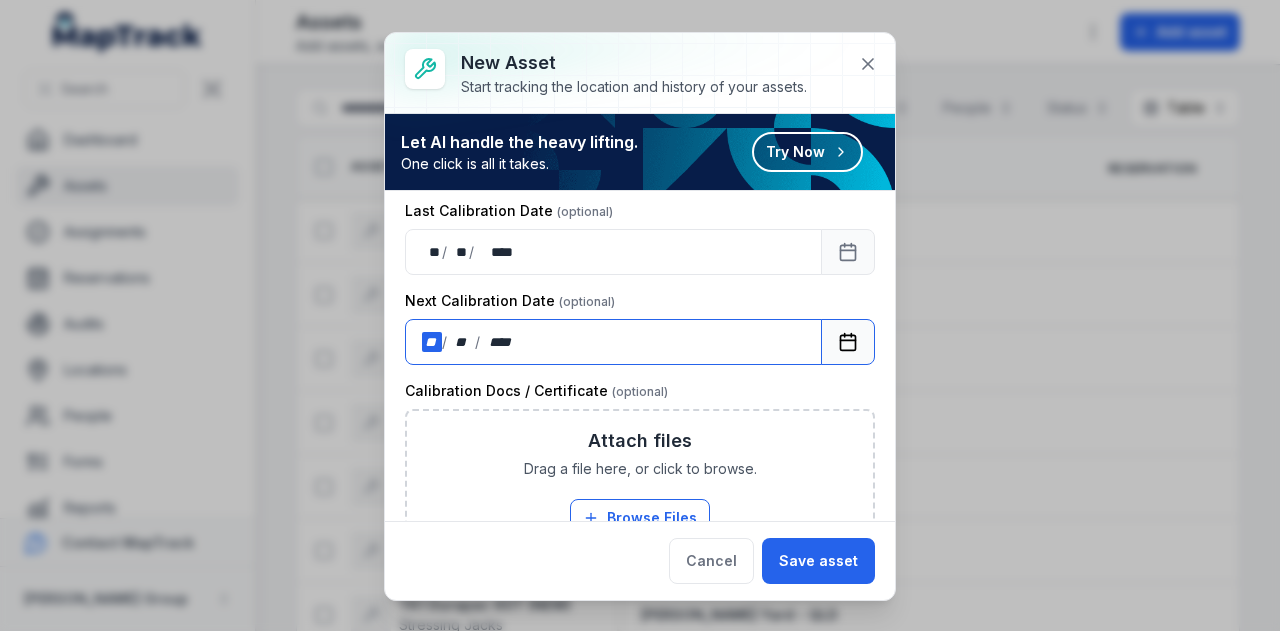 click on "** / ** / ****" at bounding box center [613, 342] 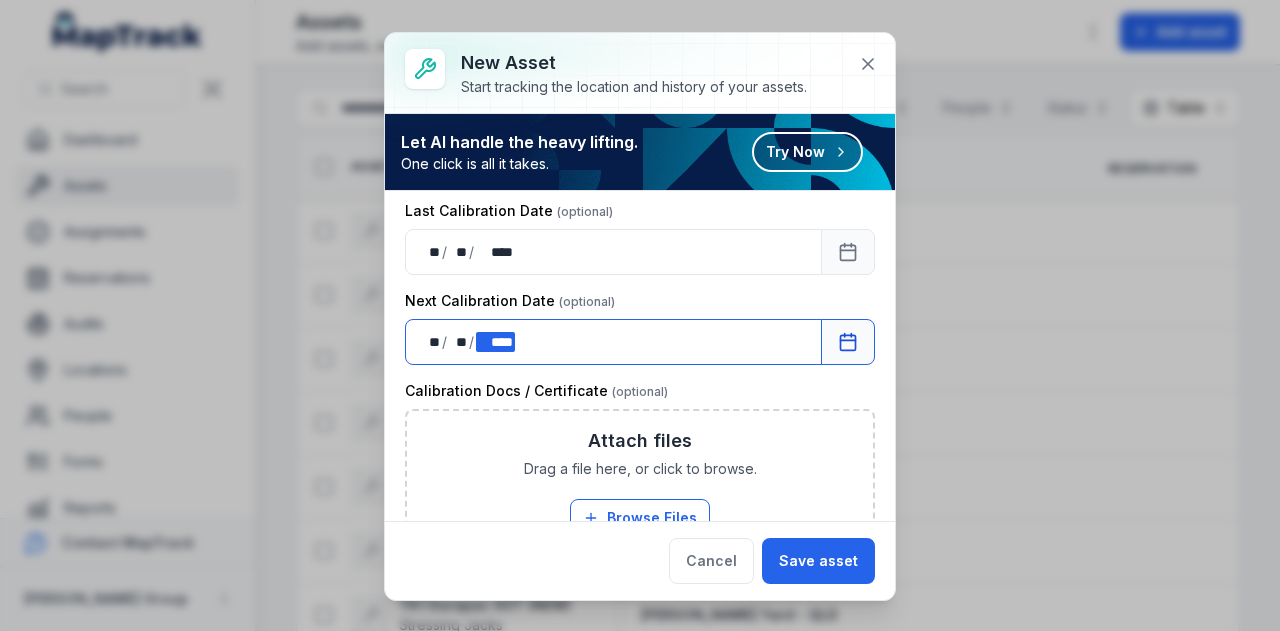 scroll, scrollTop: 800, scrollLeft: 0, axis: vertical 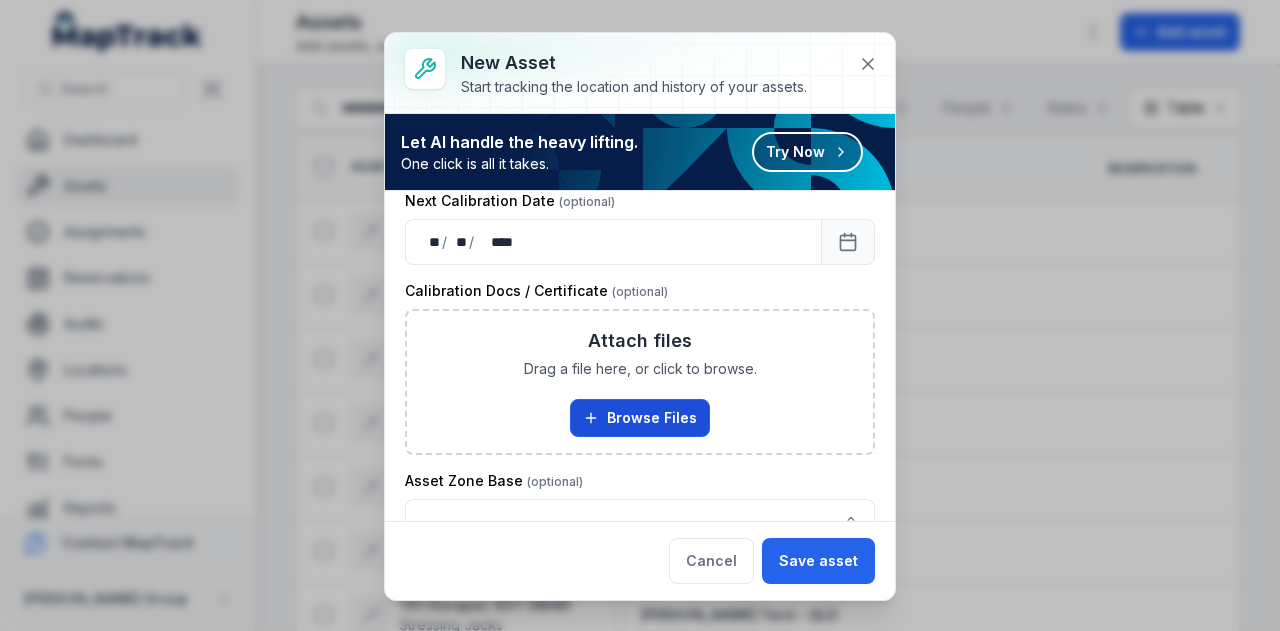 click on "Browse Files" at bounding box center (640, 418) 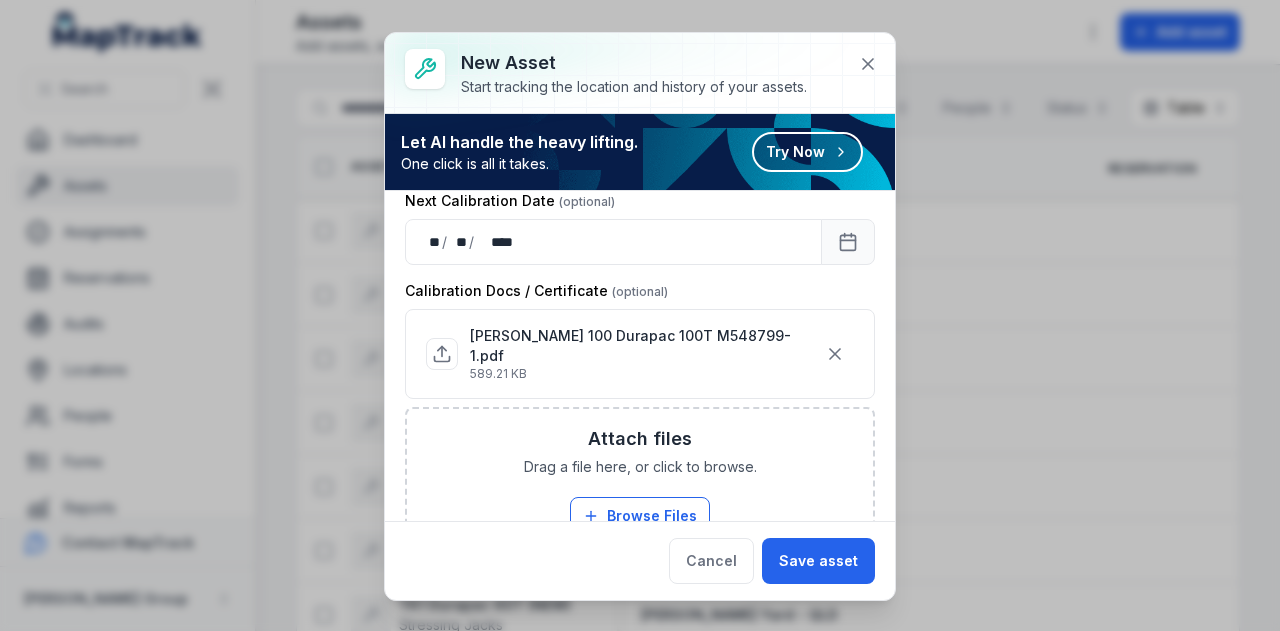 scroll, scrollTop: 912, scrollLeft: 0, axis: vertical 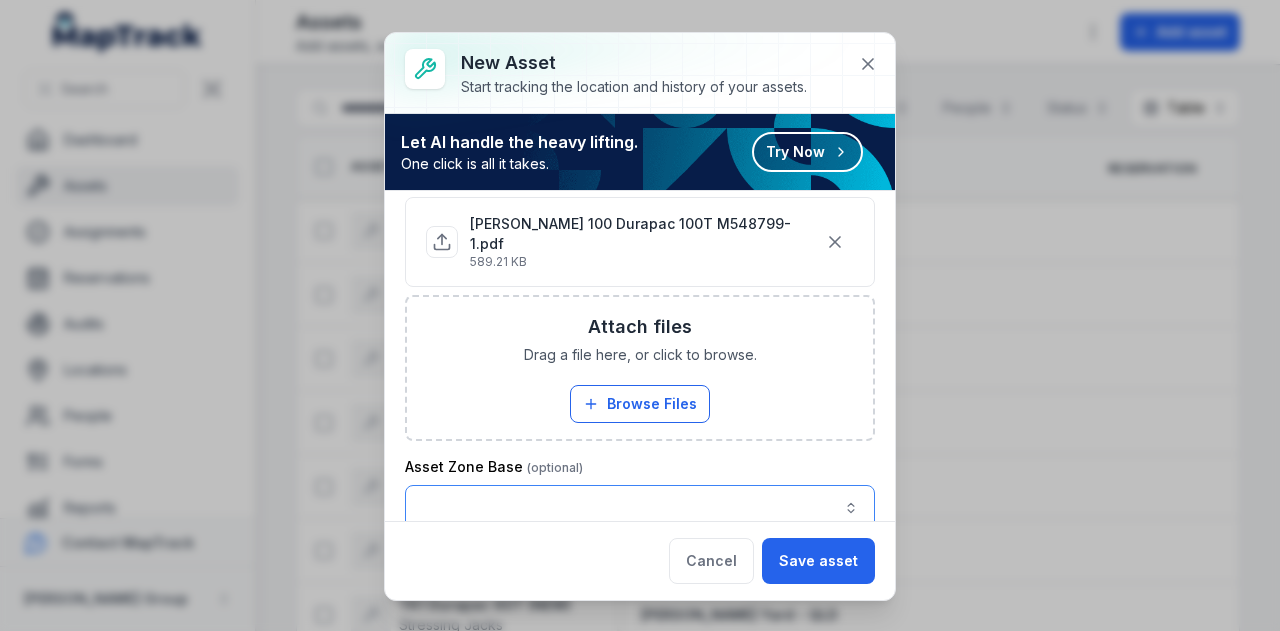 click at bounding box center (640, 508) 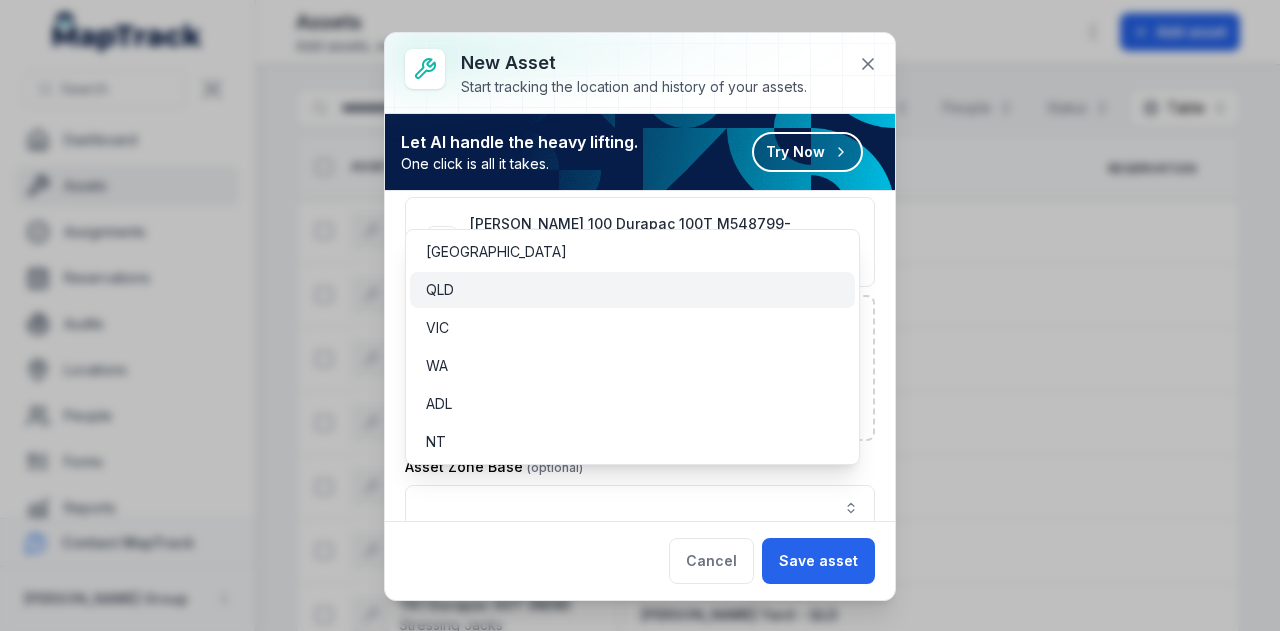 click on "QLD" at bounding box center (632, 290) 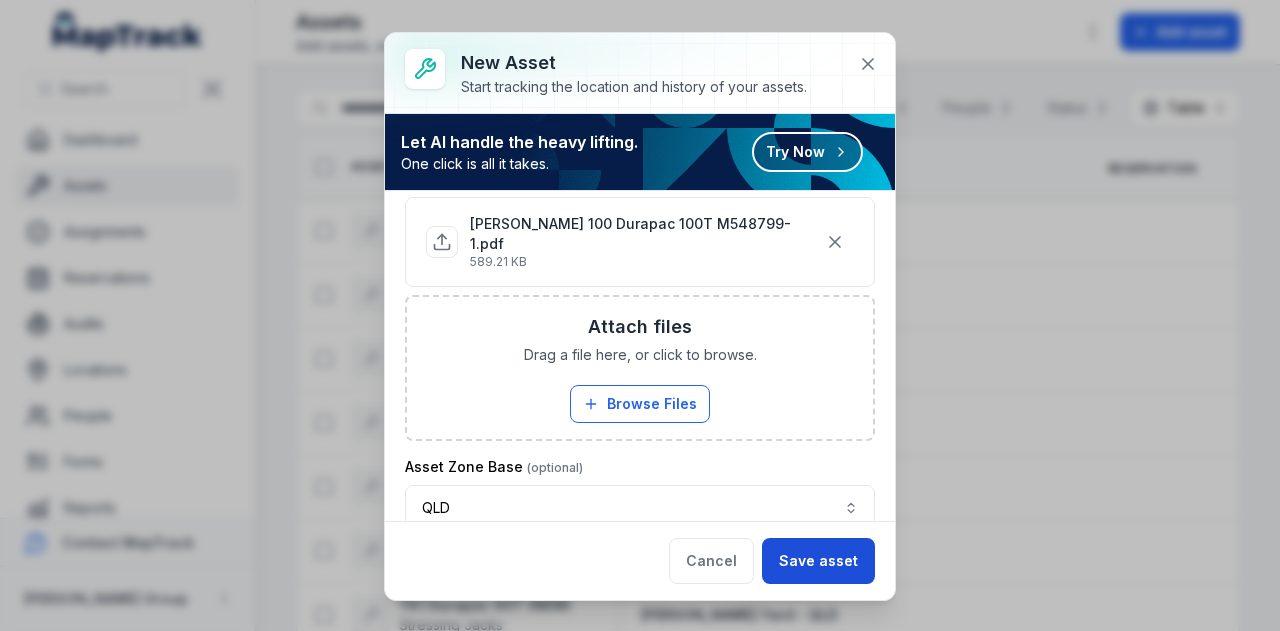 click on "Save asset" at bounding box center [818, 561] 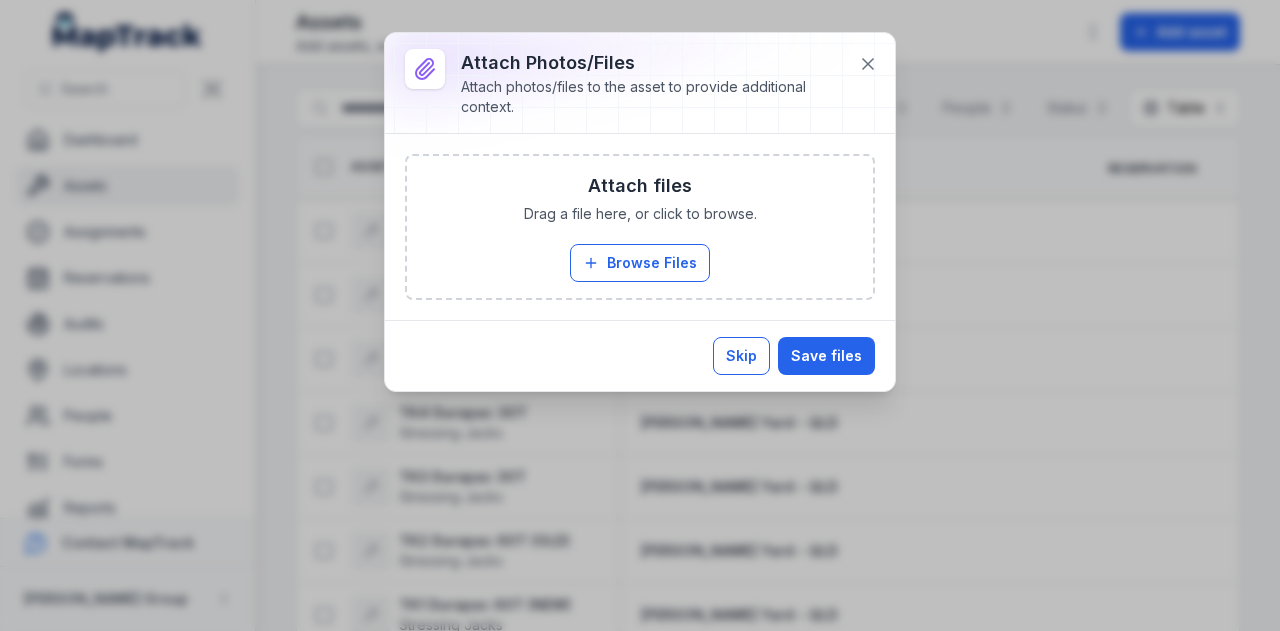 click on "Skip" at bounding box center (741, 356) 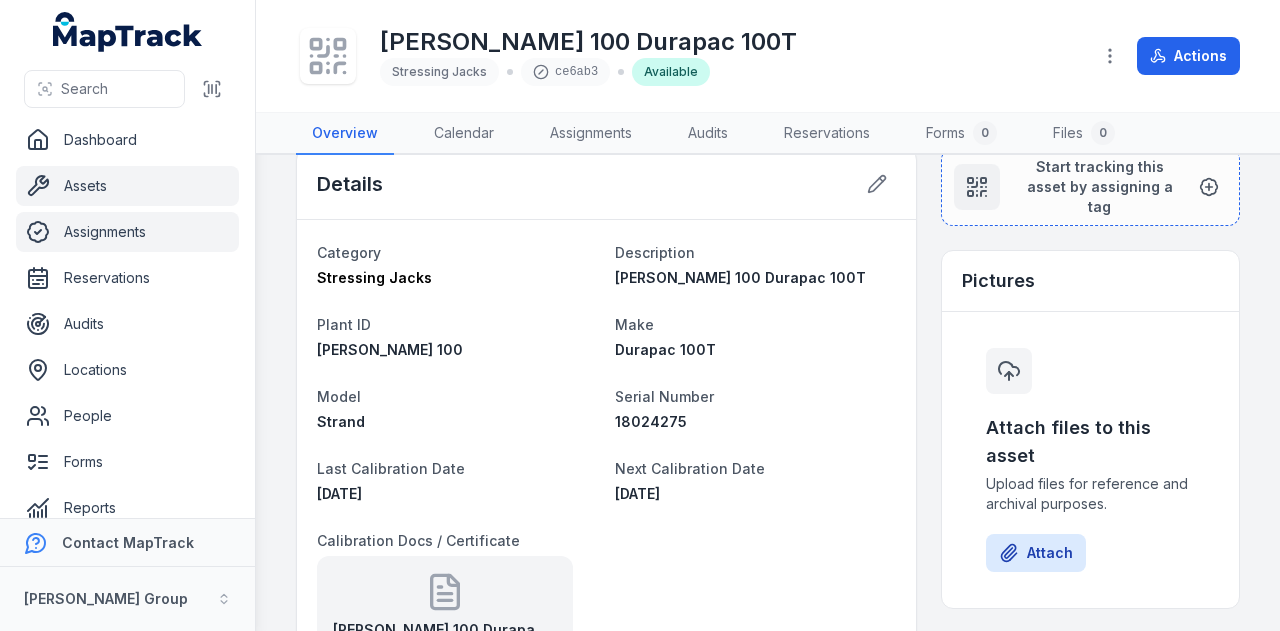 scroll, scrollTop: 0, scrollLeft: 0, axis: both 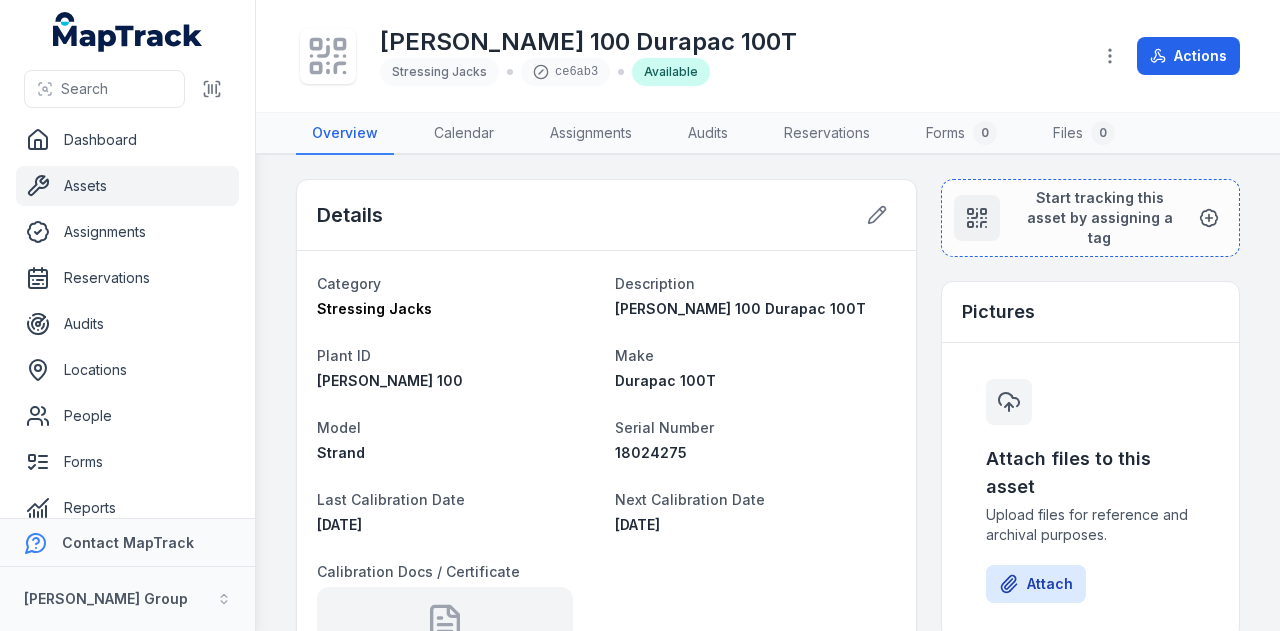 click on "Assets" at bounding box center (127, 186) 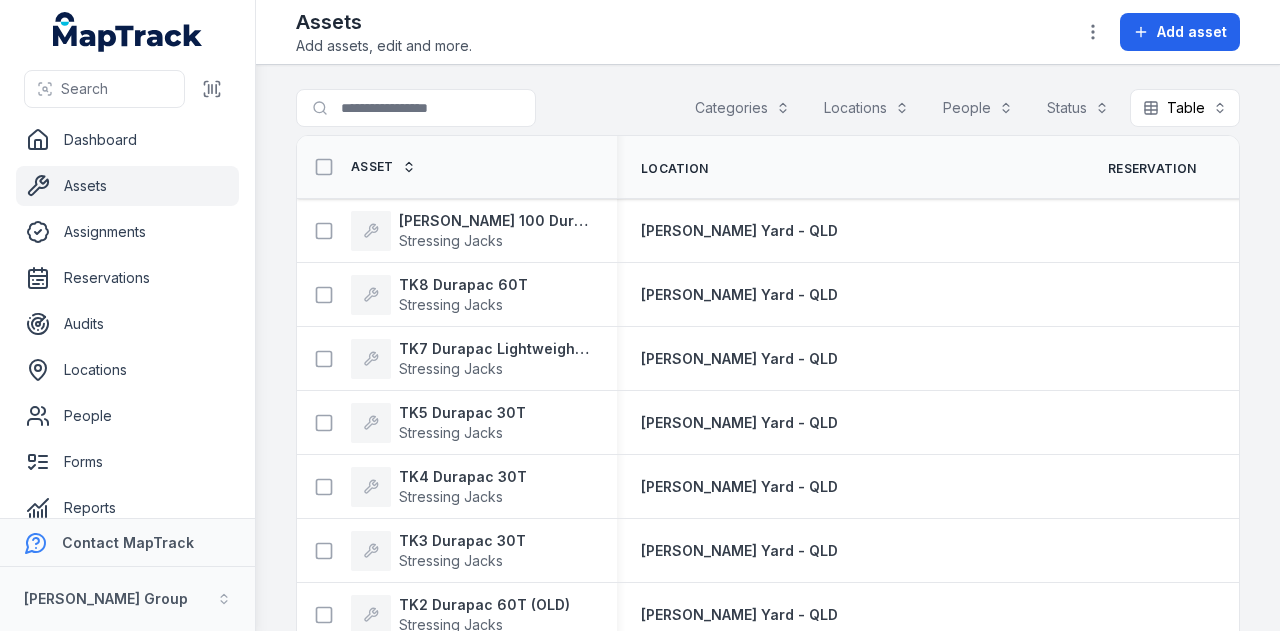 scroll, scrollTop: 0, scrollLeft: 0, axis: both 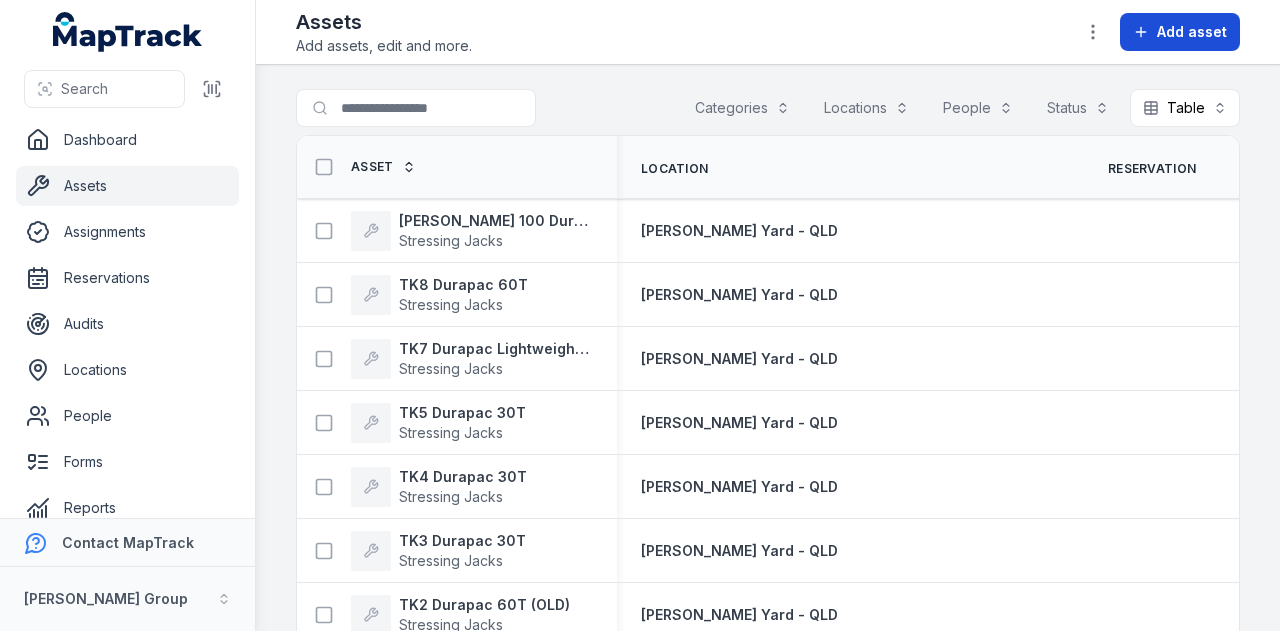 click on "Add asset" at bounding box center [1192, 32] 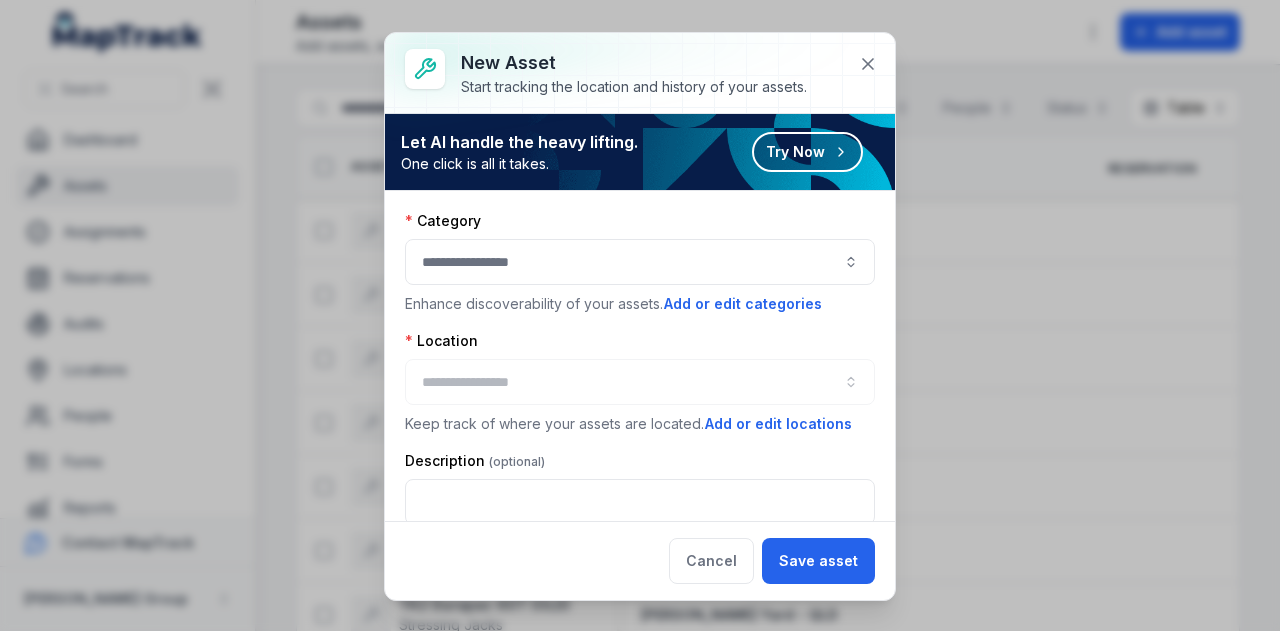 click at bounding box center (640, 262) 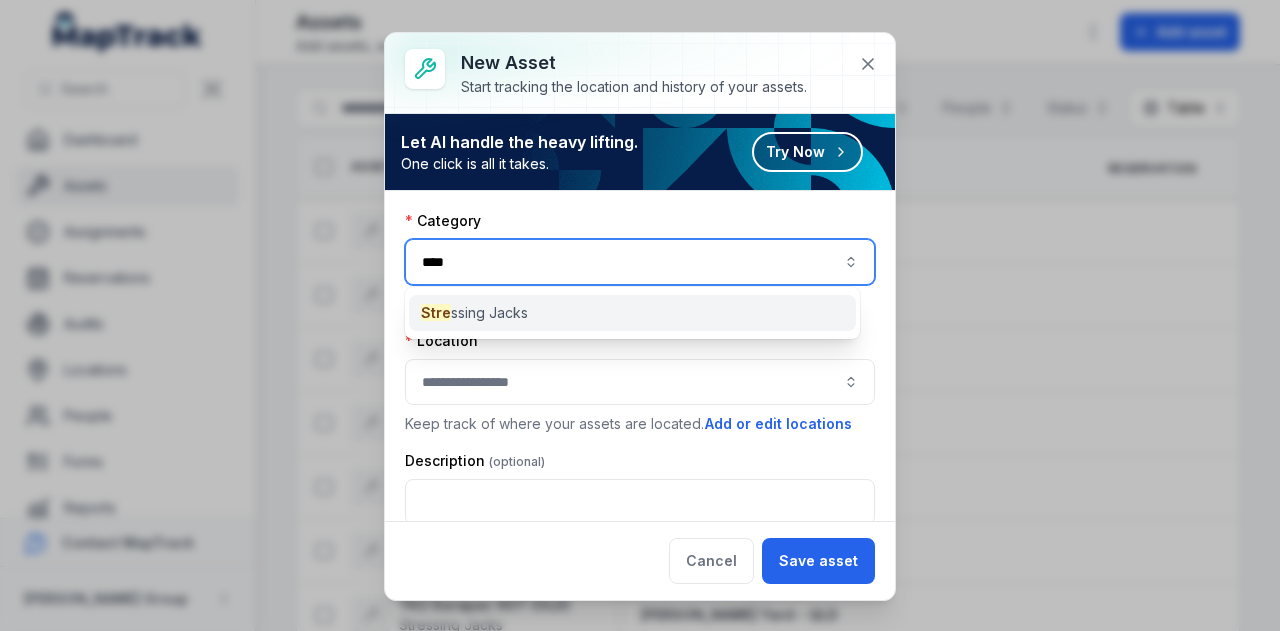 type on "****" 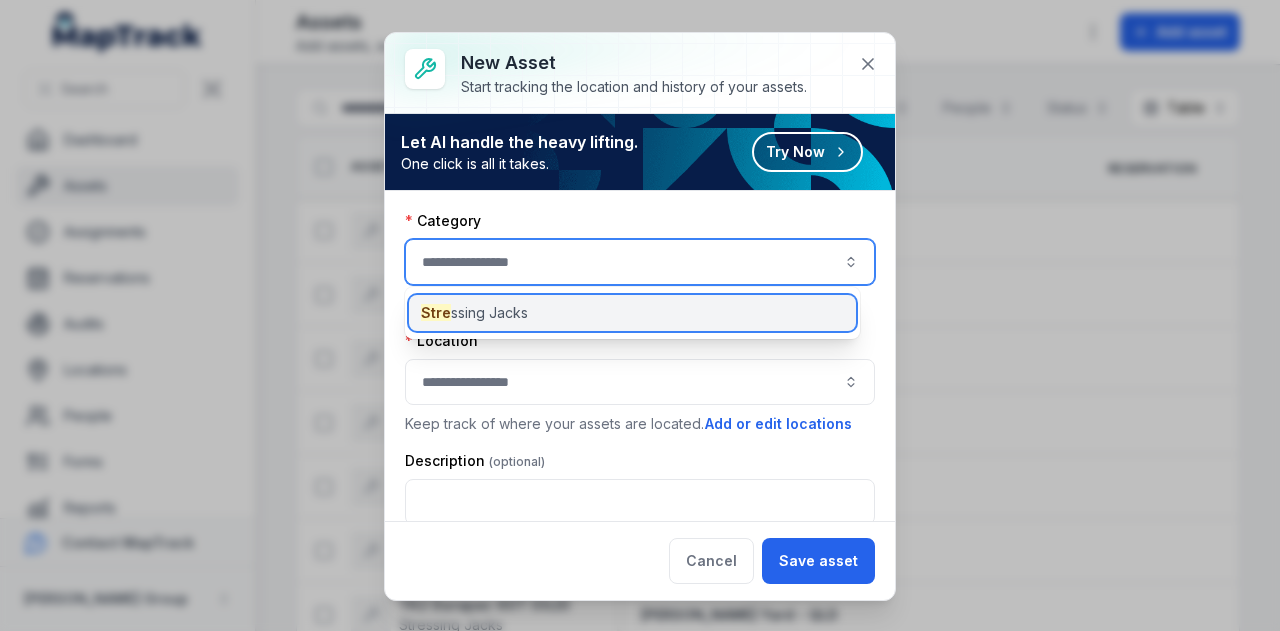 click on "Stre ssing Jacks" at bounding box center (632, 313) 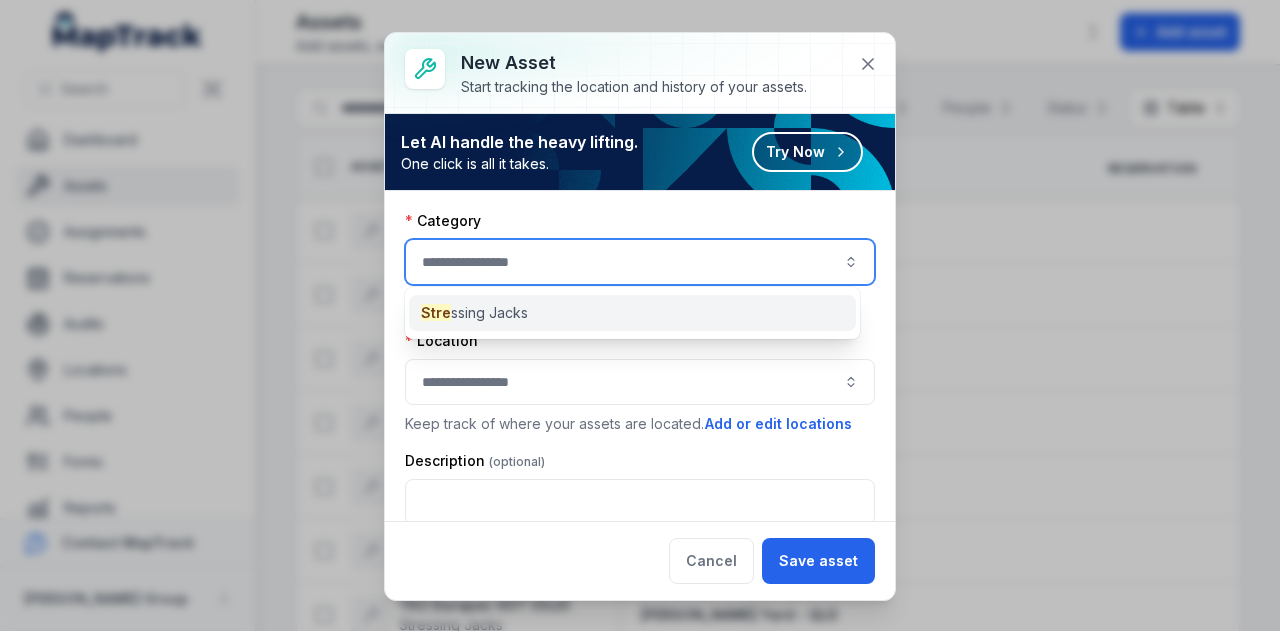 type on "**********" 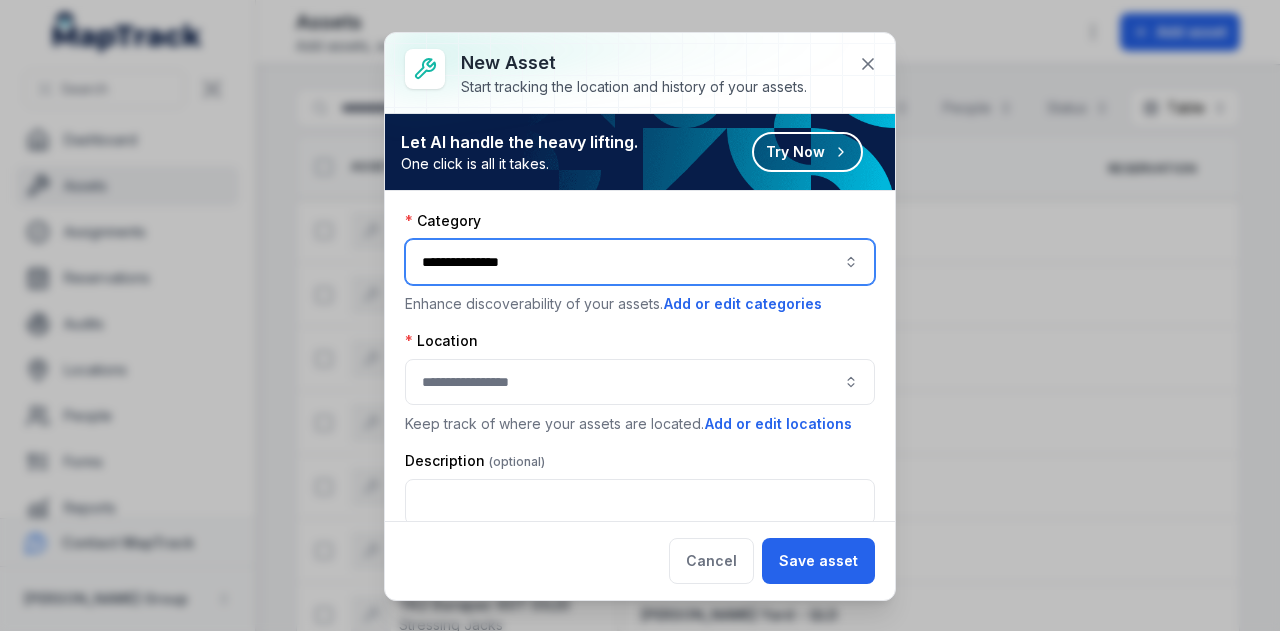 click at bounding box center [640, 382] 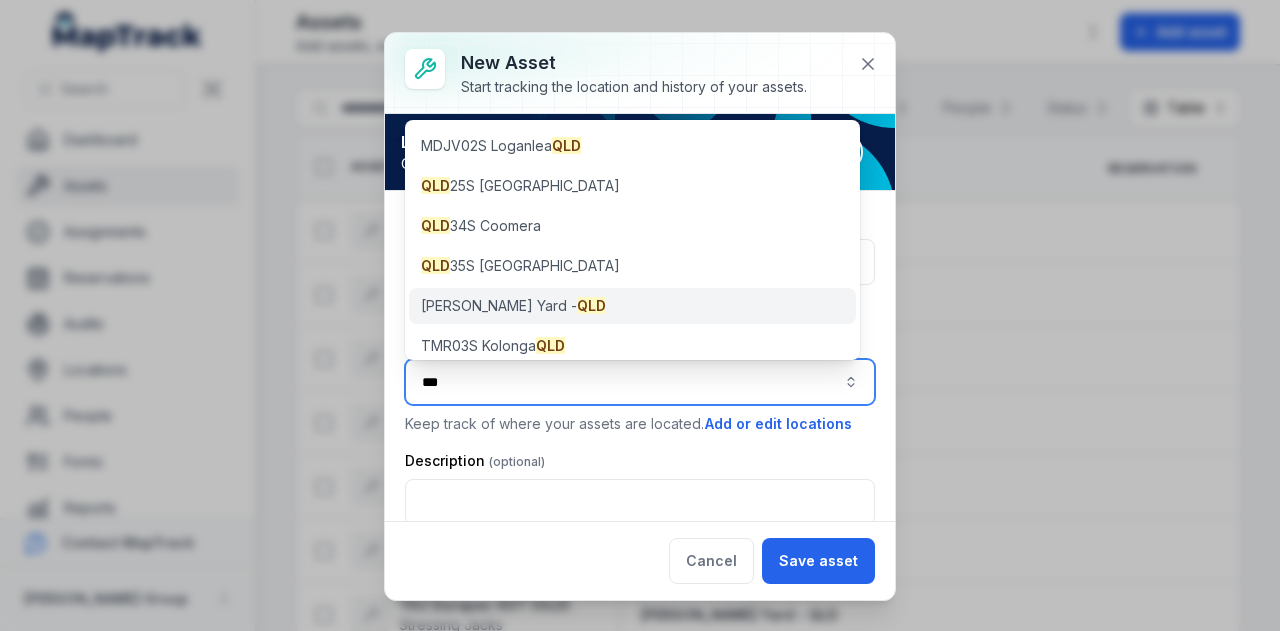 type on "***" 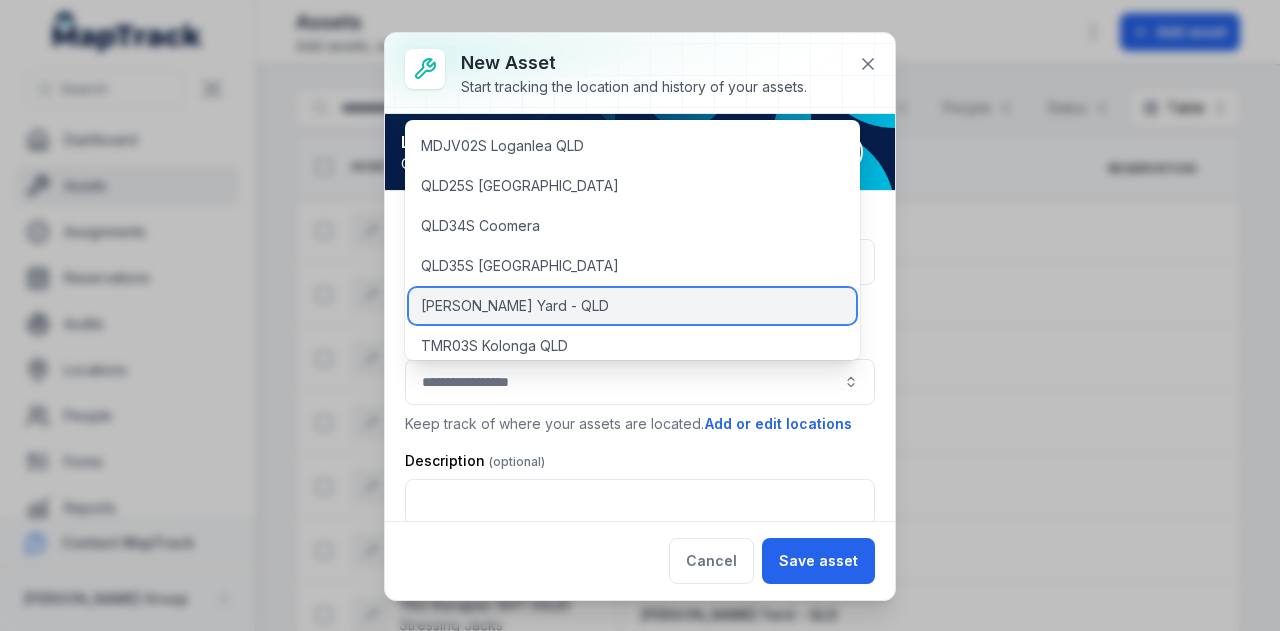 click on "[PERSON_NAME] Yard - QLD" at bounding box center [632, 306] 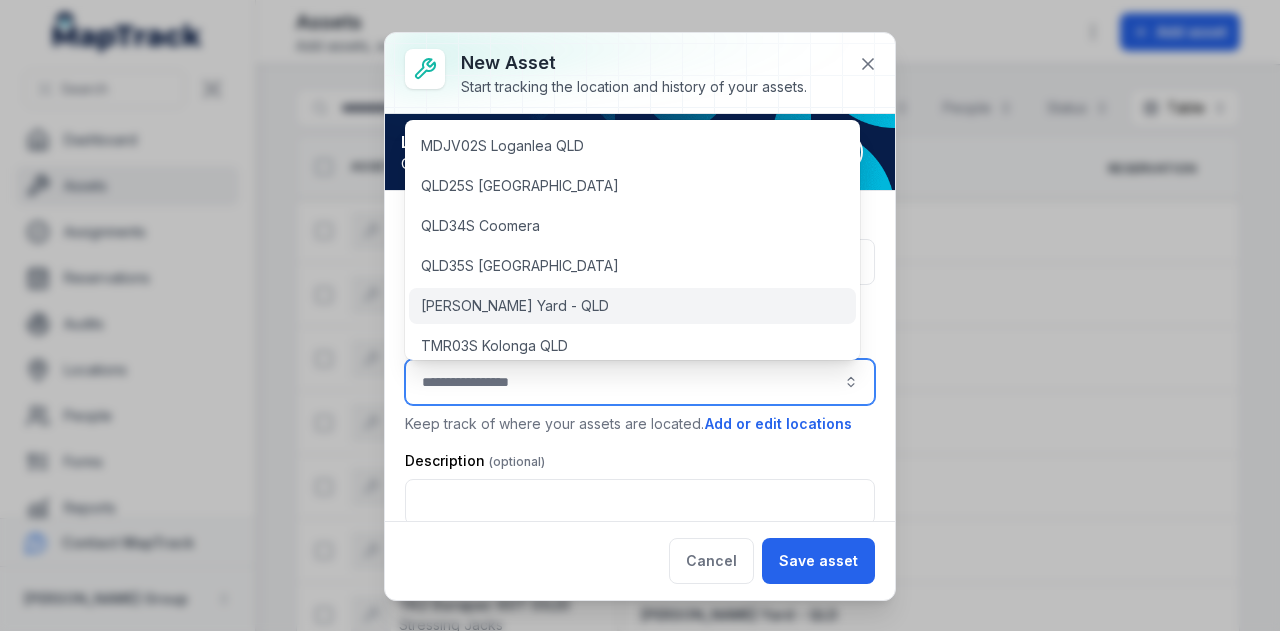type on "**********" 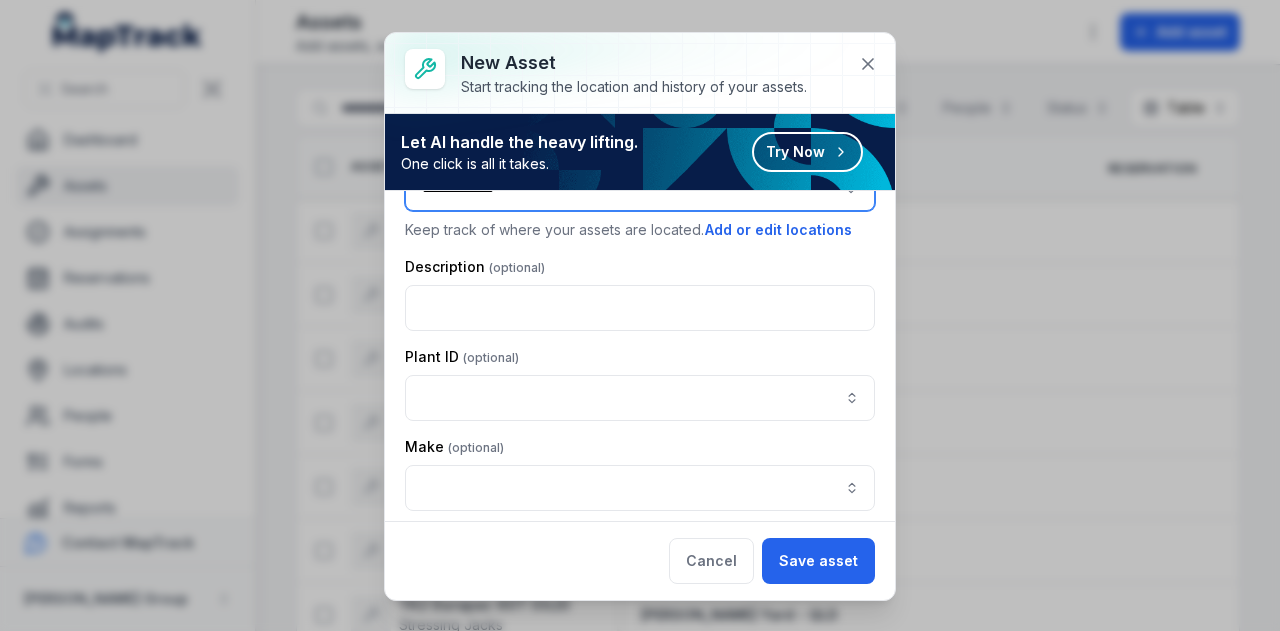 scroll, scrollTop: 200, scrollLeft: 0, axis: vertical 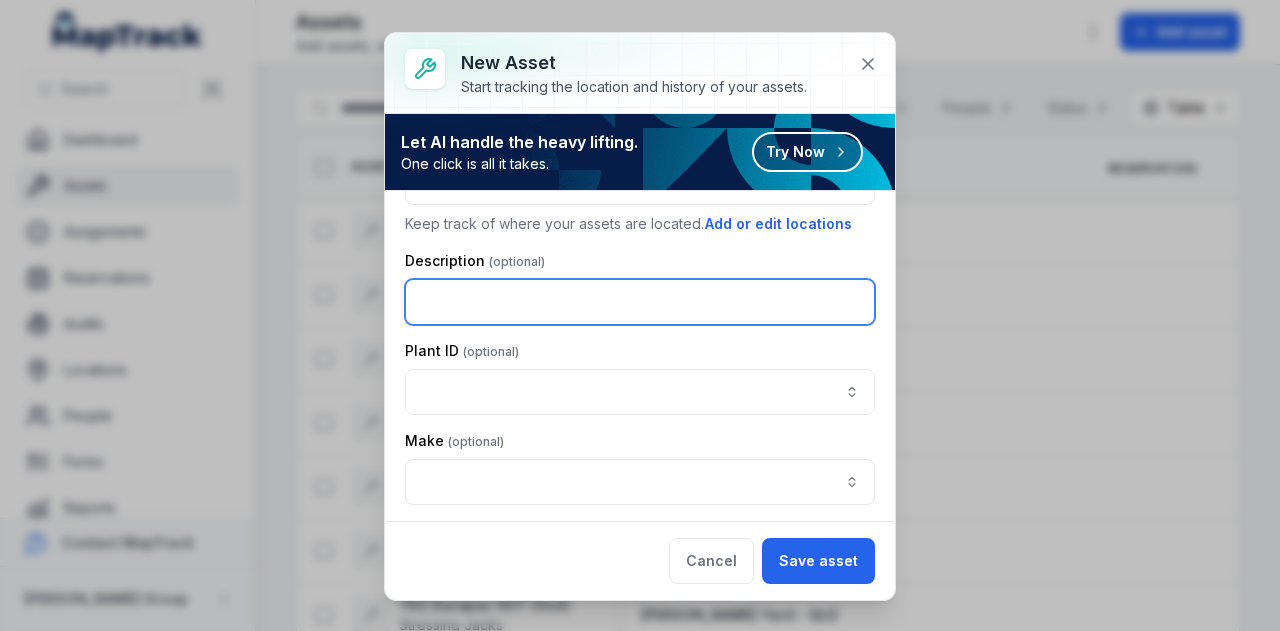 click at bounding box center (640, 302) 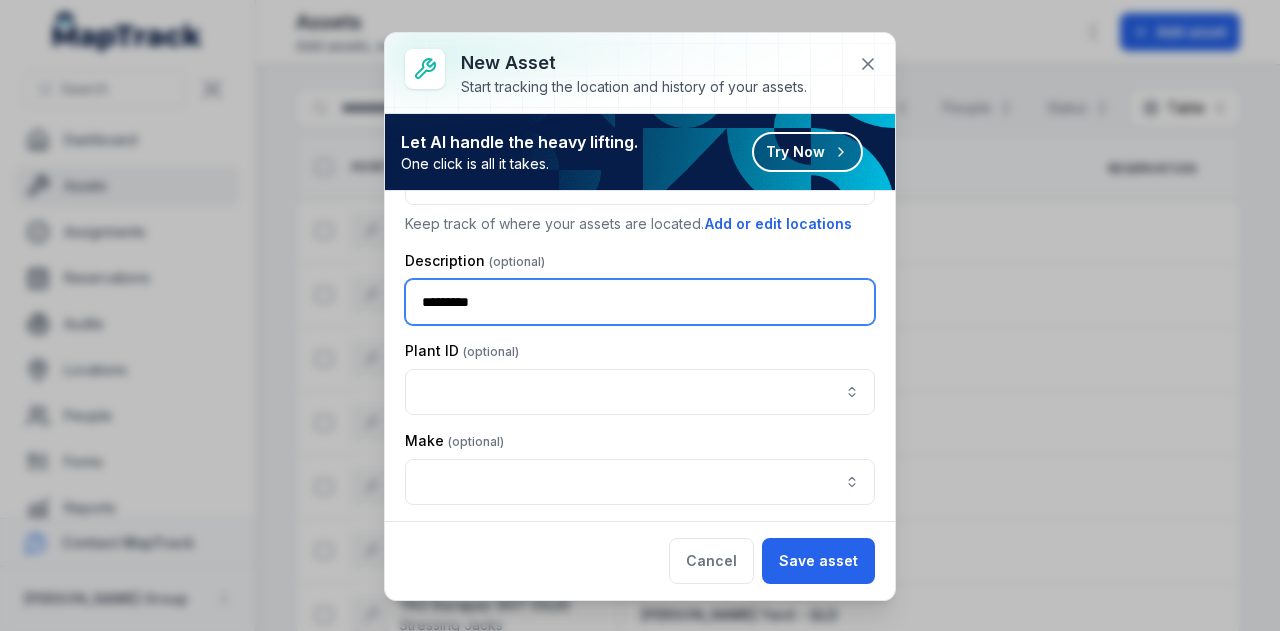 paste on "**********" 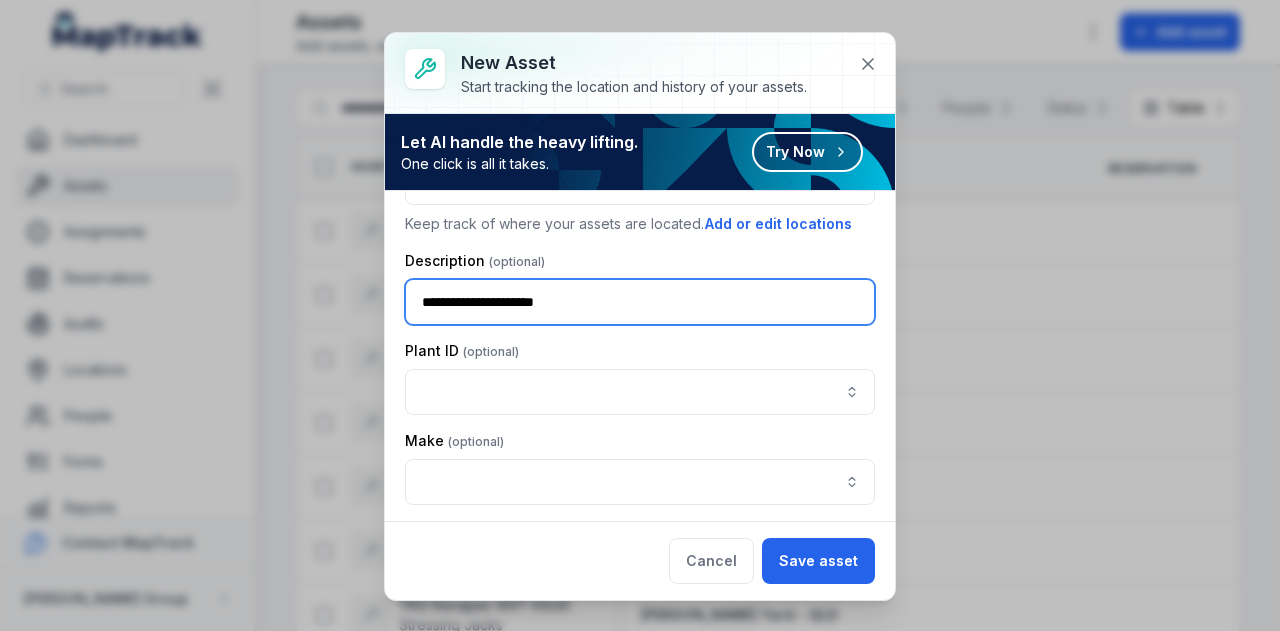 type on "**********" 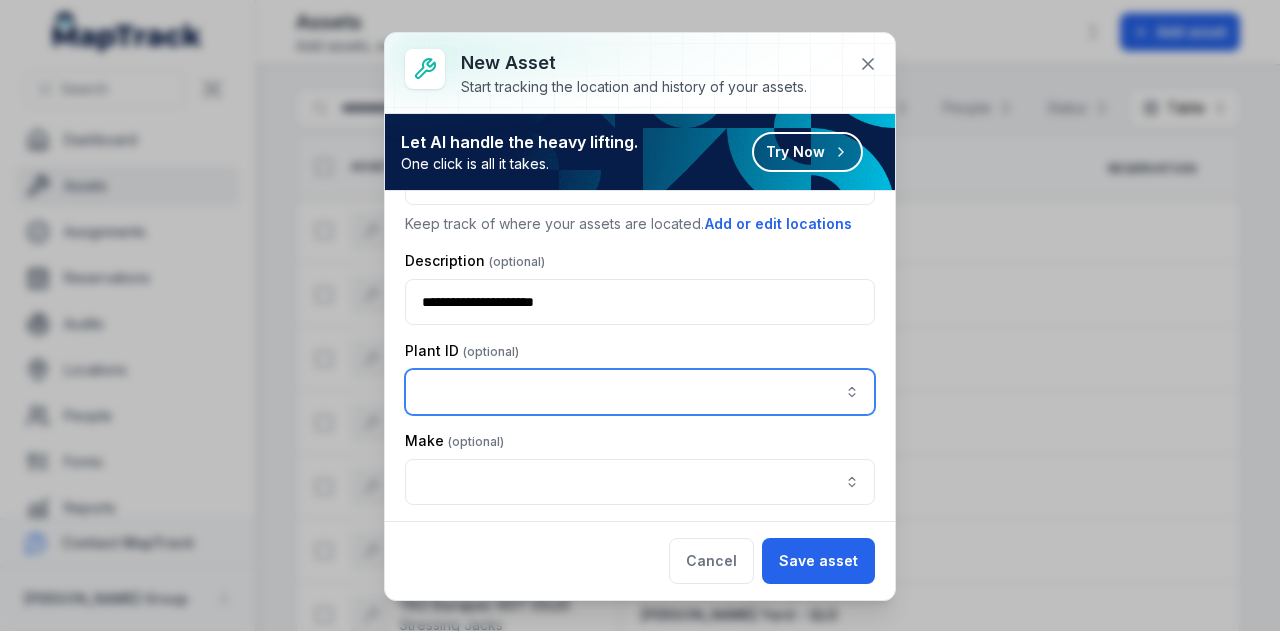 click at bounding box center (640, 392) 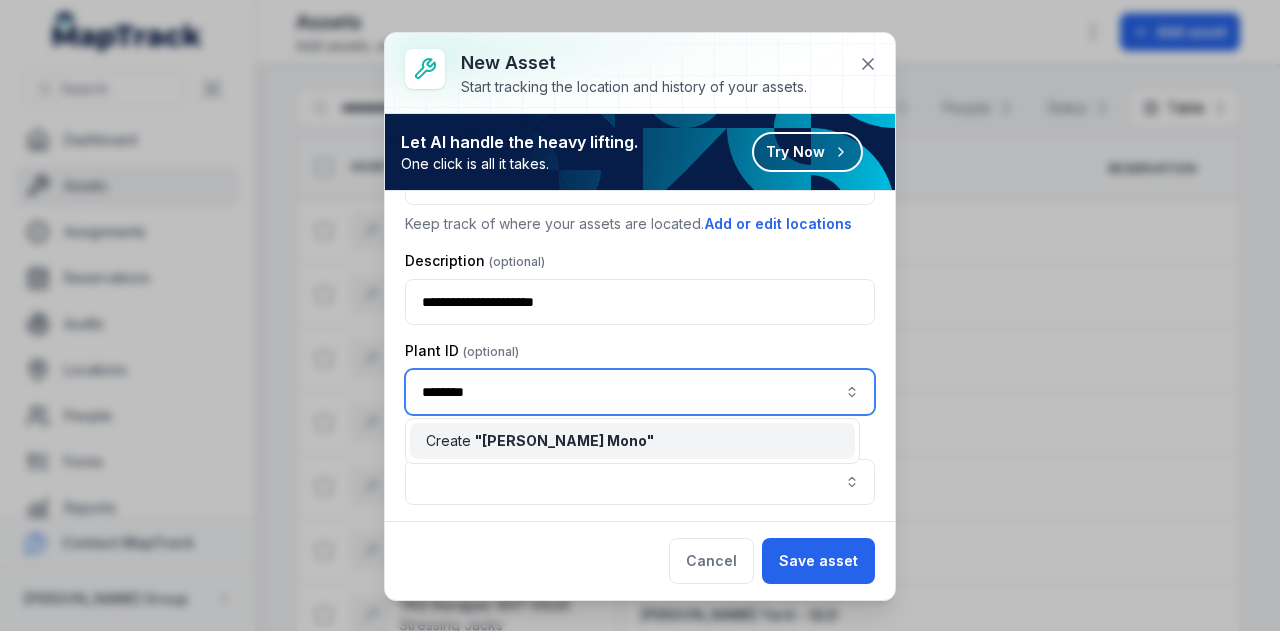 click on "Create   " RIX Mono "" at bounding box center [632, 441] 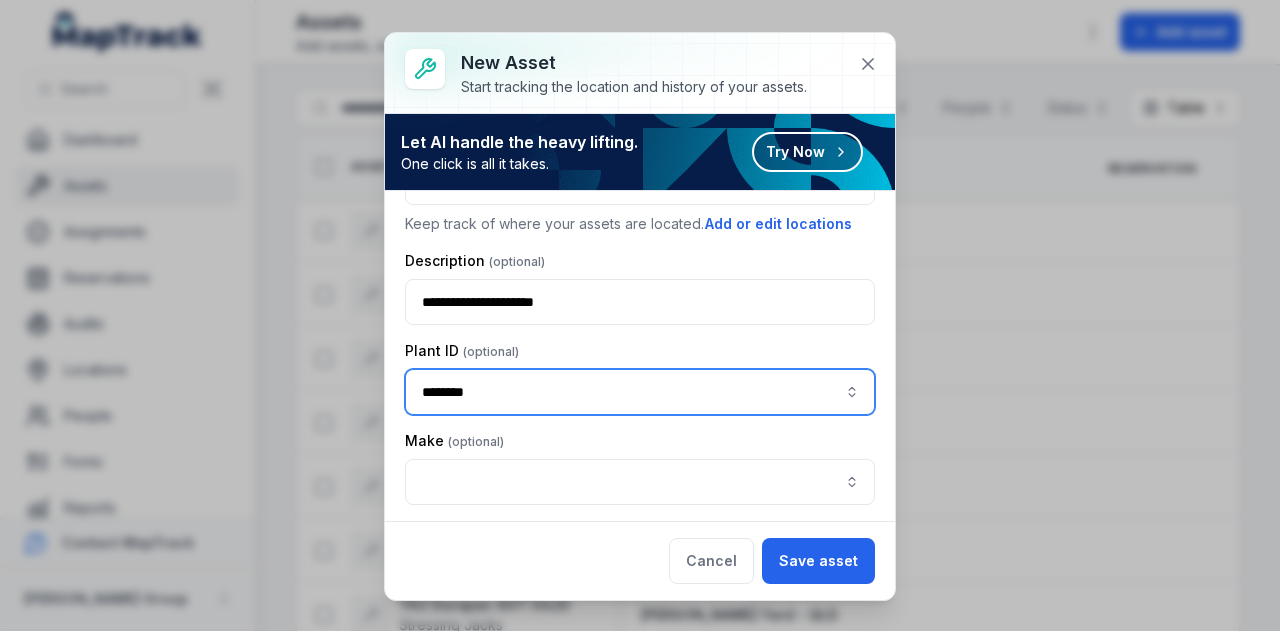scroll, scrollTop: 300, scrollLeft: 0, axis: vertical 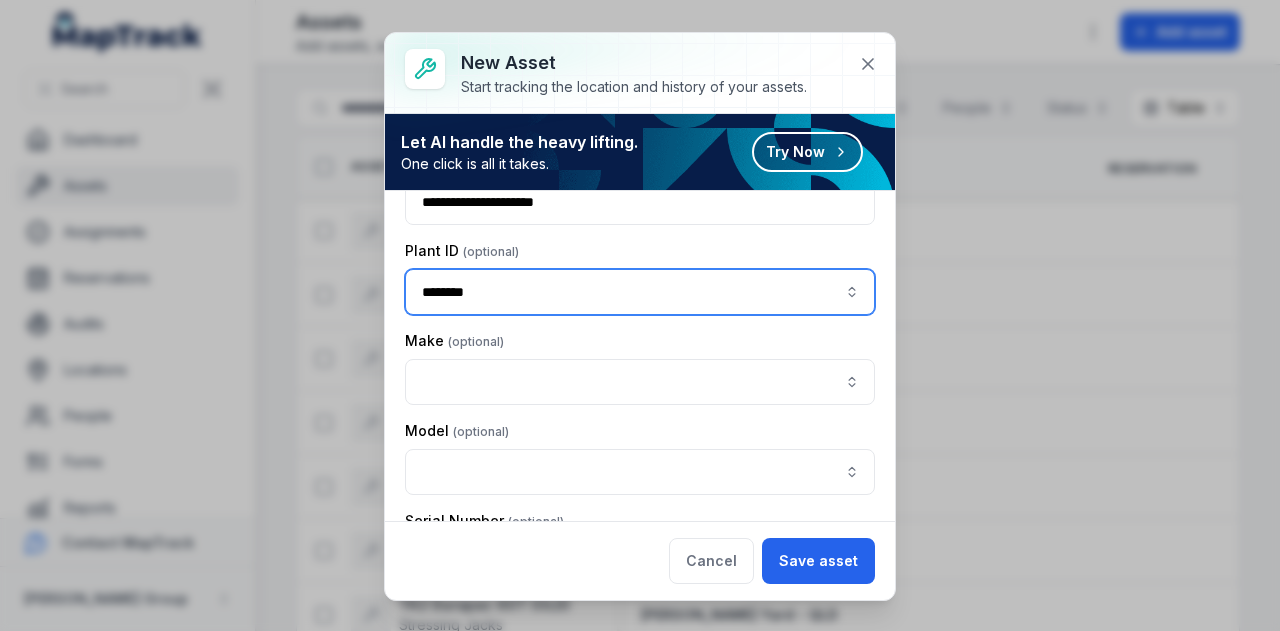 type on "********" 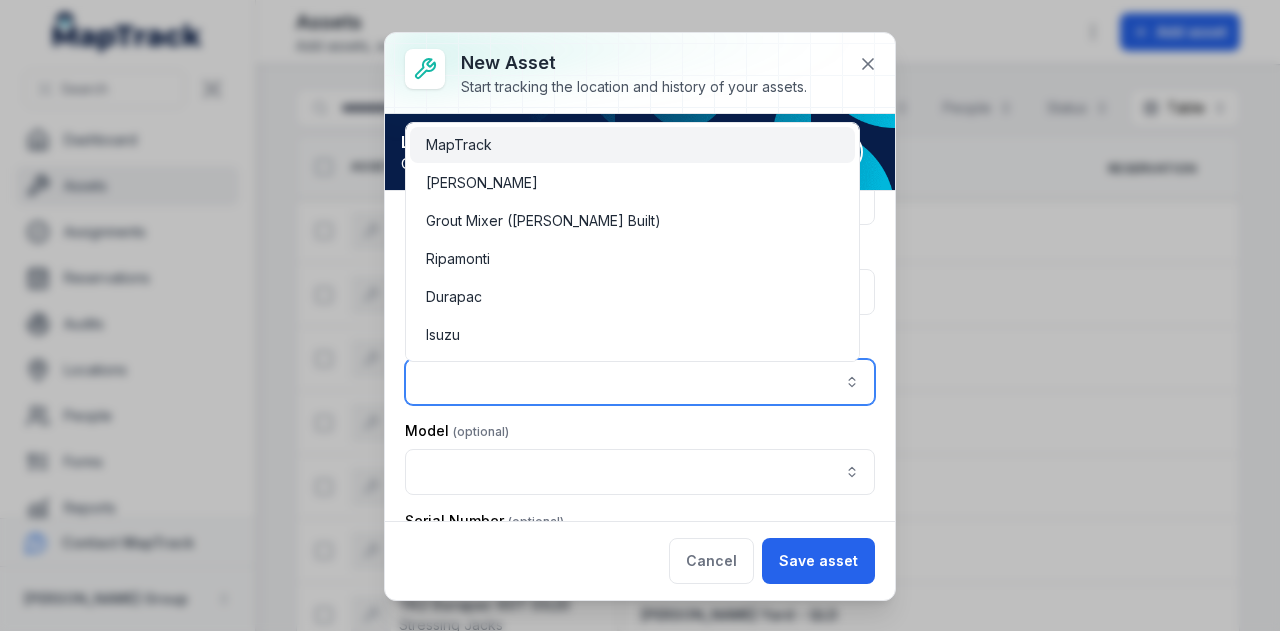 click at bounding box center (640, 382) 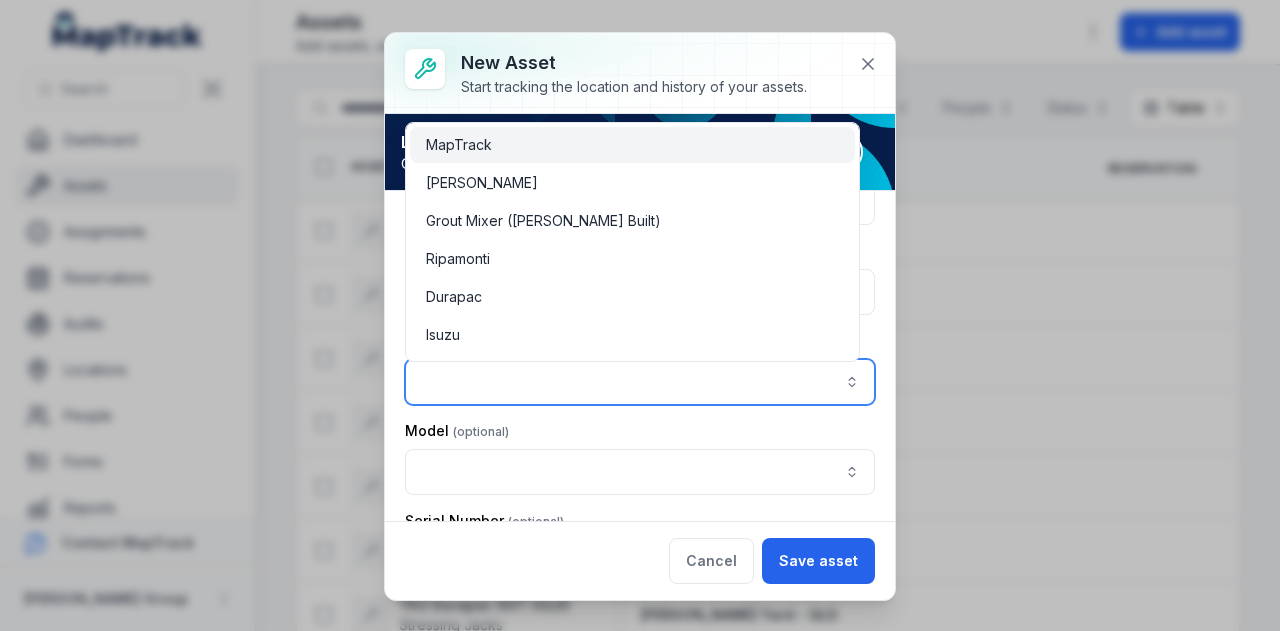 paste on "**********" 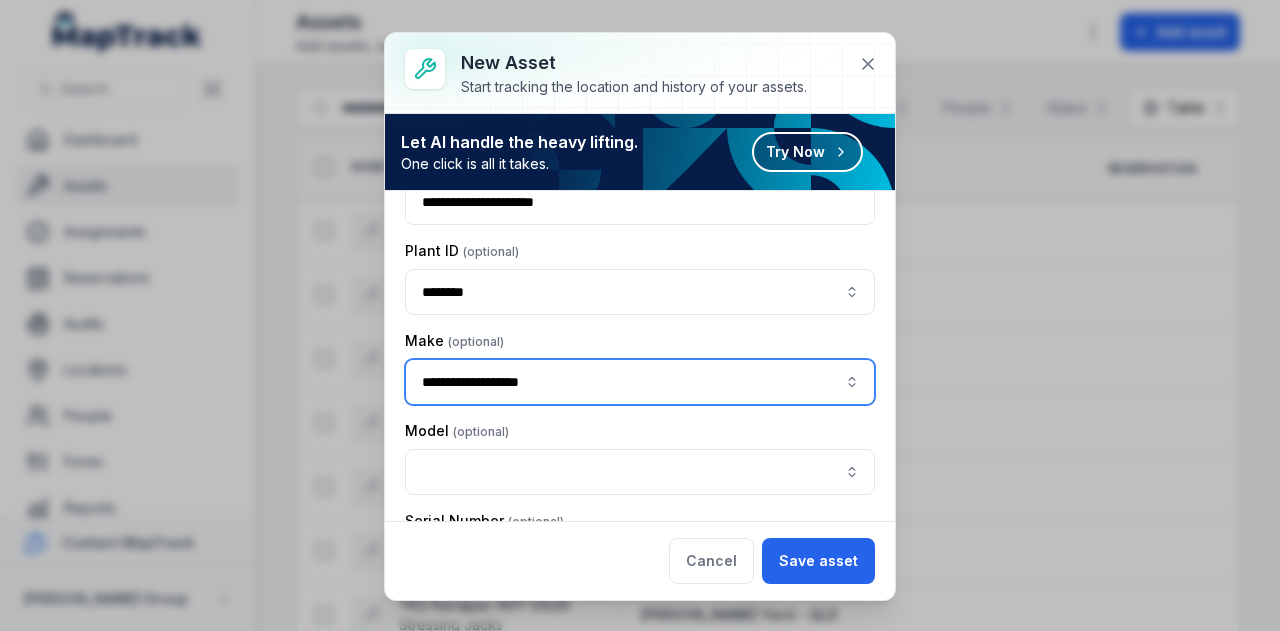 click on "" STEEGER 25TN (Mono) "" at bounding box center (563, 429) 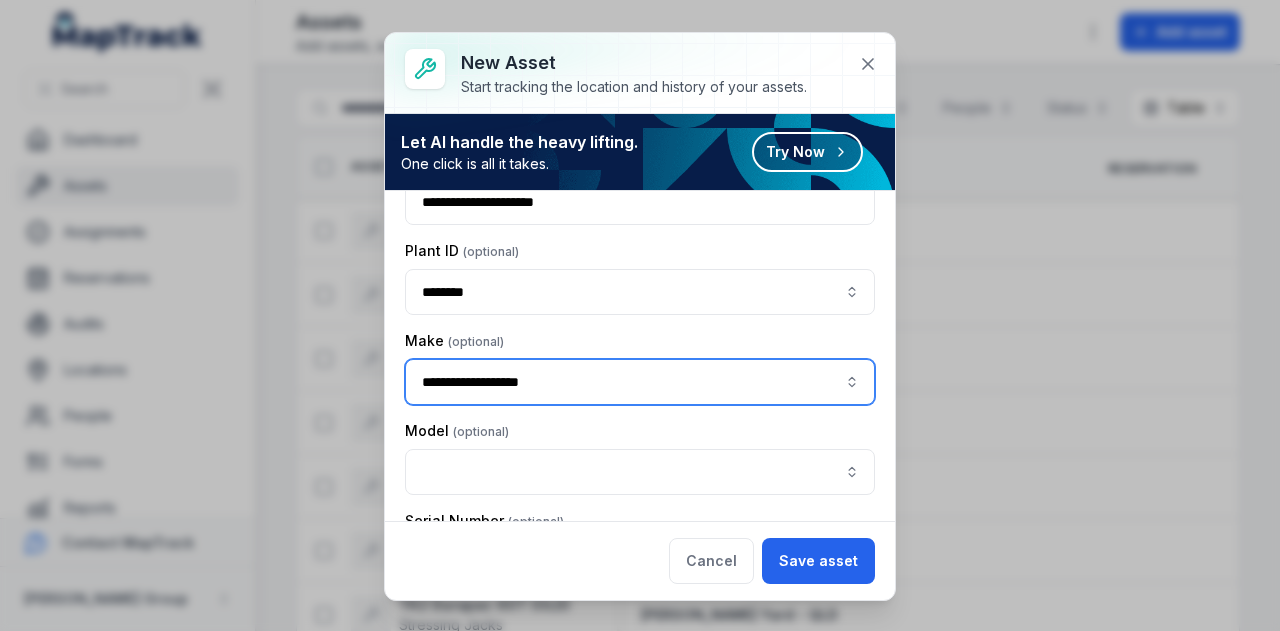 type on "**********" 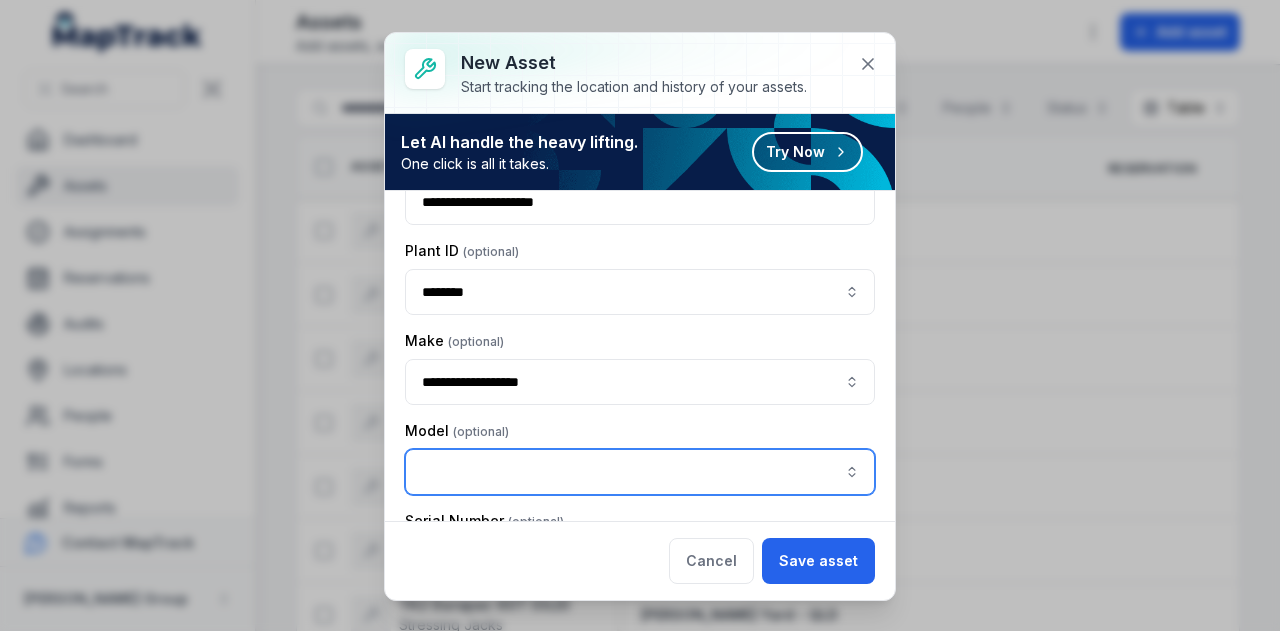 click at bounding box center (640, 472) 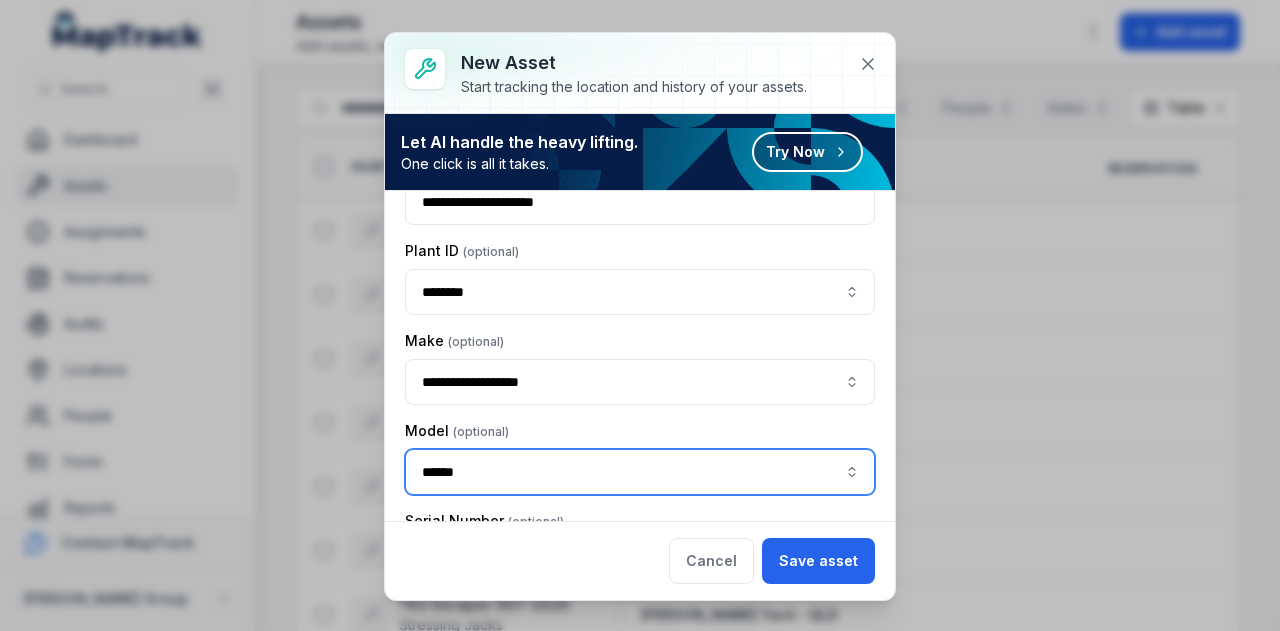 click on "Strand" at bounding box center [632, 572] 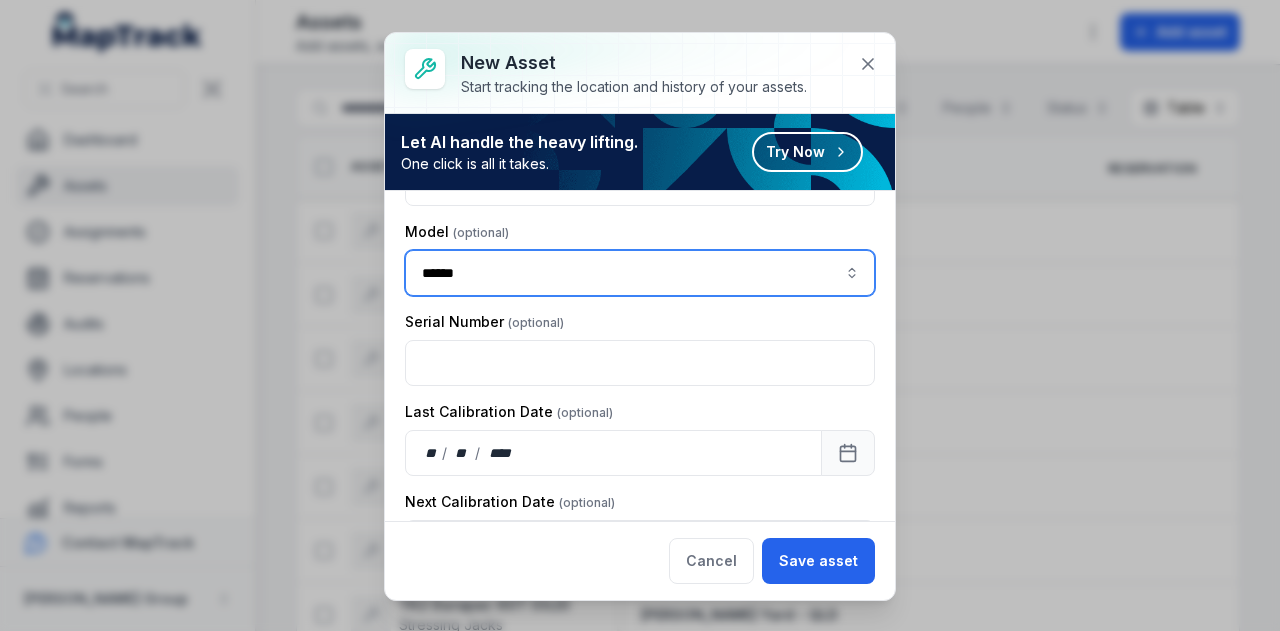 scroll, scrollTop: 500, scrollLeft: 0, axis: vertical 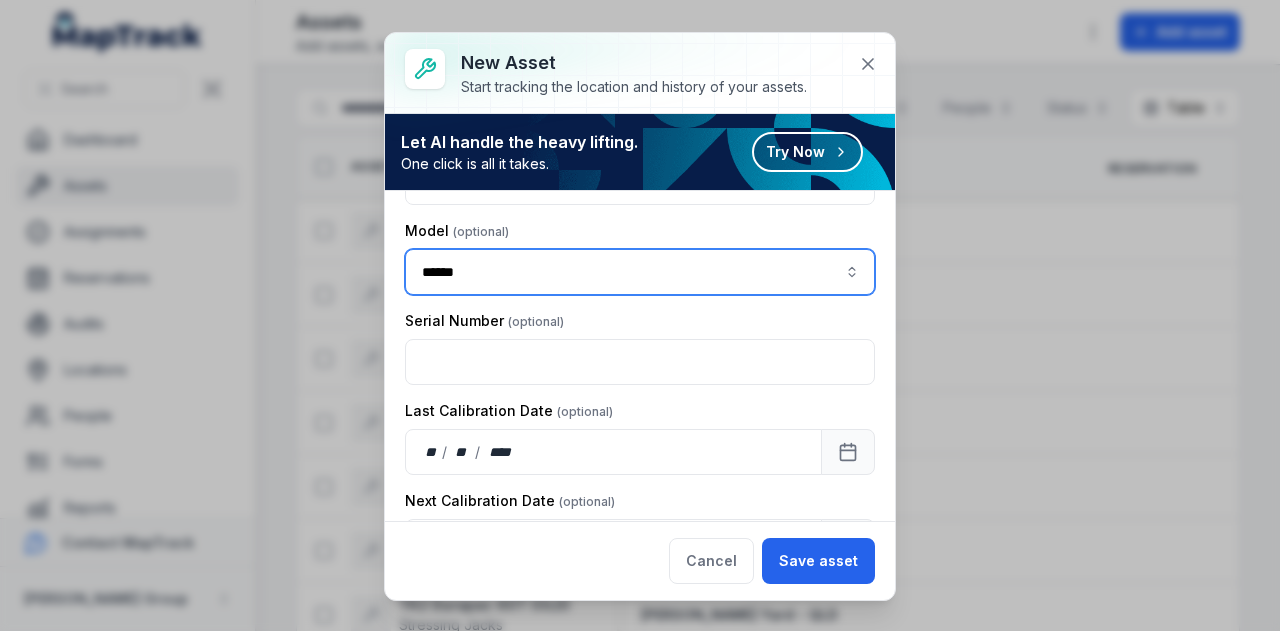 type on "******" 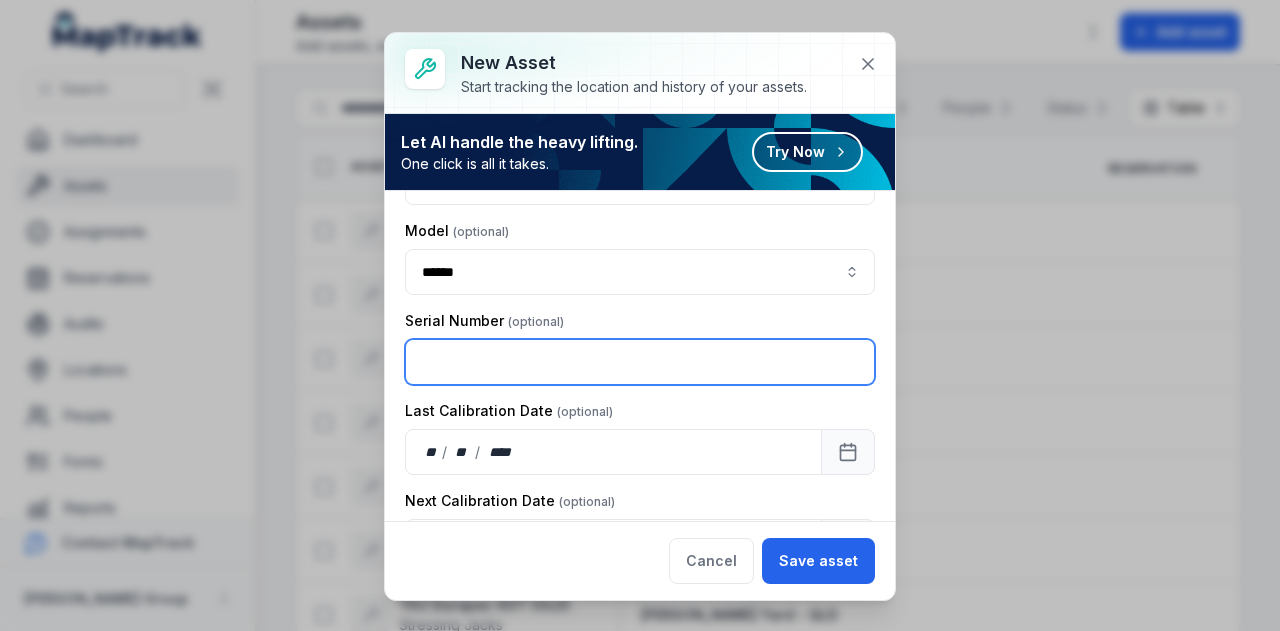 click at bounding box center [640, 362] 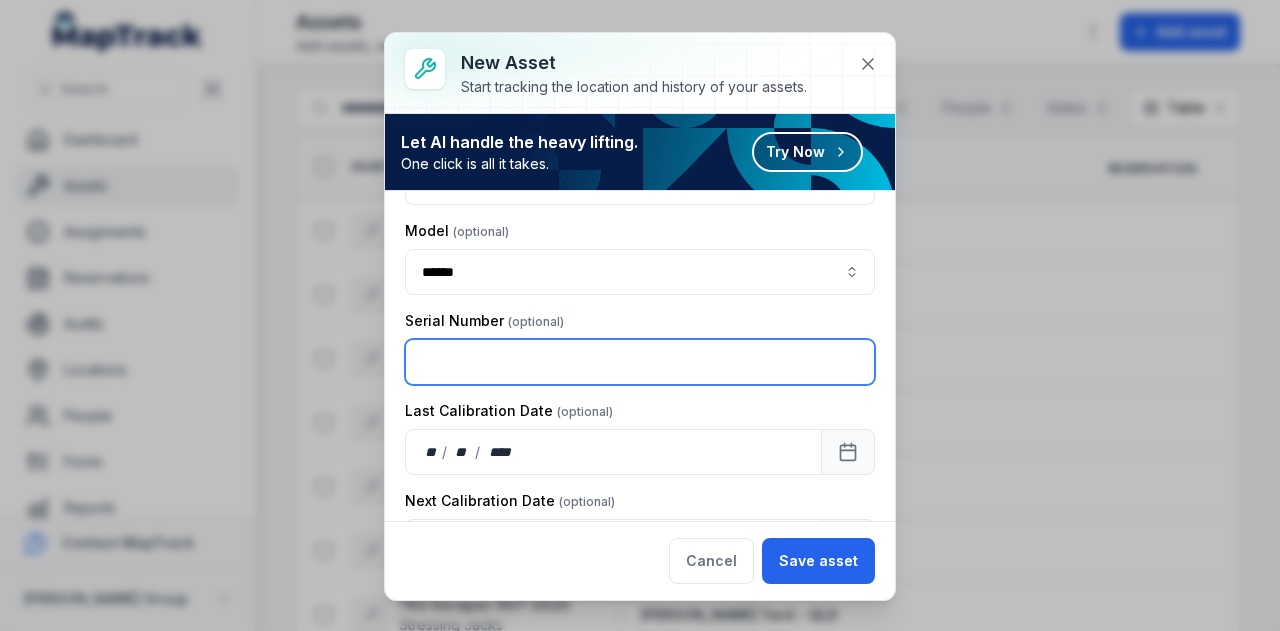 paste on "**********" 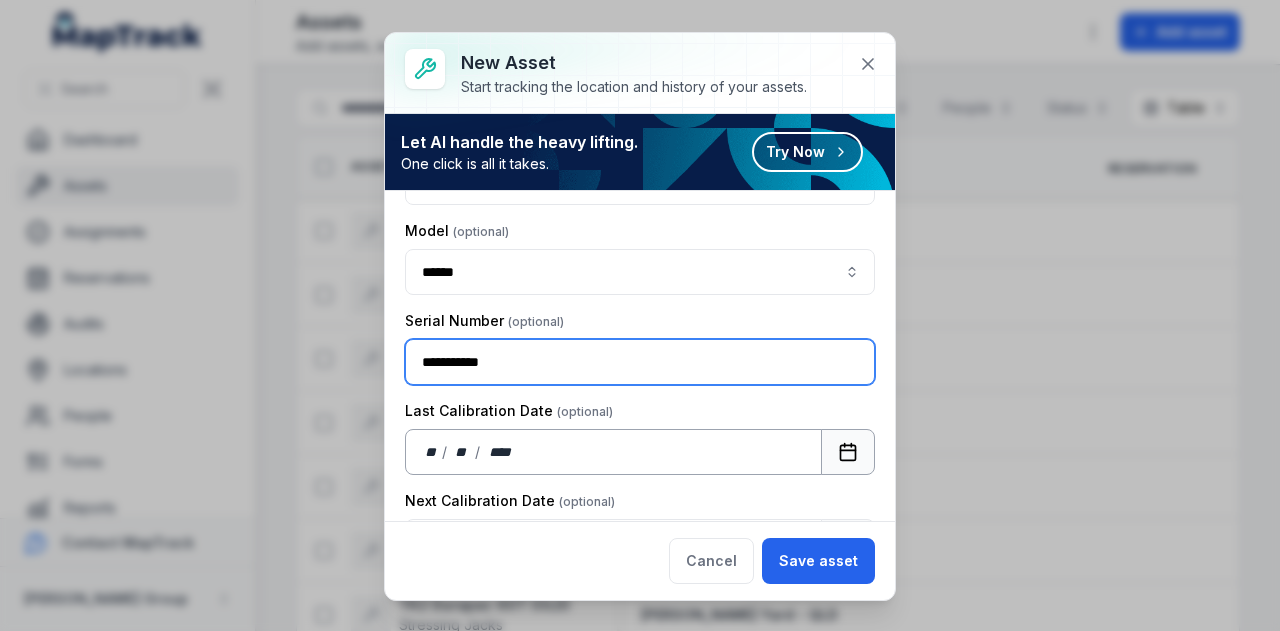 type on "**********" 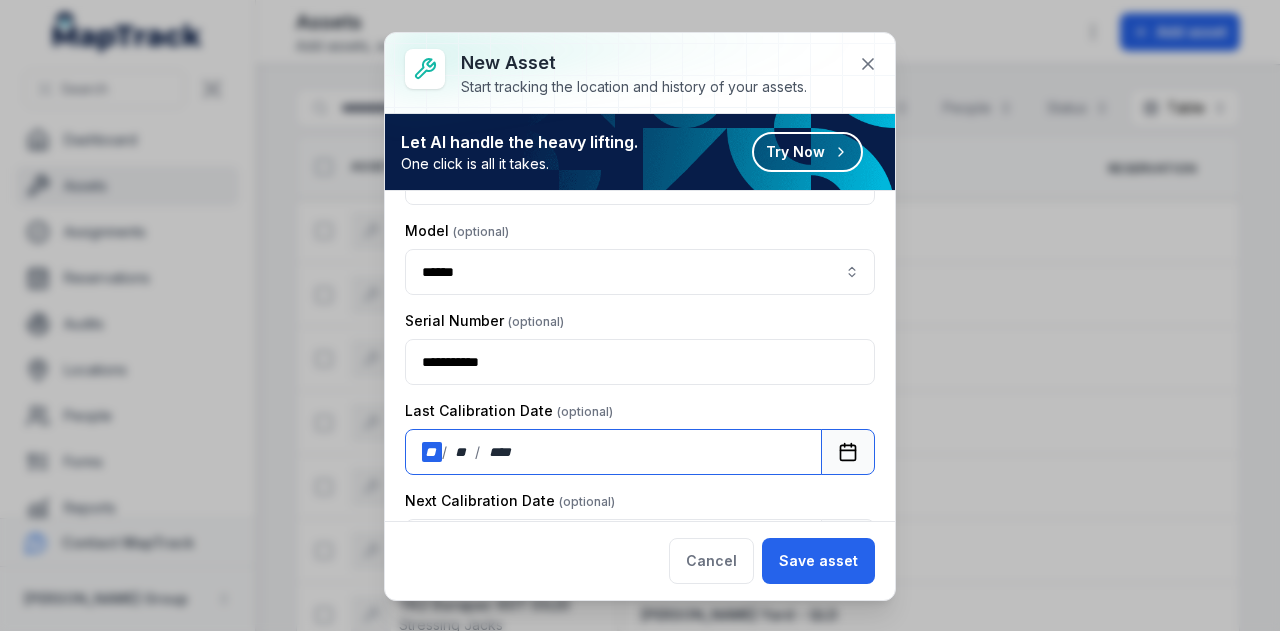 click on "**" at bounding box center (432, 452) 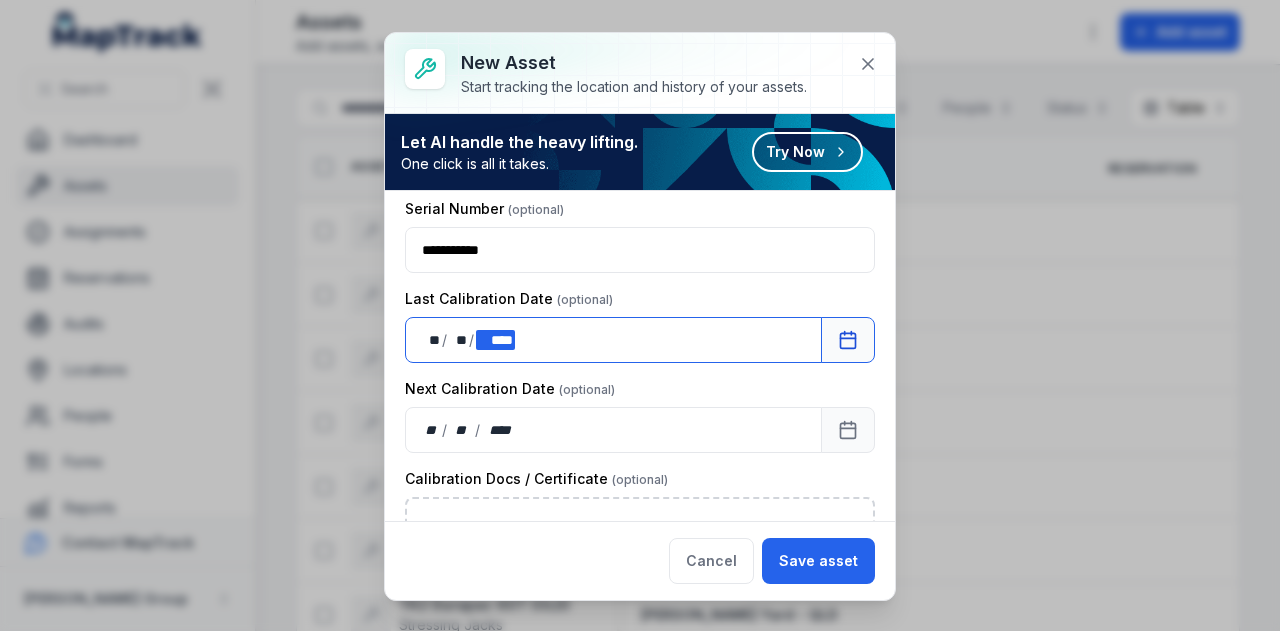 scroll, scrollTop: 800, scrollLeft: 0, axis: vertical 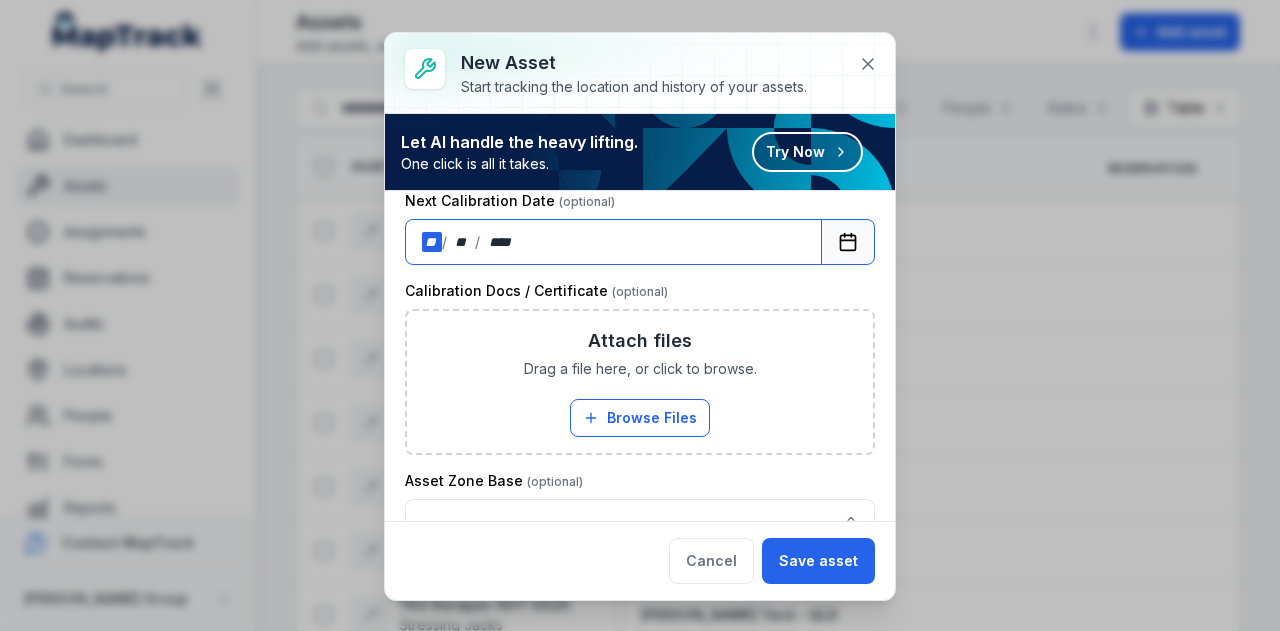 click on "**" at bounding box center [432, 242] 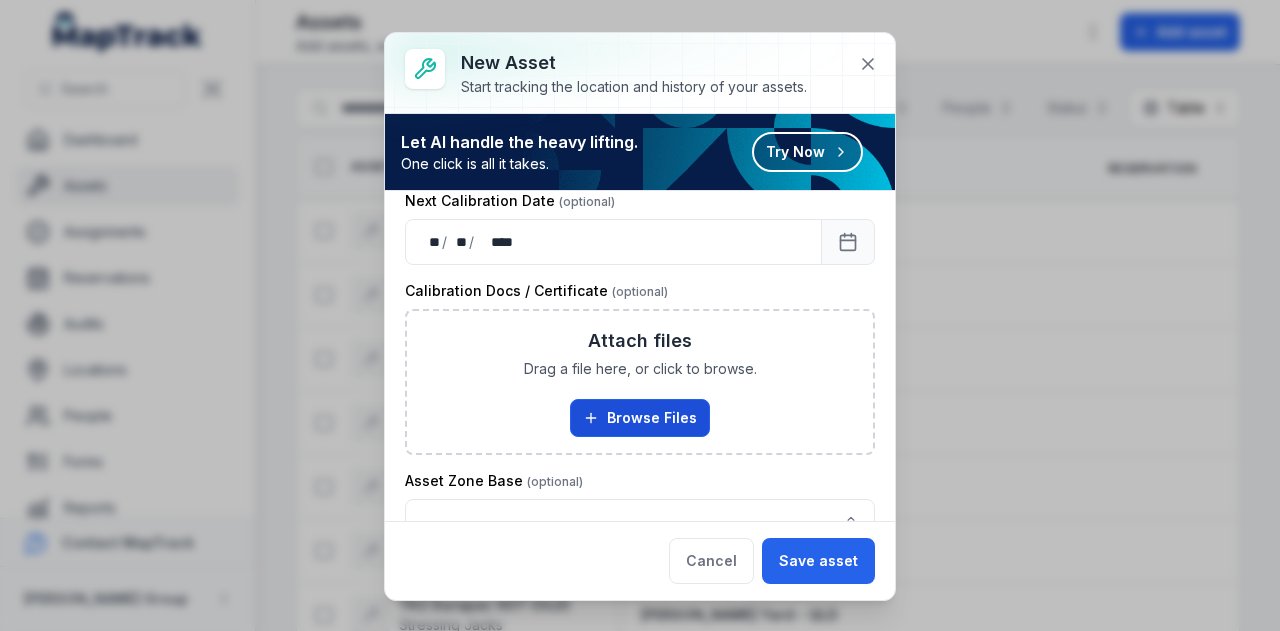 click on "Browse Files" at bounding box center (640, 418) 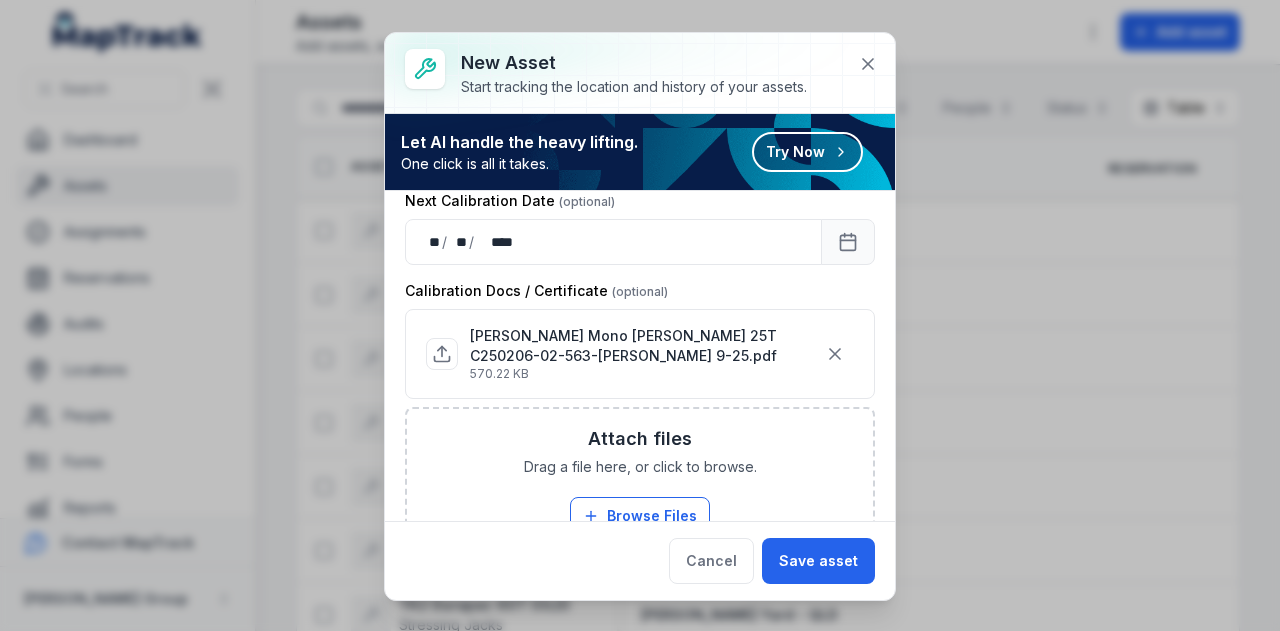 scroll, scrollTop: 930, scrollLeft: 0, axis: vertical 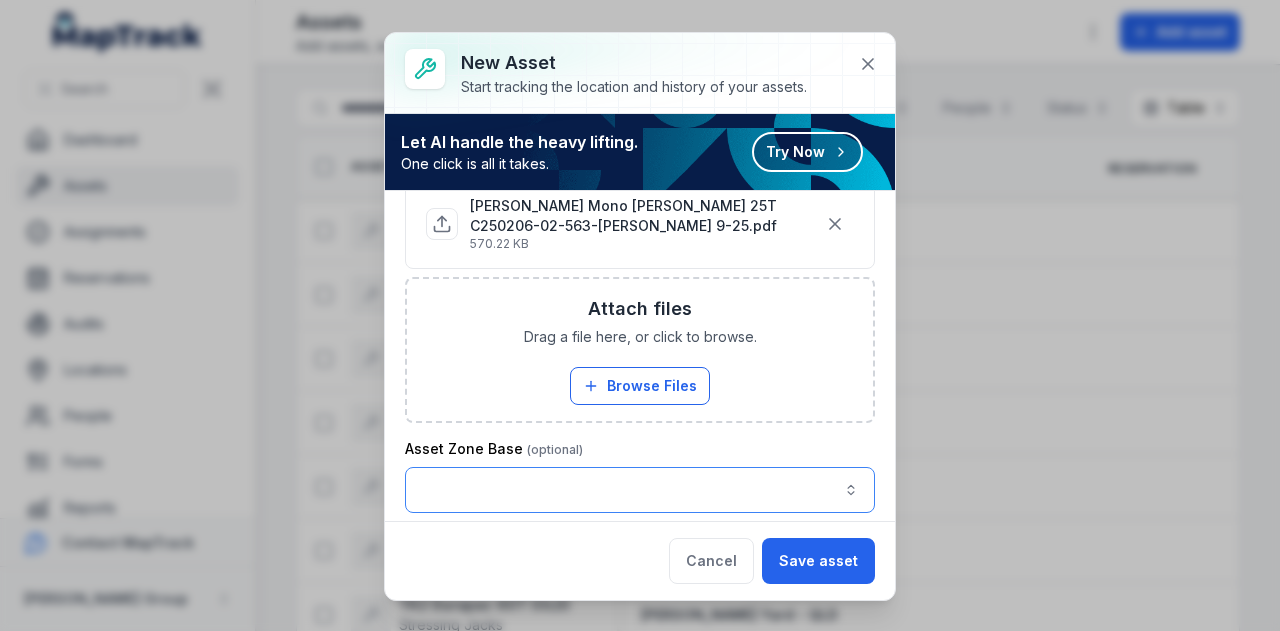 click at bounding box center (640, 490) 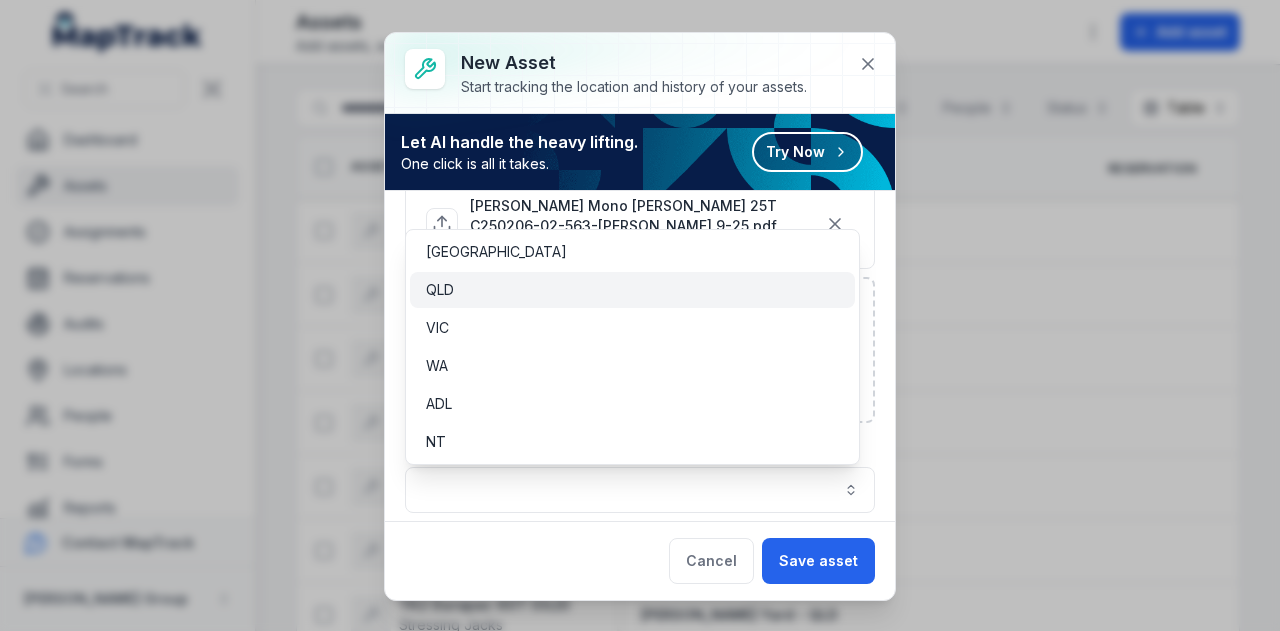 click on "QLD" at bounding box center [632, 290] 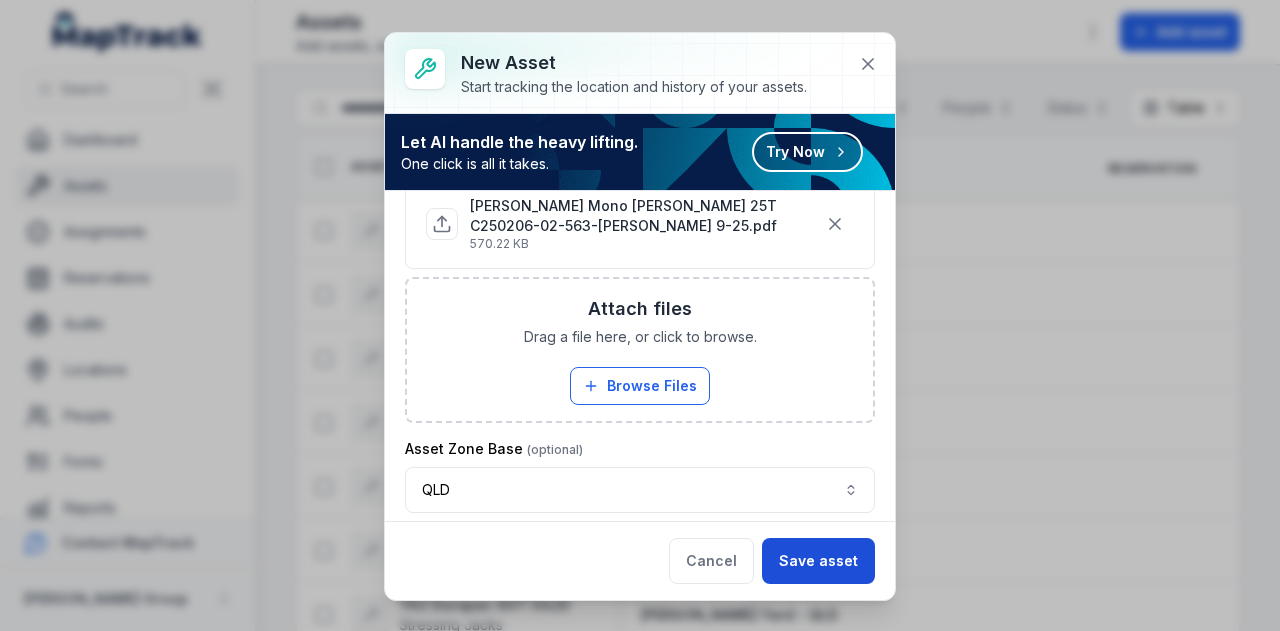 click on "Save asset" at bounding box center (818, 561) 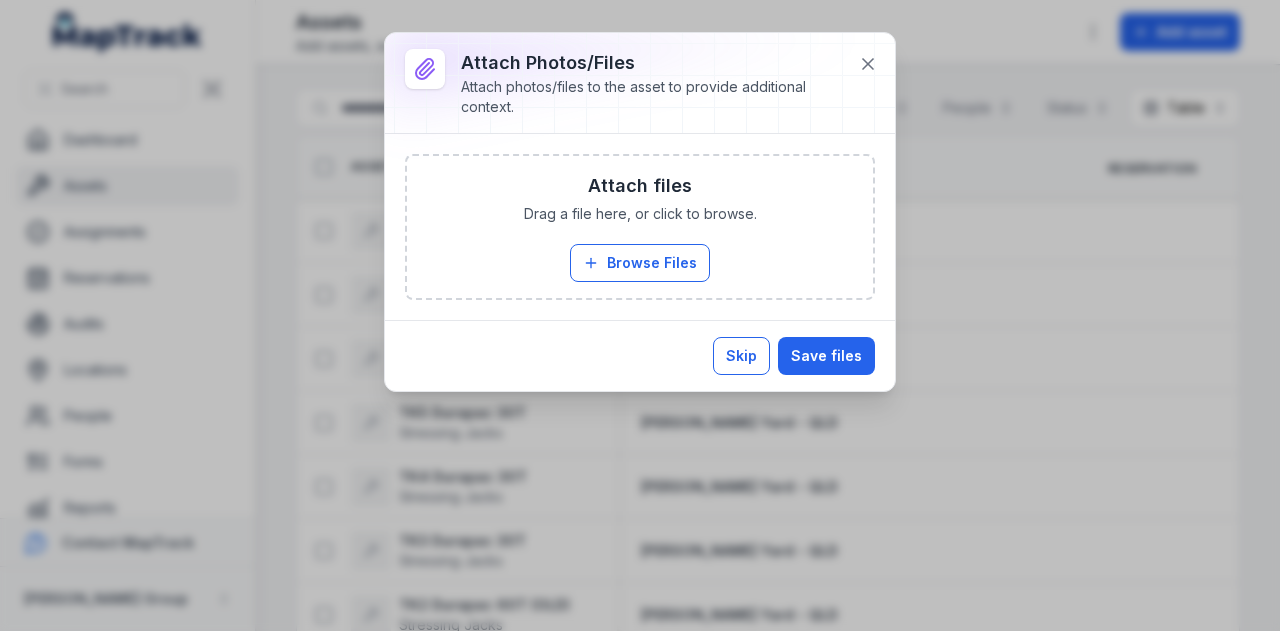 click on "Skip" at bounding box center [741, 356] 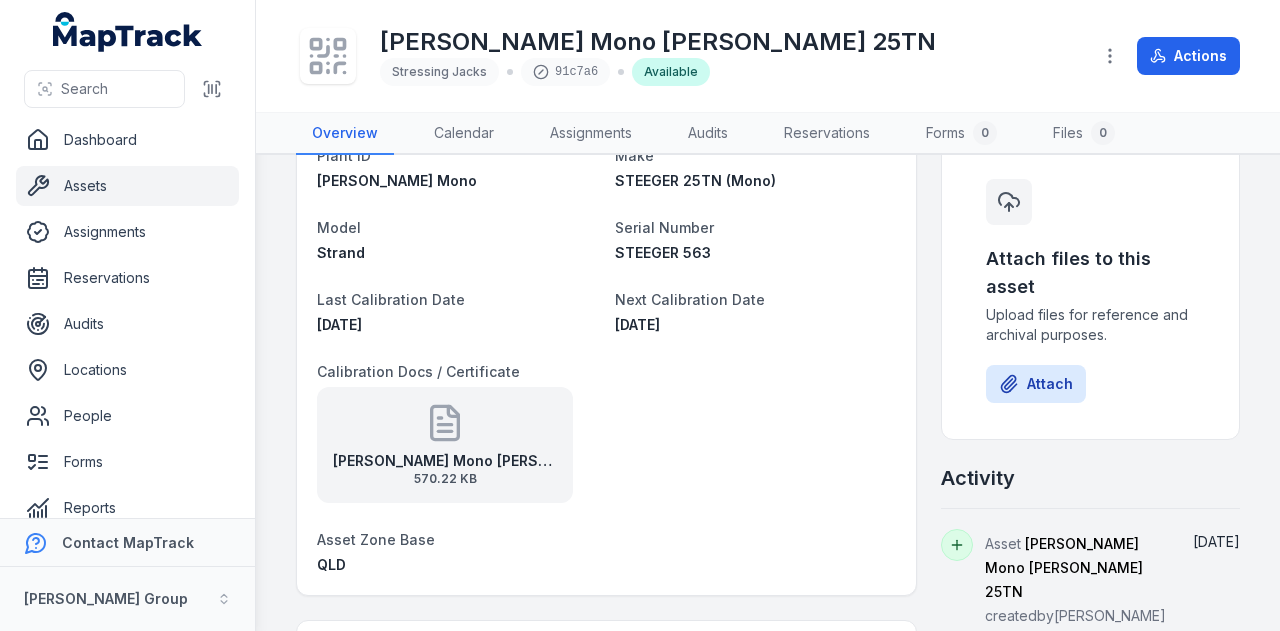 scroll, scrollTop: 0, scrollLeft: 0, axis: both 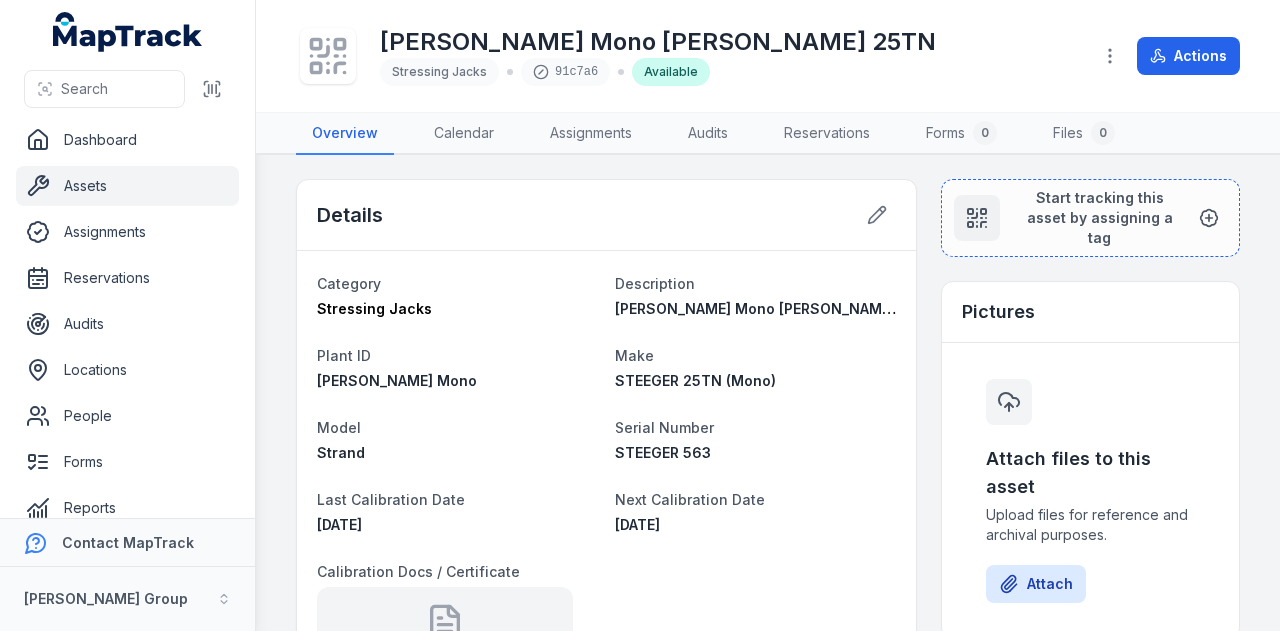 click on "Assets" at bounding box center (127, 186) 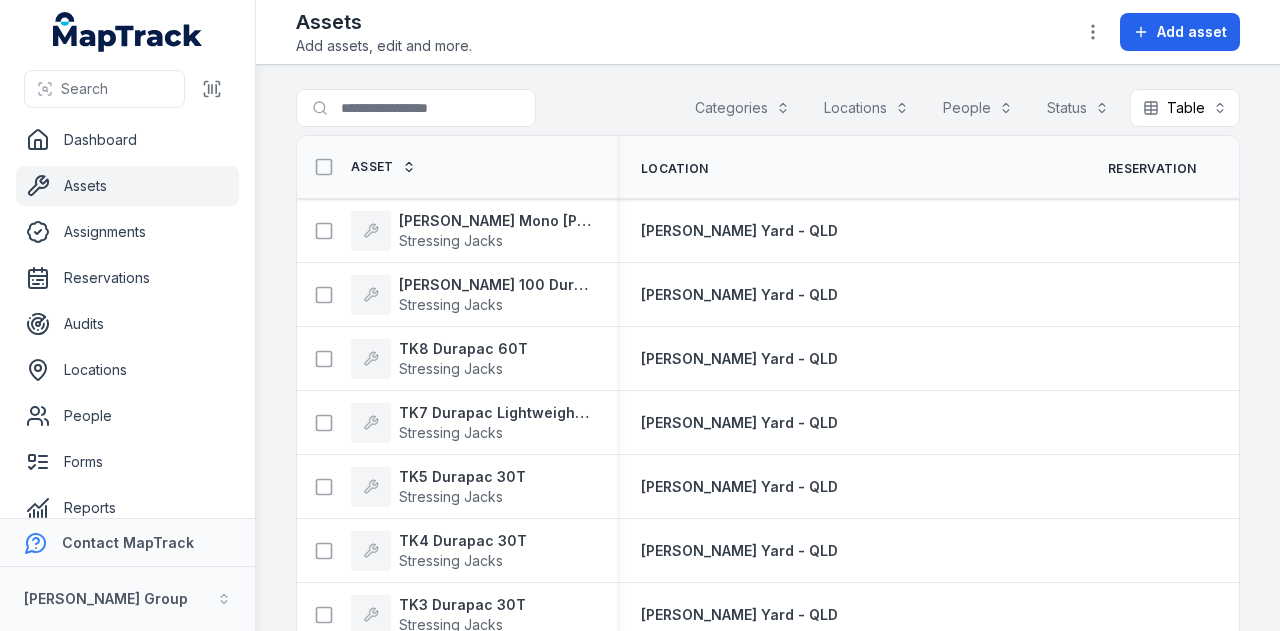 scroll, scrollTop: 0, scrollLeft: 0, axis: both 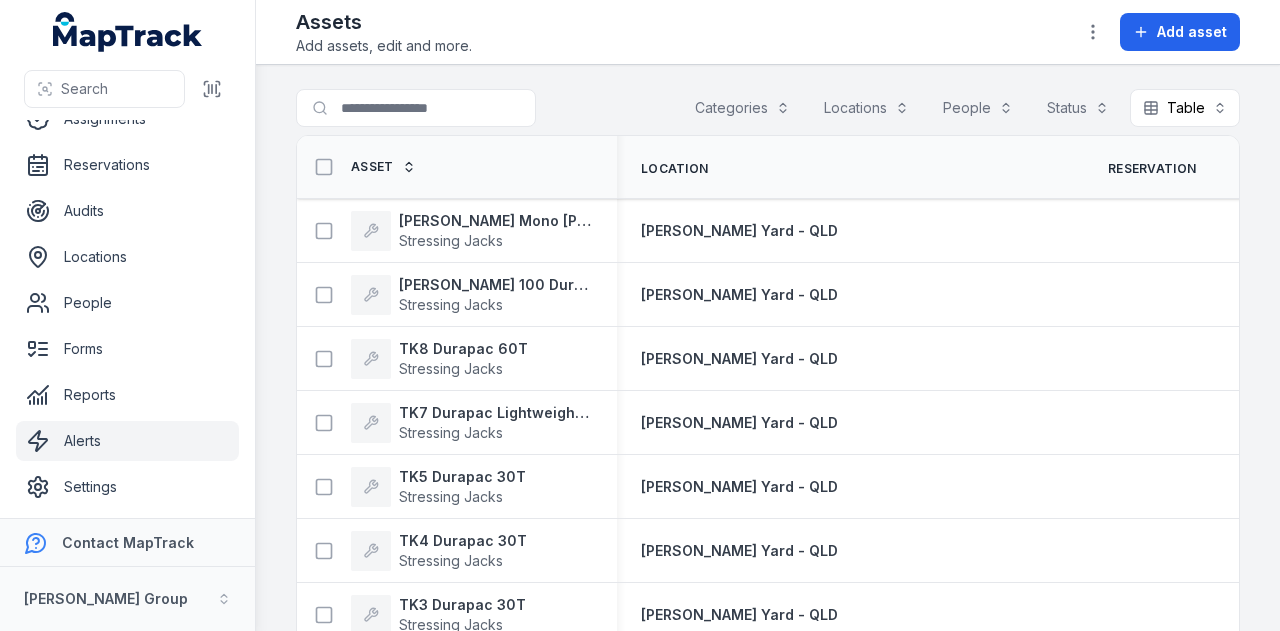 click on "Alerts" at bounding box center (127, 441) 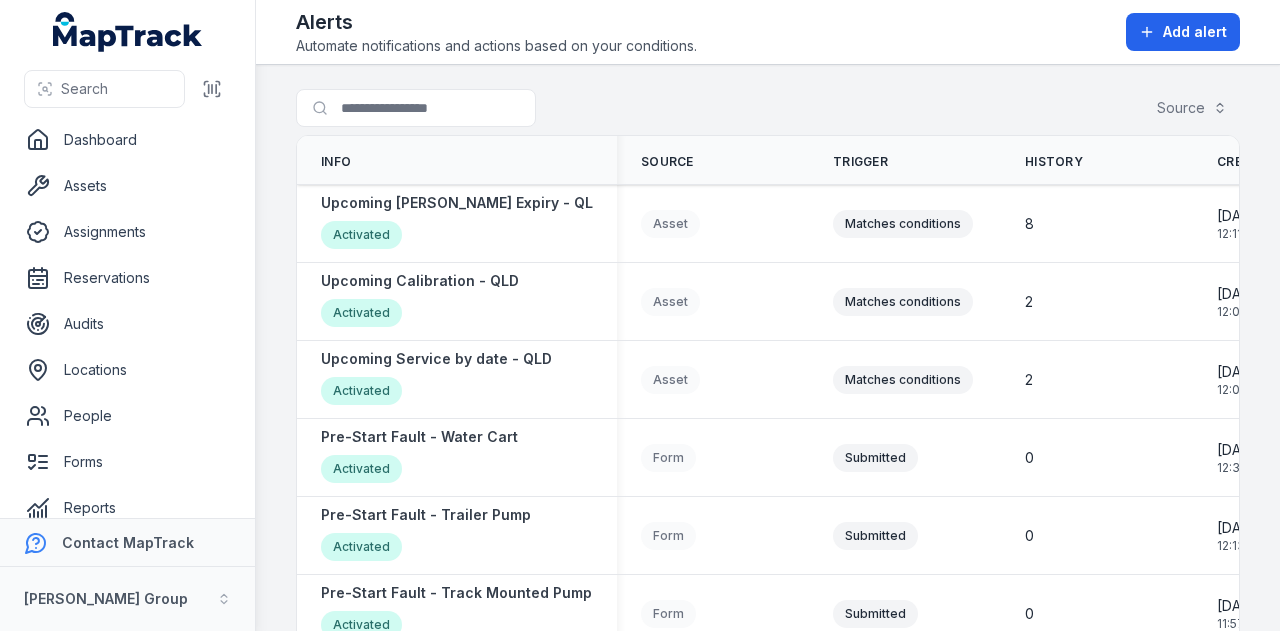 scroll, scrollTop: 0, scrollLeft: 0, axis: both 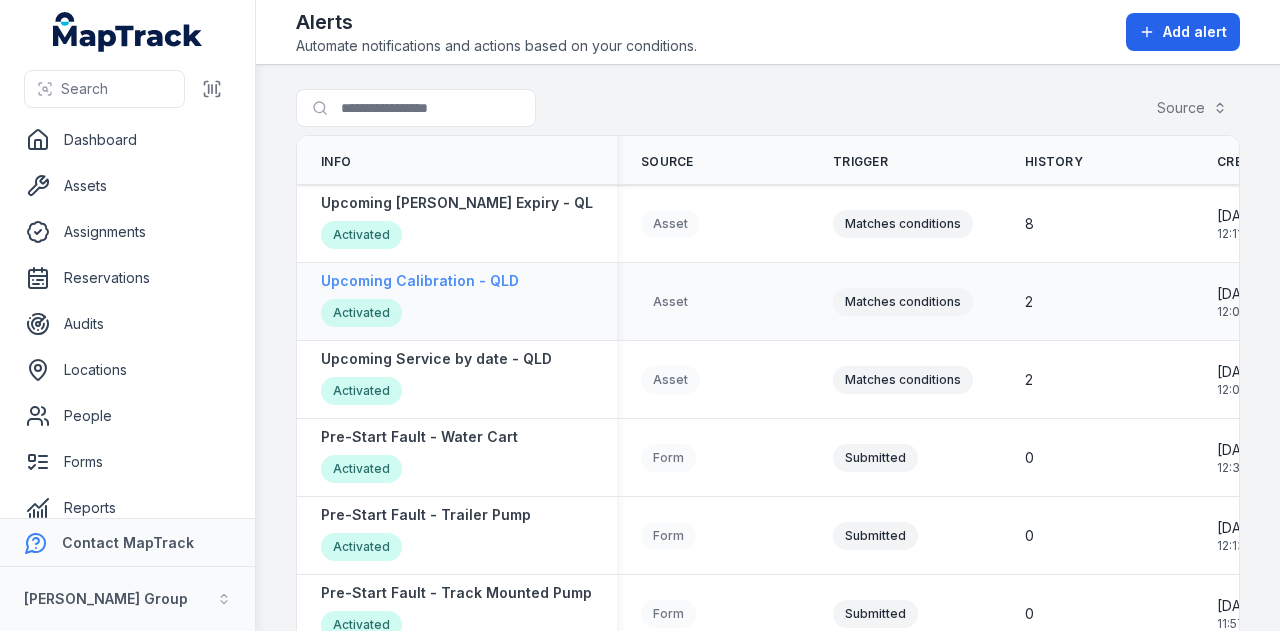 click on "Upcoming Calibration - QLD" at bounding box center [420, 281] 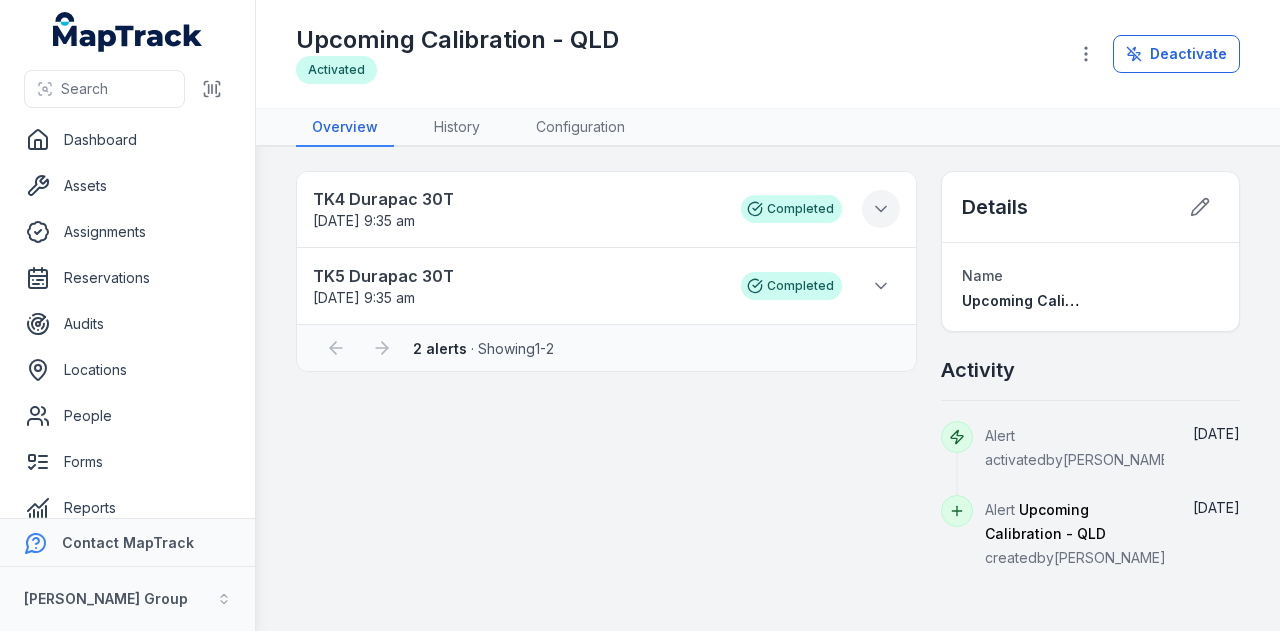 click 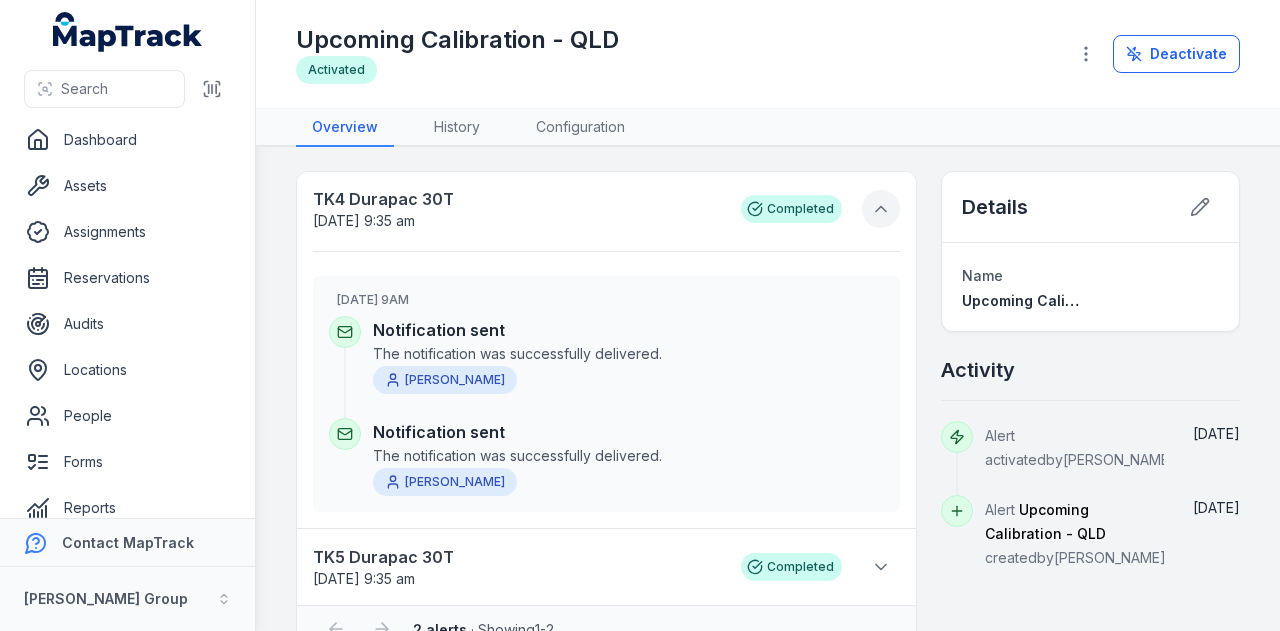 click 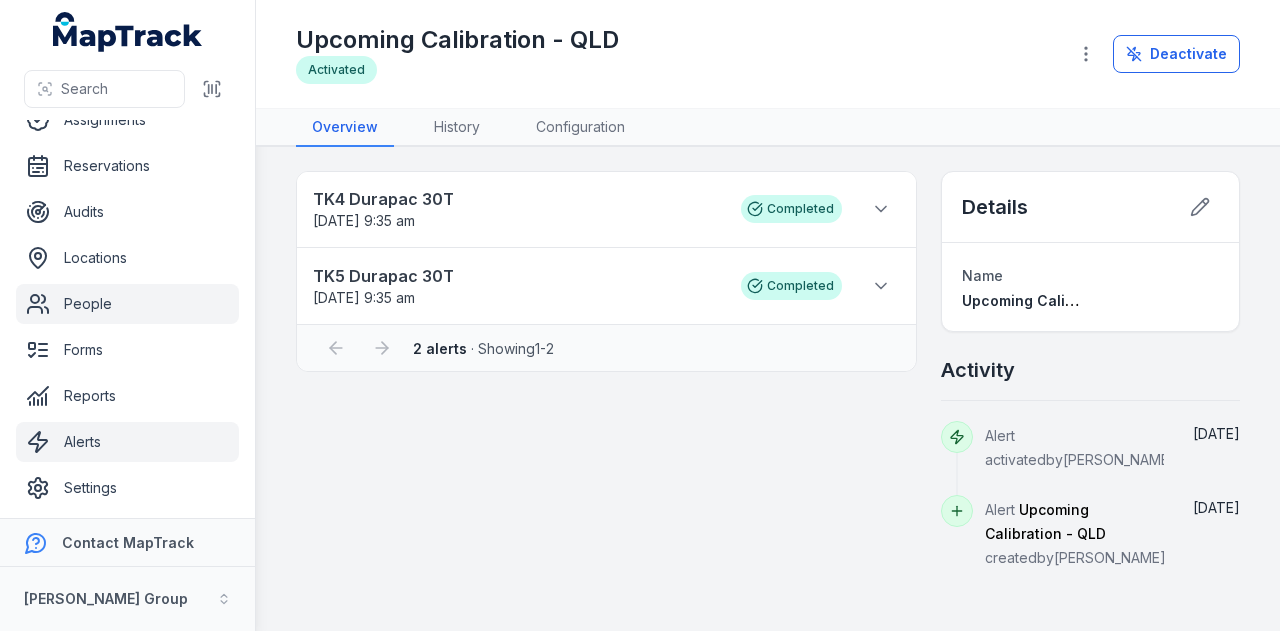 scroll, scrollTop: 113, scrollLeft: 0, axis: vertical 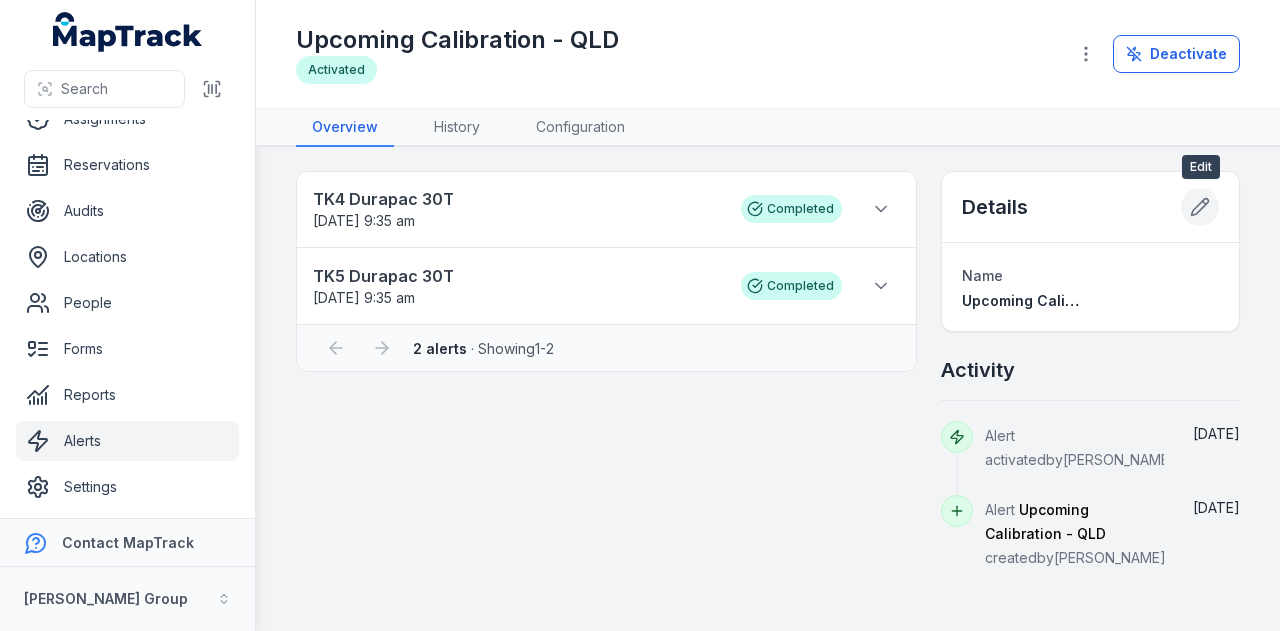 click at bounding box center (1200, 207) 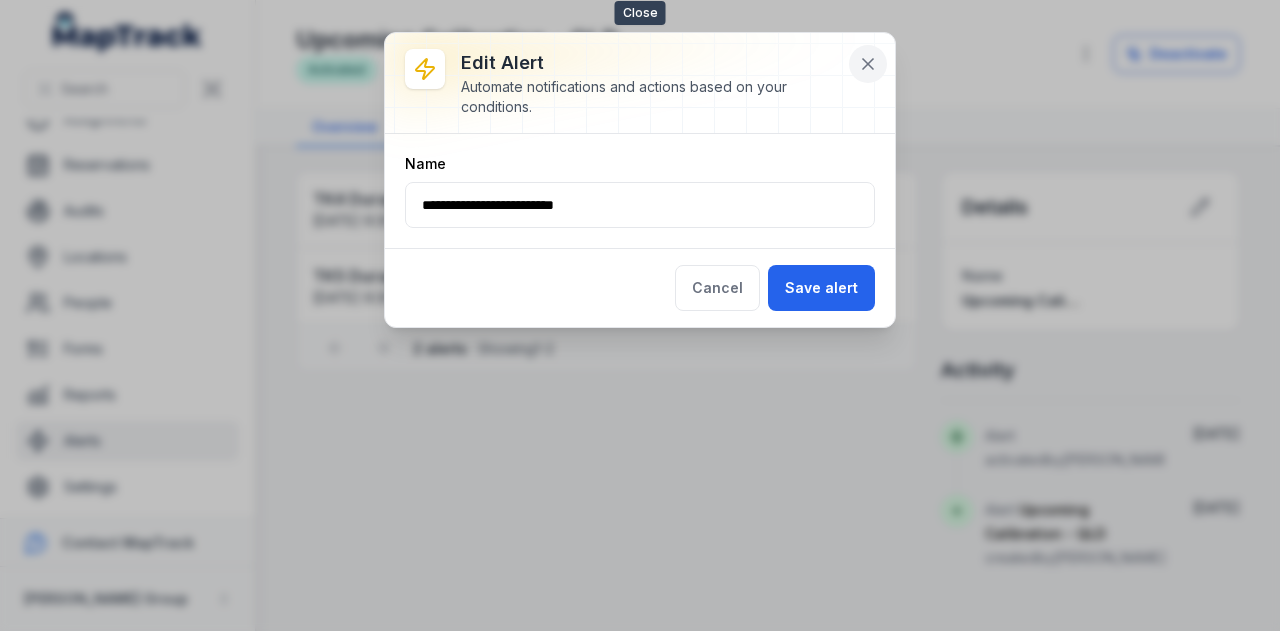 click at bounding box center (868, 64) 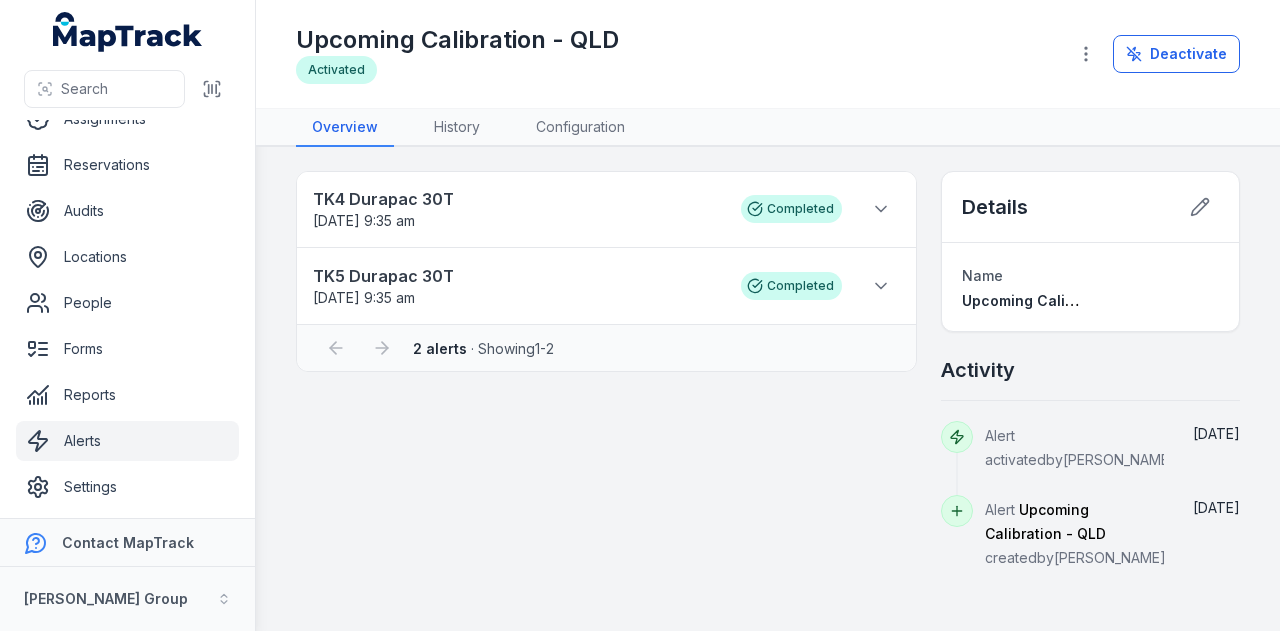 click on "Alerts" at bounding box center (127, 441) 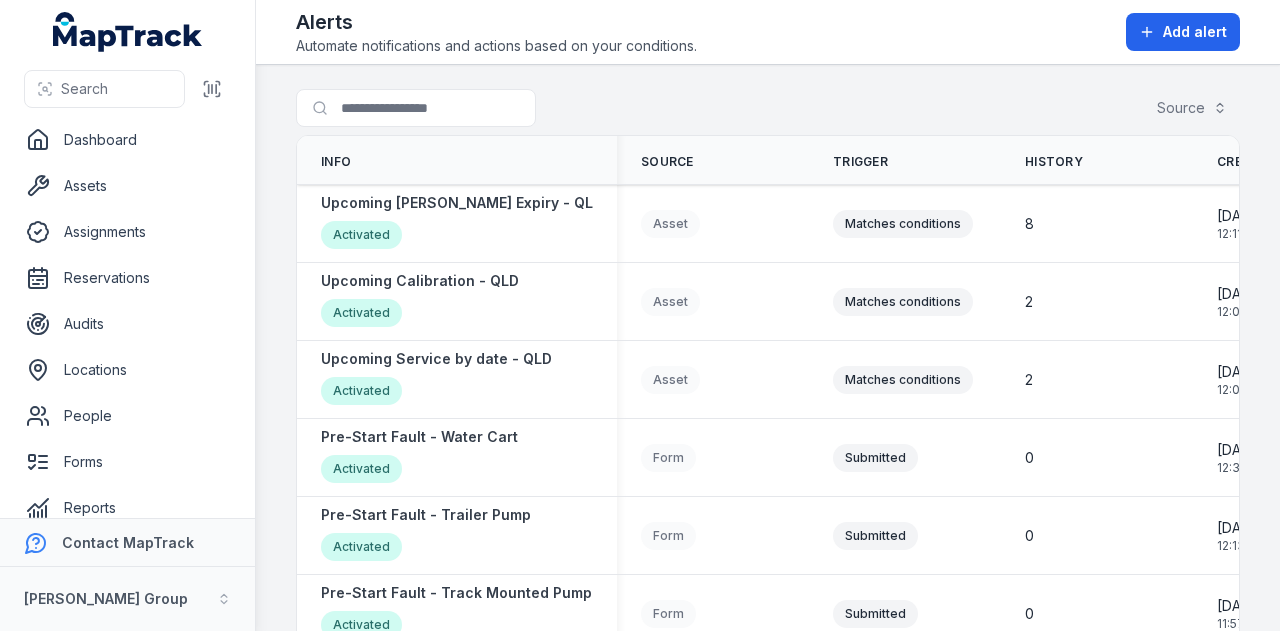 scroll, scrollTop: 0, scrollLeft: 0, axis: both 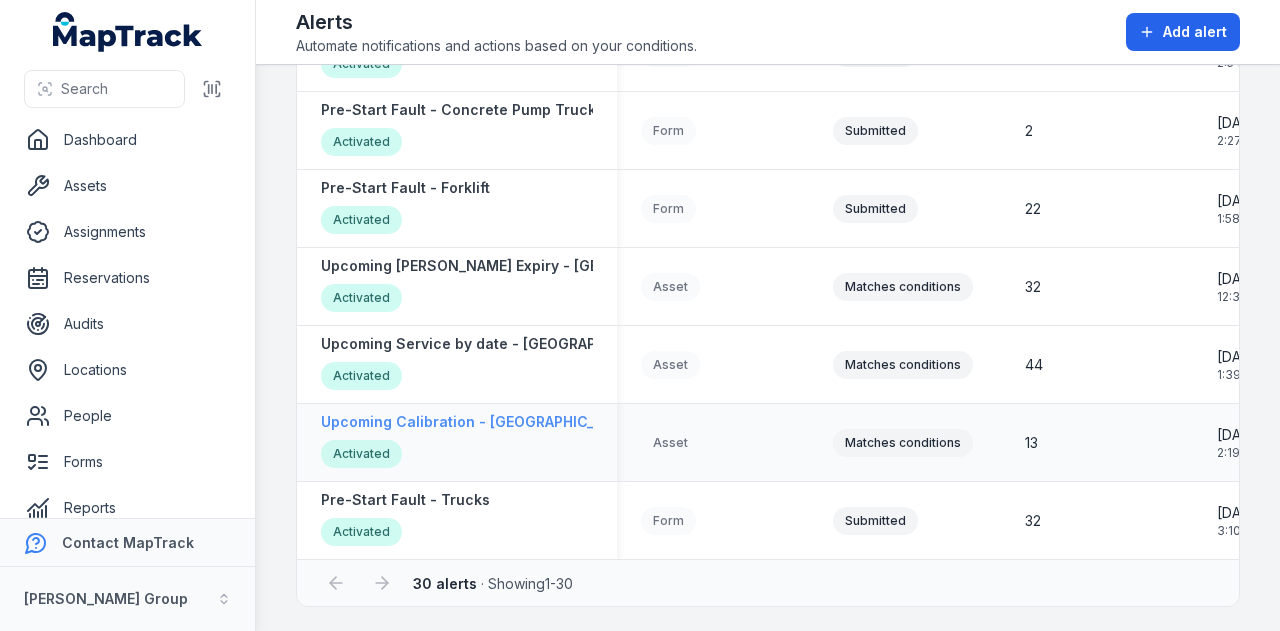 click on "Upcoming Calibration - [GEOGRAPHIC_DATA]" at bounding box center [477, 422] 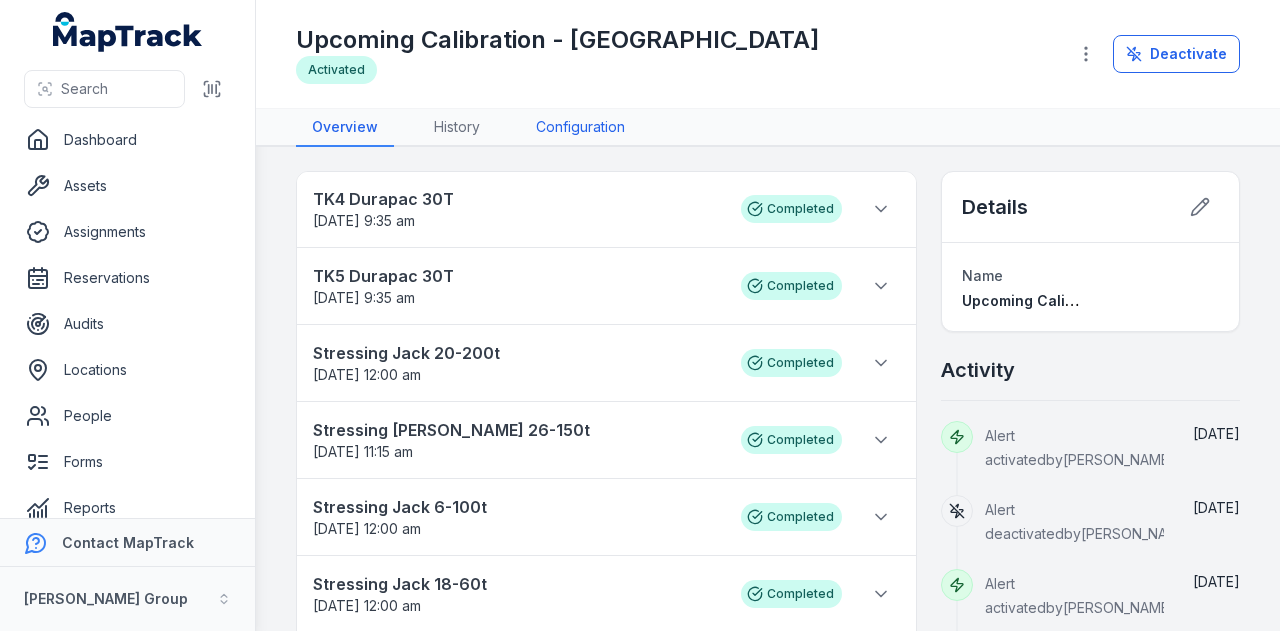 click on "Configuration" at bounding box center (580, 128) 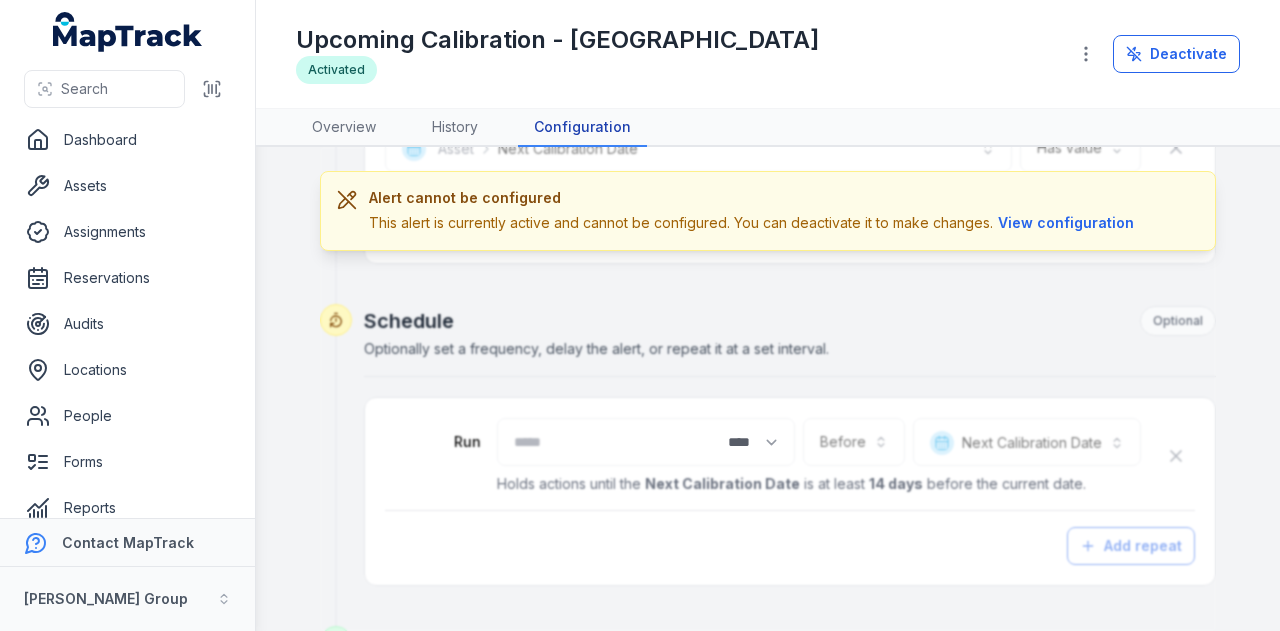 scroll, scrollTop: 532, scrollLeft: 0, axis: vertical 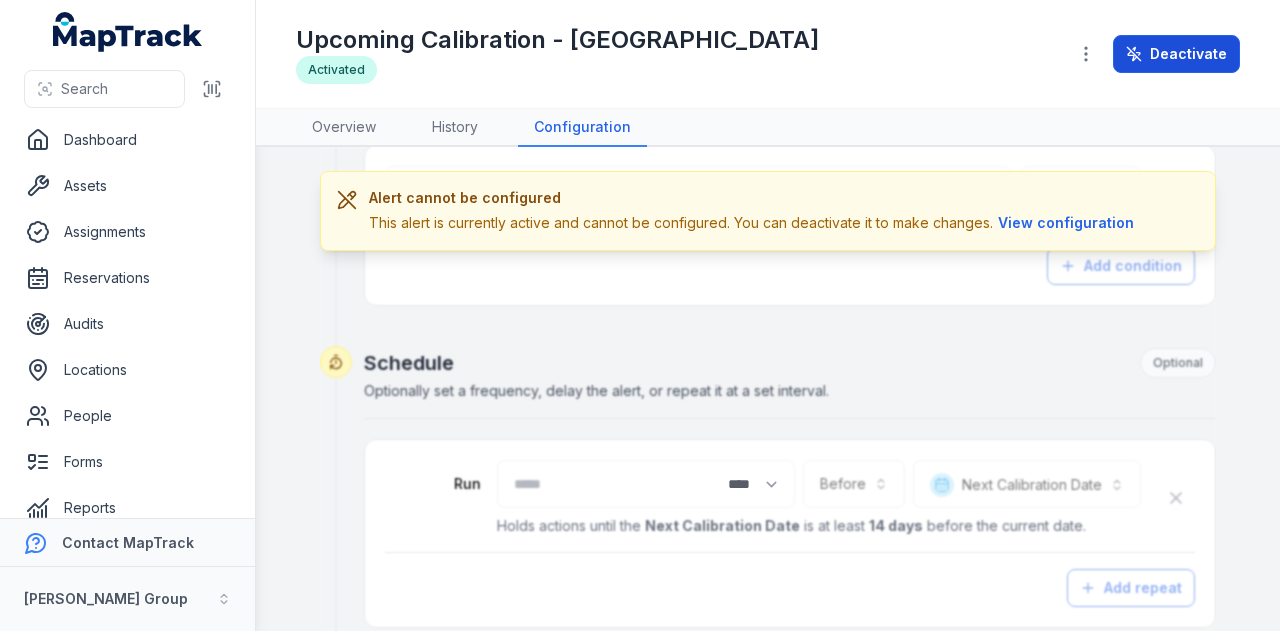 click on "Deactivate" at bounding box center (1176, 54) 